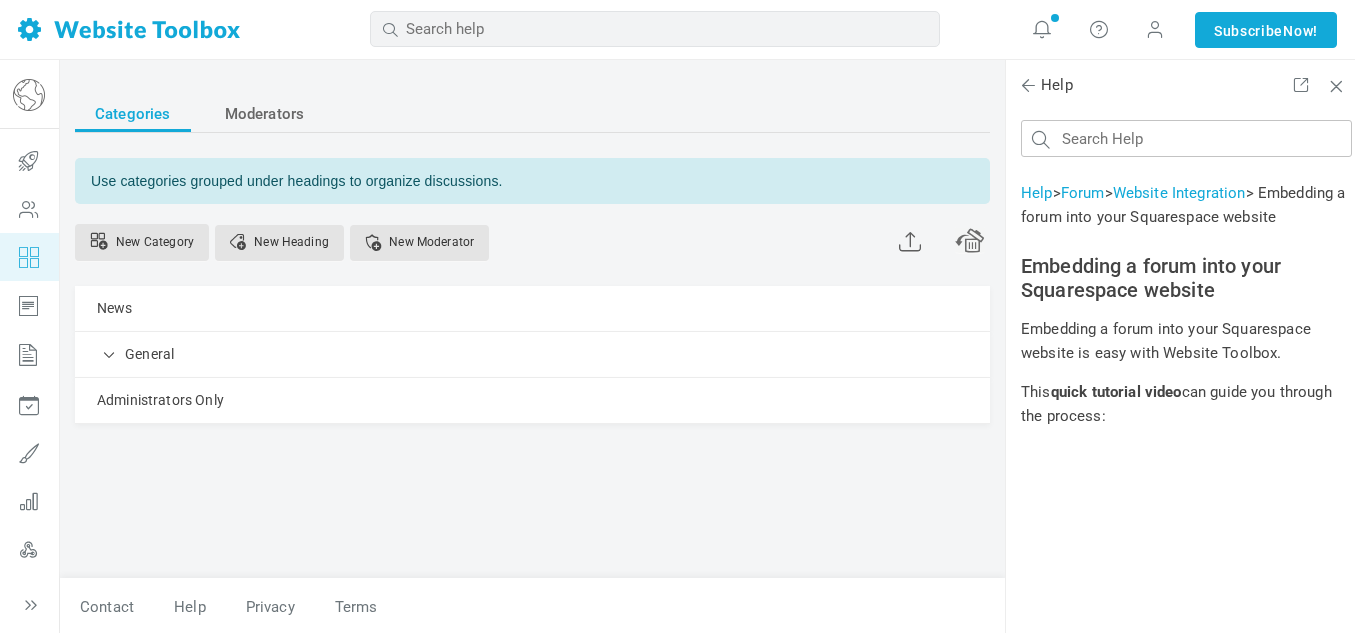 scroll, scrollTop: 0, scrollLeft: 0, axis: both 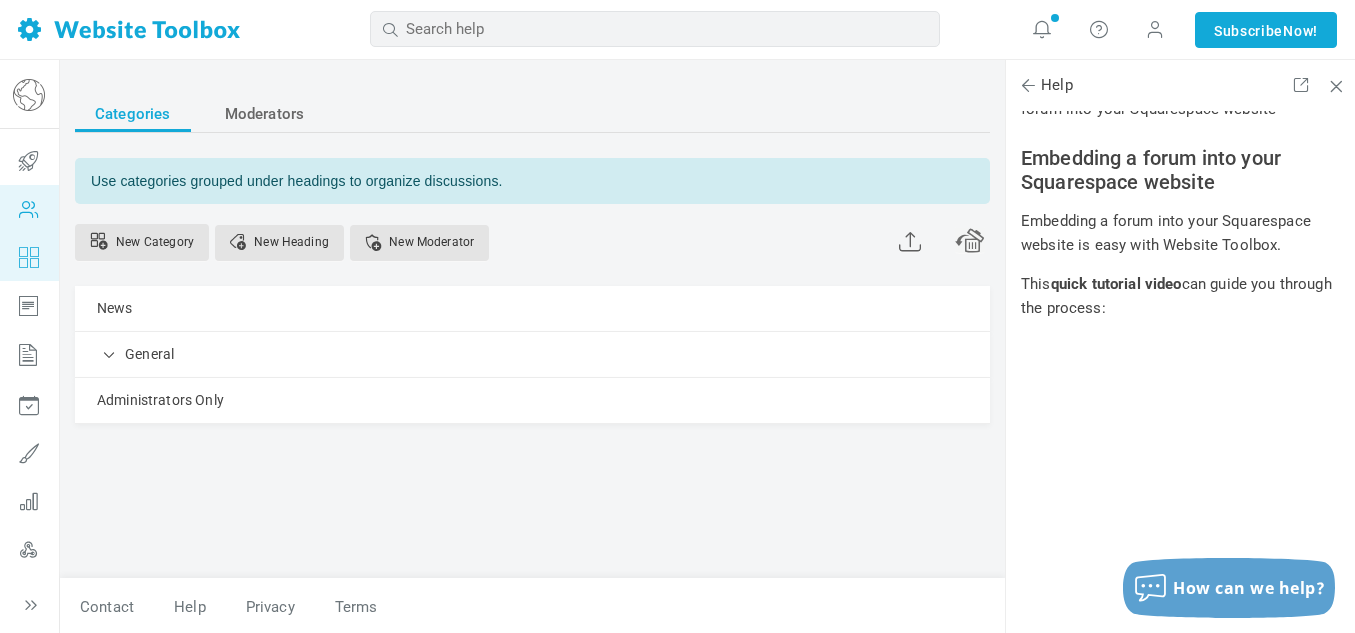 click at bounding box center [29, 209] 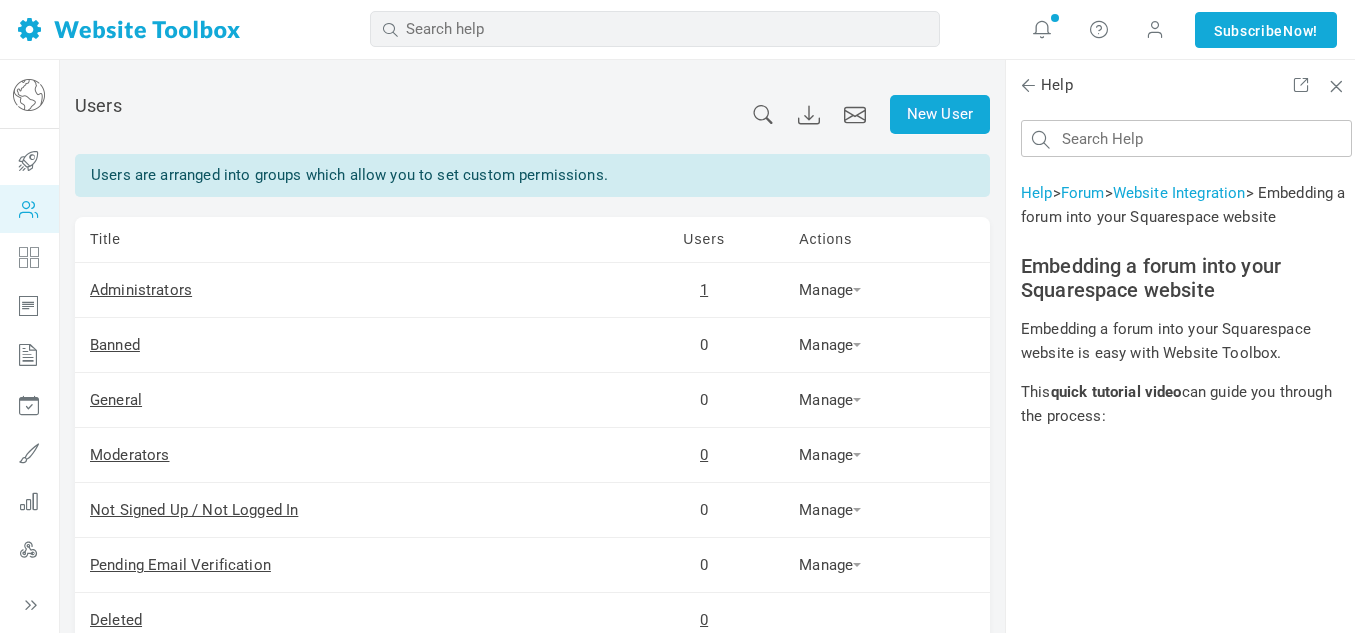 scroll, scrollTop: 0, scrollLeft: 0, axis: both 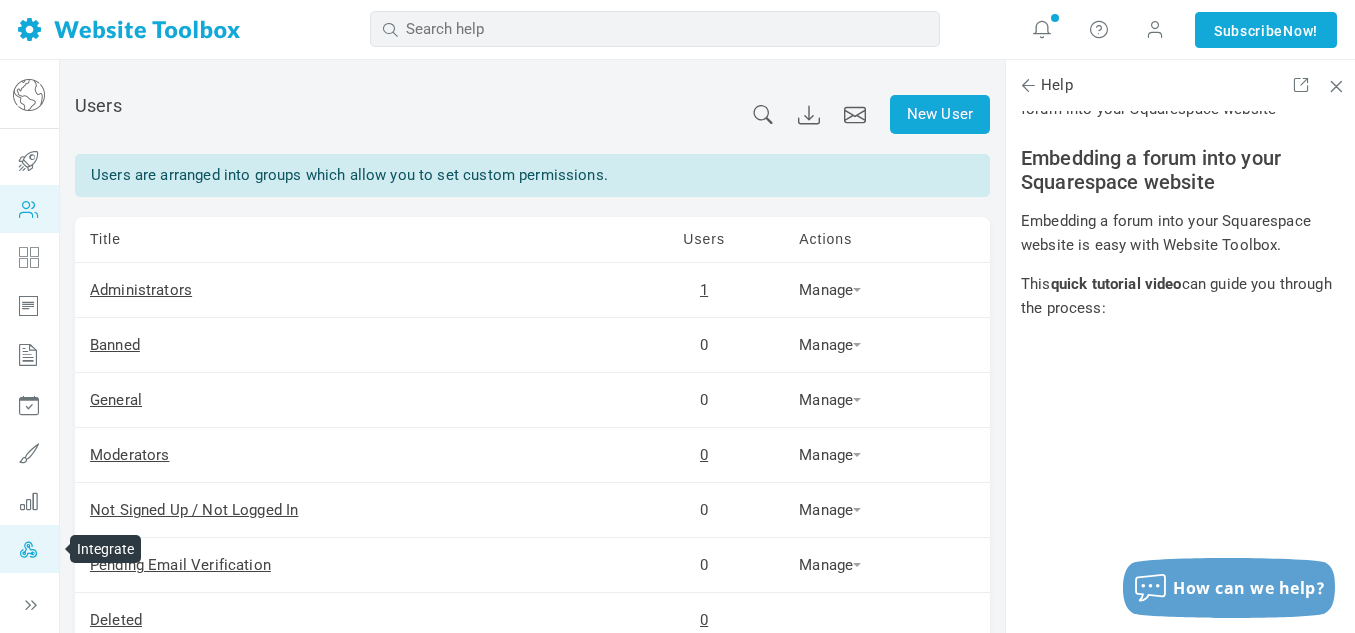 click at bounding box center [29, 549] 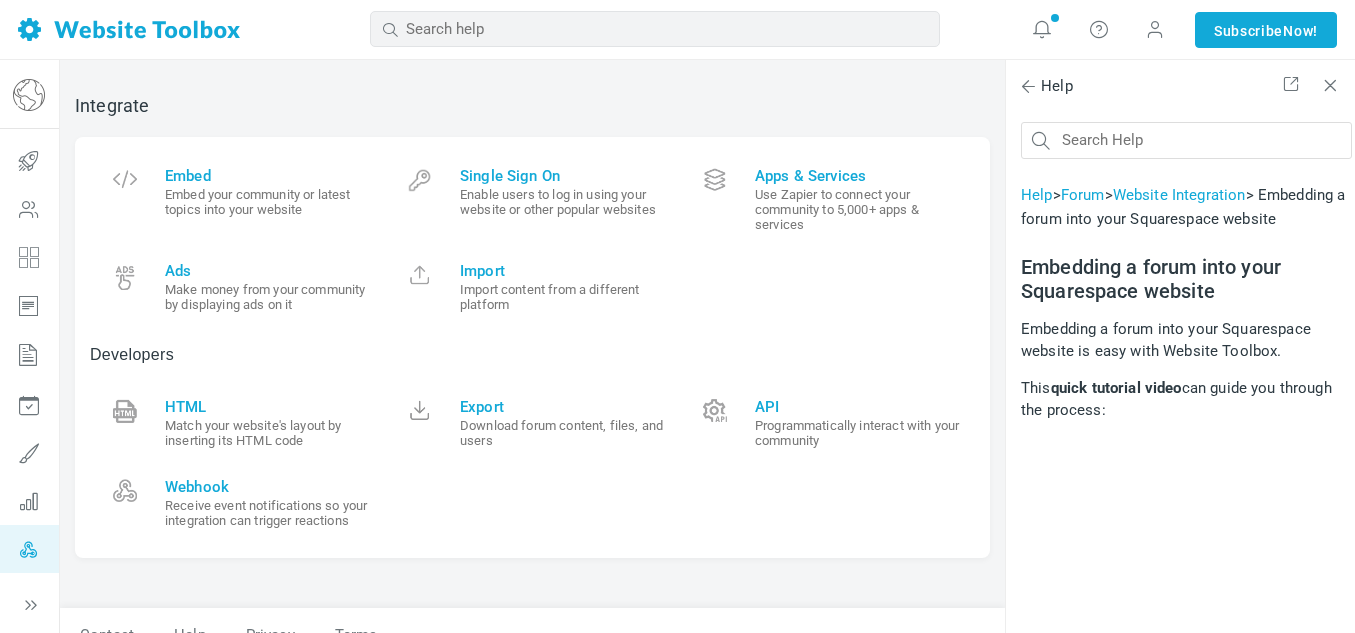scroll, scrollTop: 0, scrollLeft: 0, axis: both 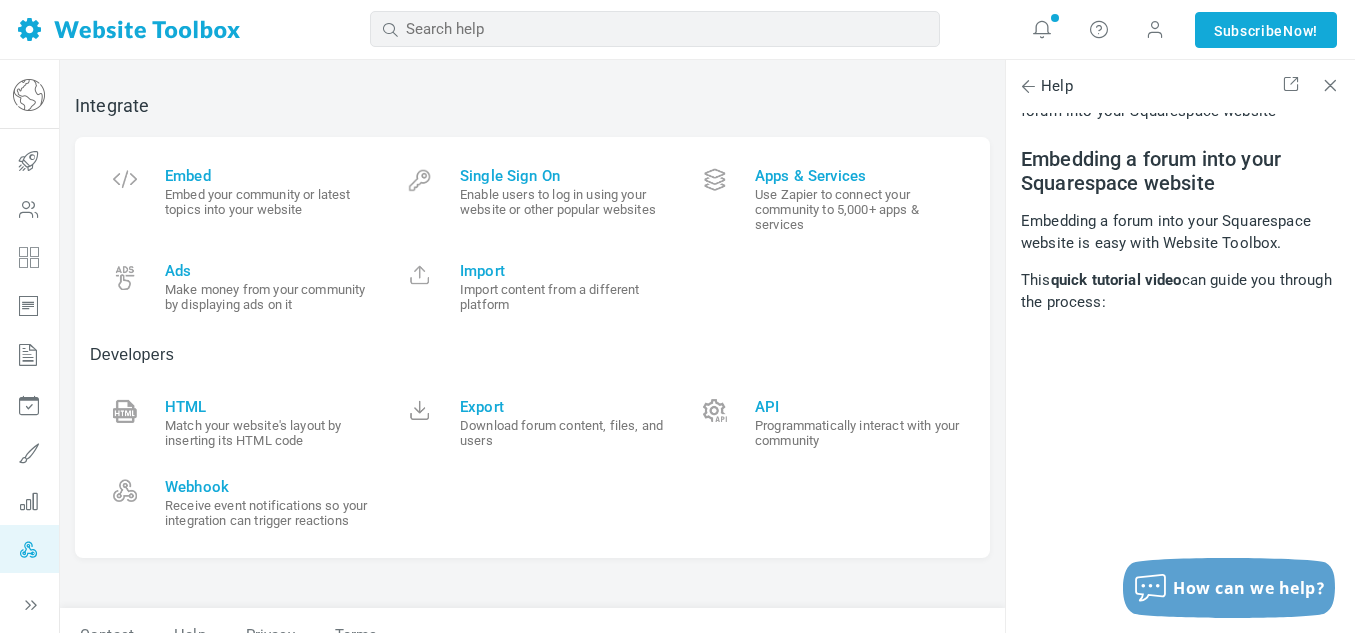 click on "Help" at bounding box center (1180, 86) 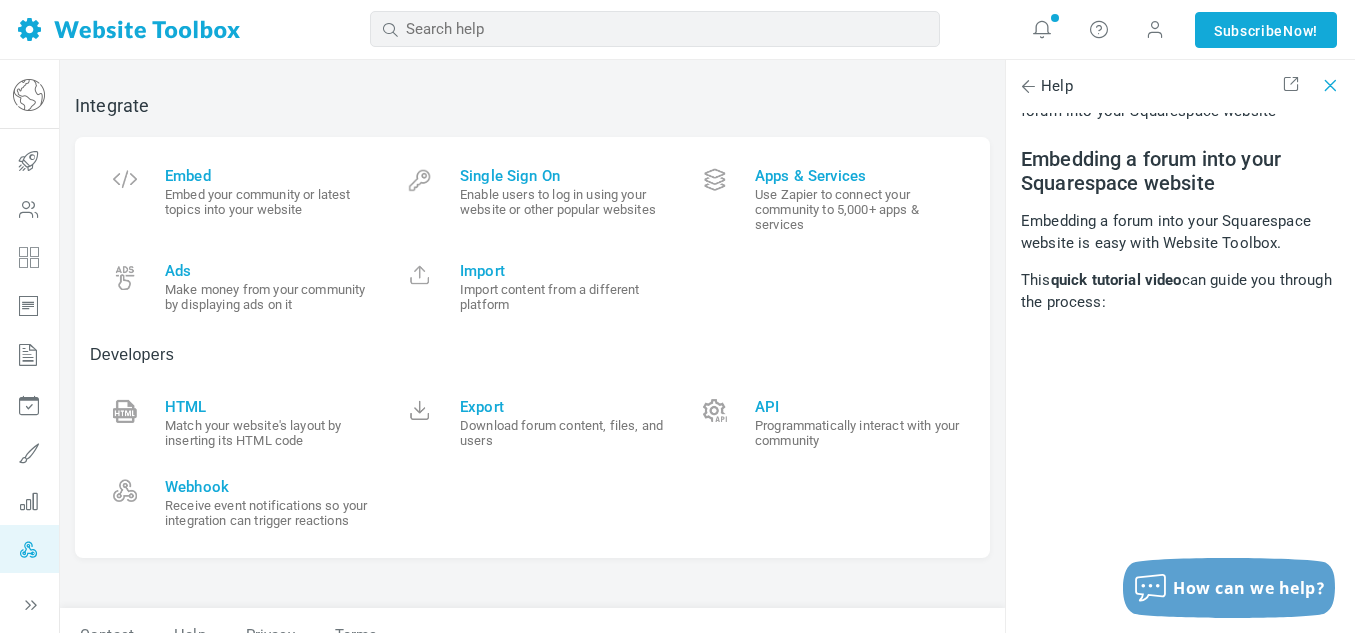 click at bounding box center (1330, 86) 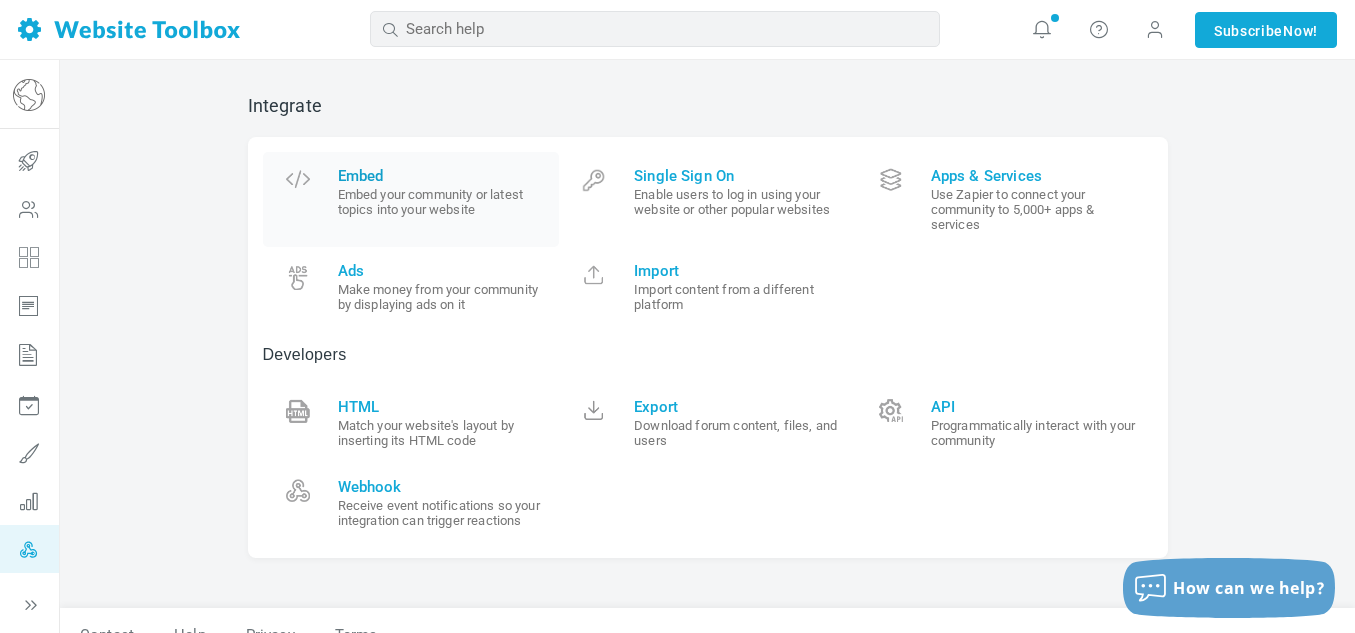 click on "Embed your  community or latest topics into your website" at bounding box center (441, 202) 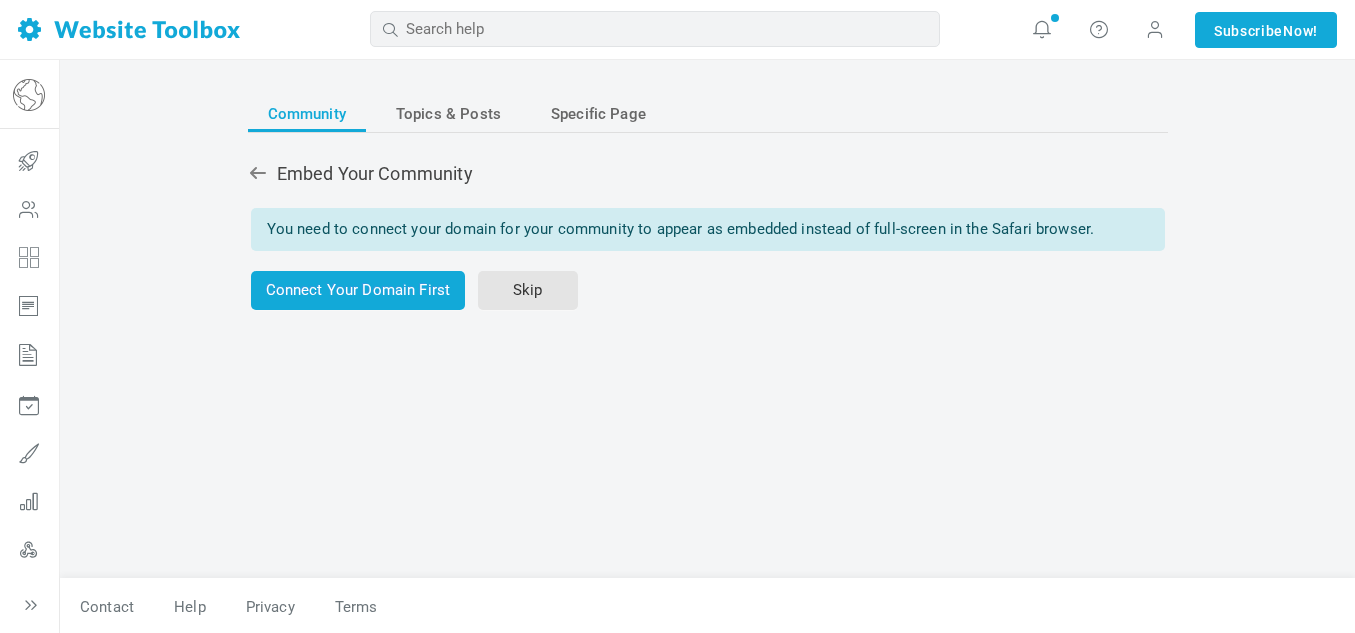 scroll, scrollTop: 0, scrollLeft: 0, axis: both 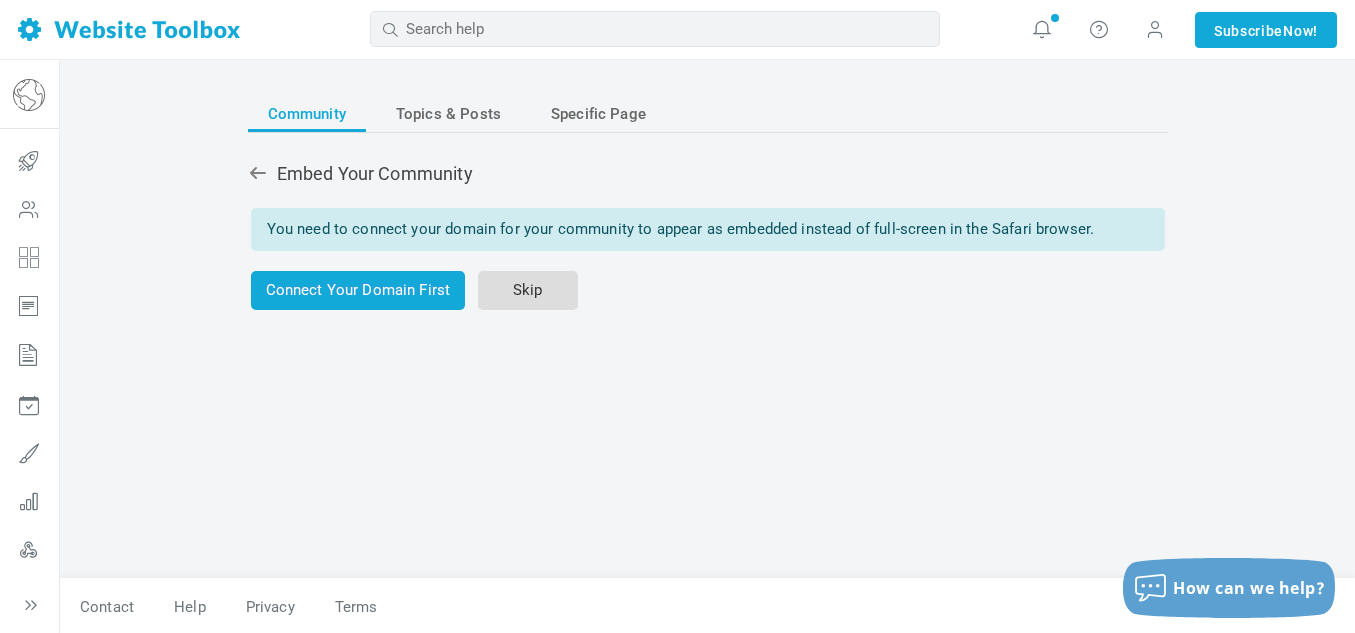 click on "Skip" at bounding box center (528, 290) 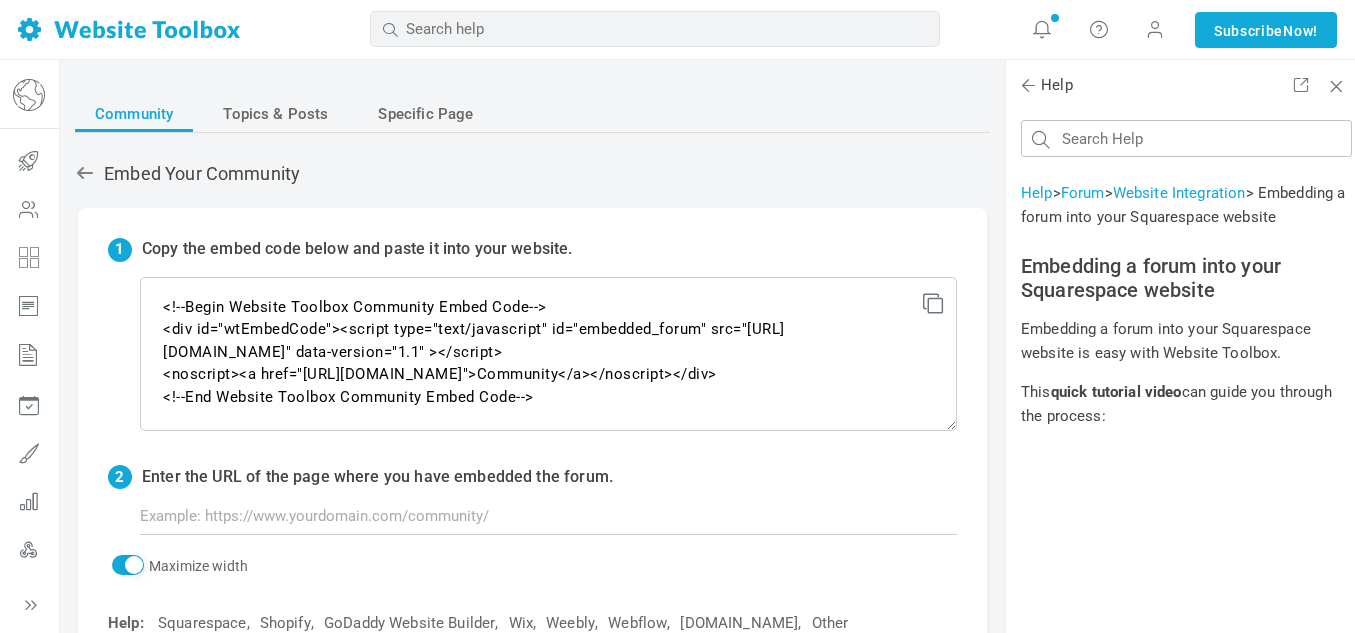 scroll, scrollTop: 0, scrollLeft: 0, axis: both 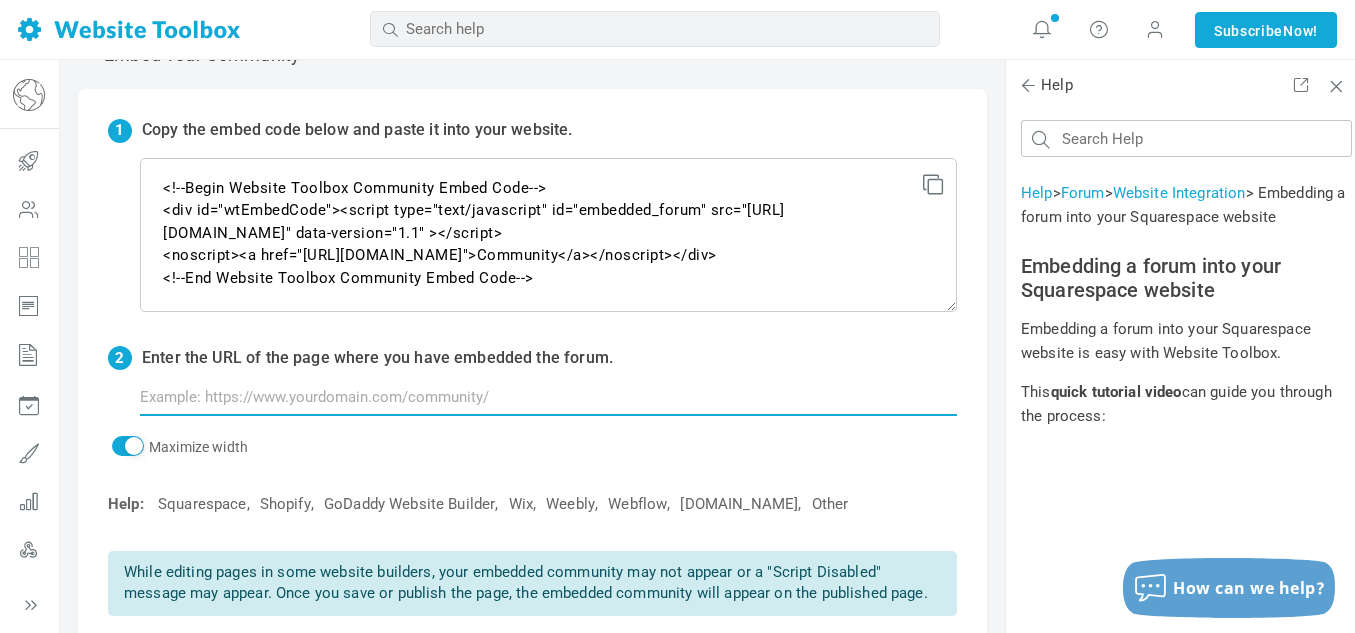 click at bounding box center (548, 397) 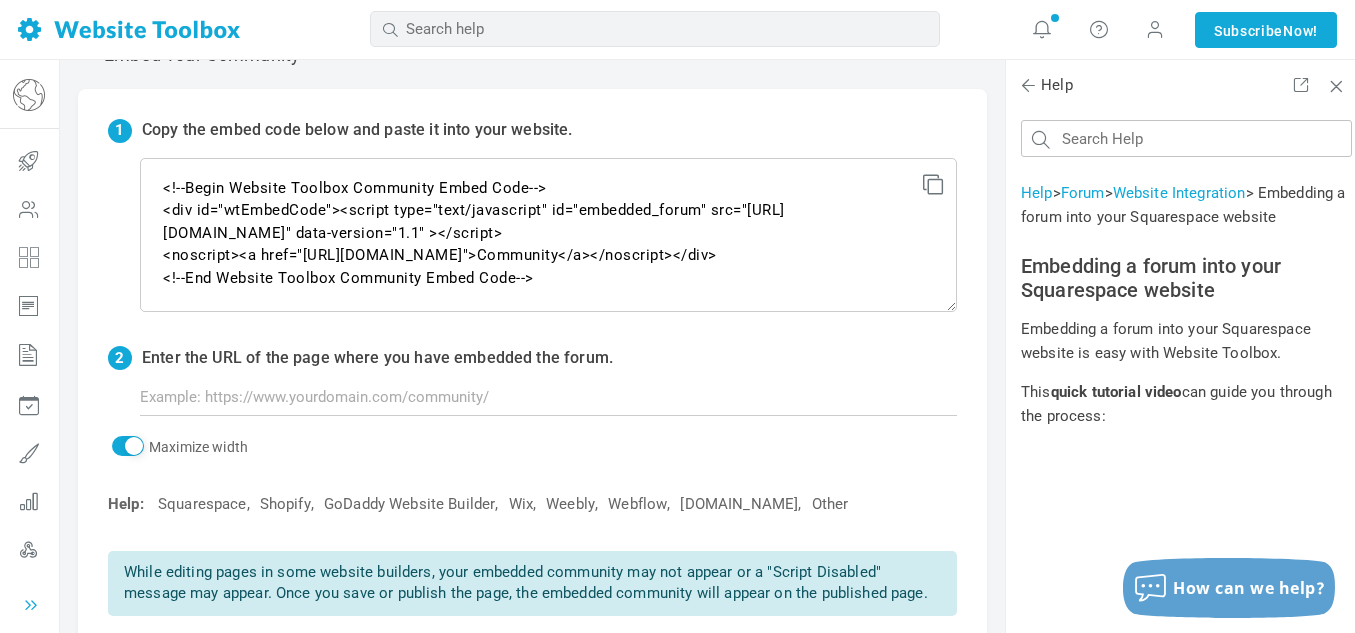 click at bounding box center [31, 605] 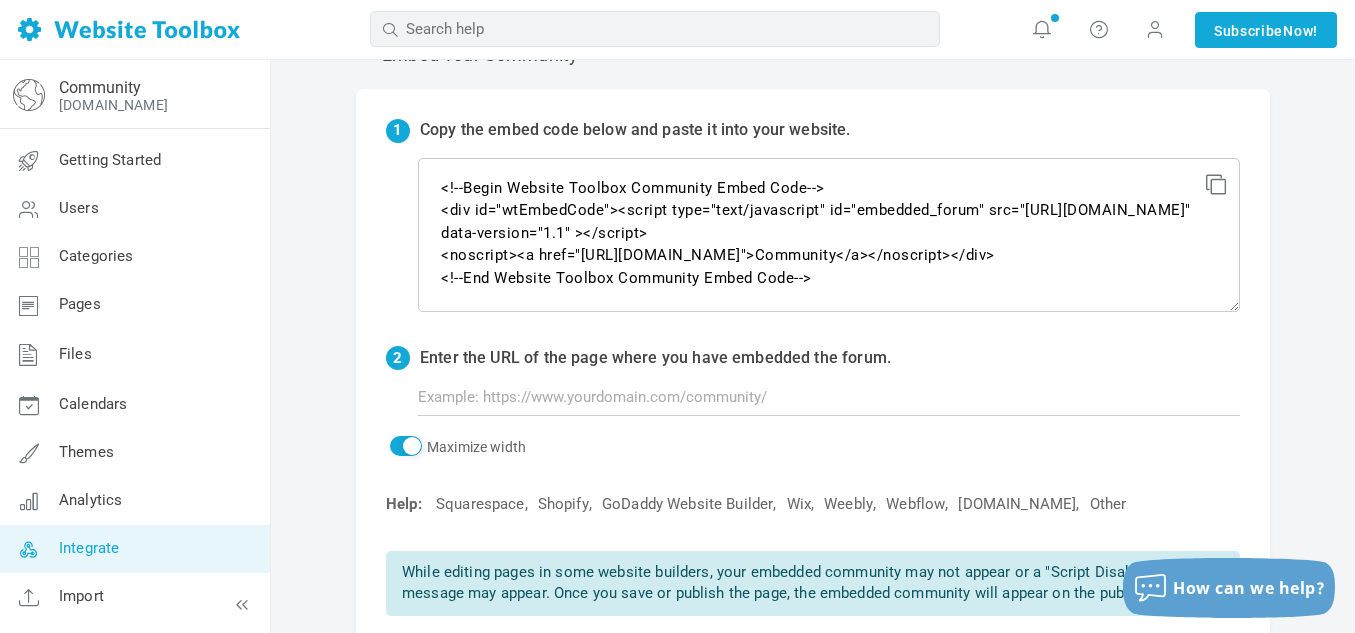 scroll, scrollTop: 43, scrollLeft: 0, axis: vertical 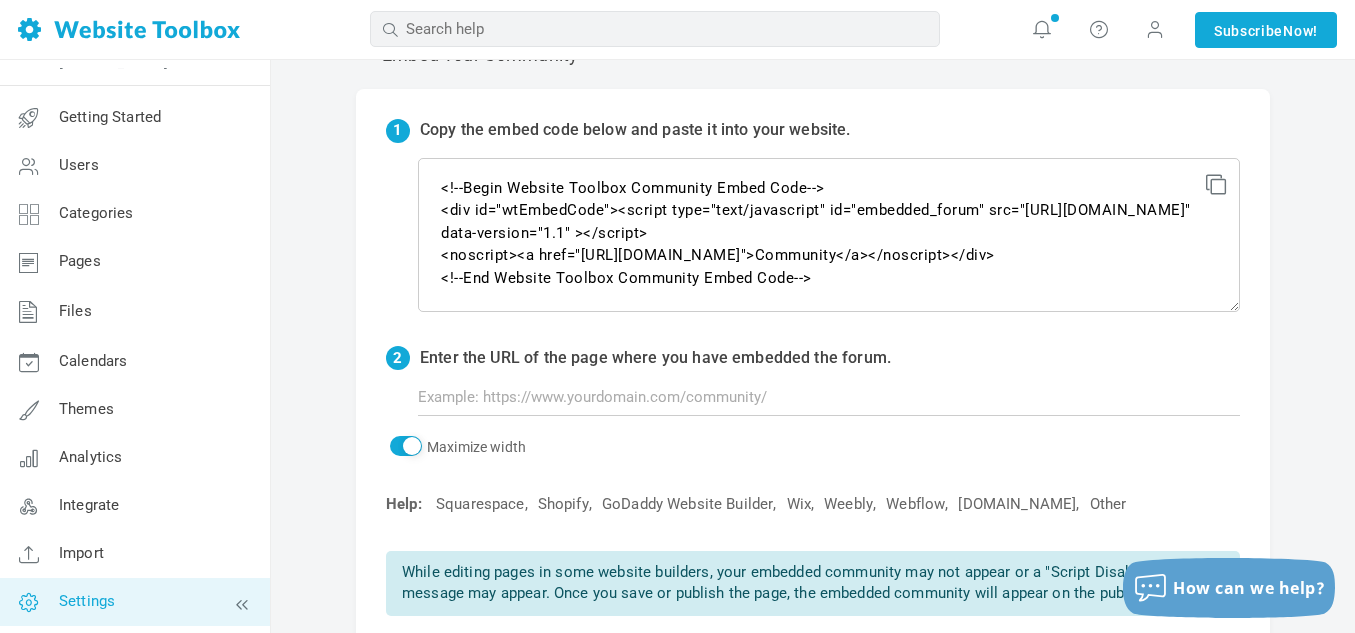 click on "Settings" at bounding box center (134, 602) 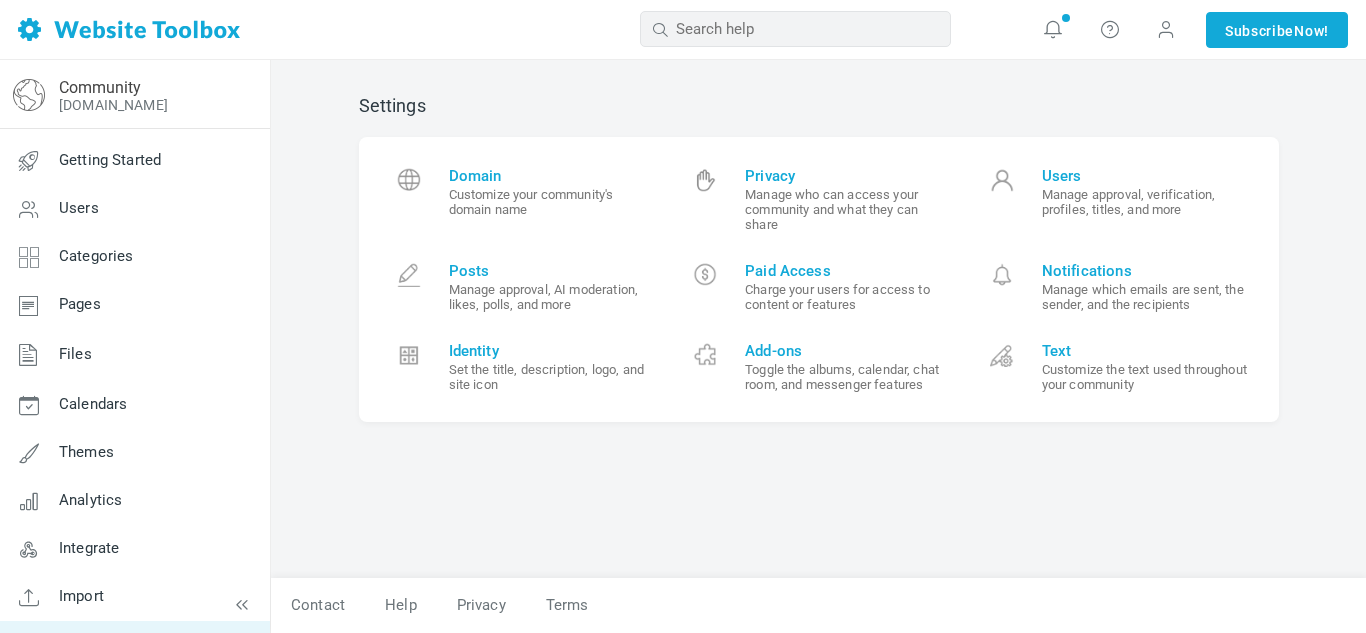 scroll, scrollTop: 0, scrollLeft: 0, axis: both 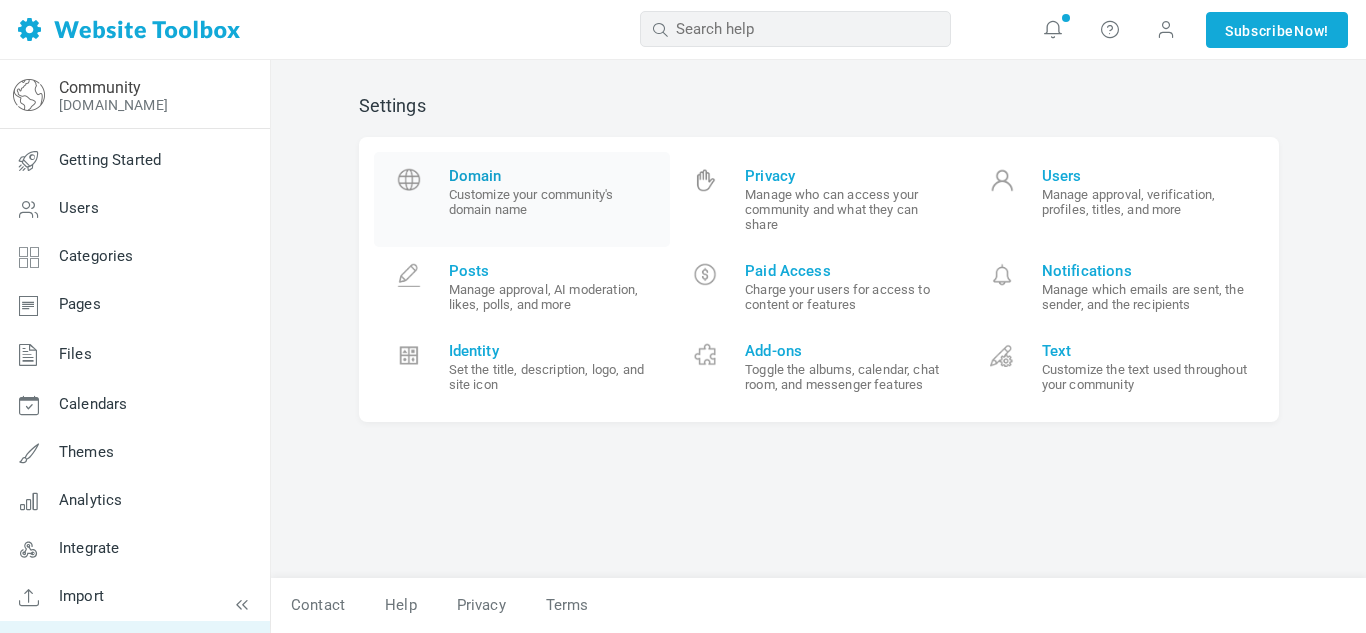 click on "Customize your community's domain name" at bounding box center (552, 202) 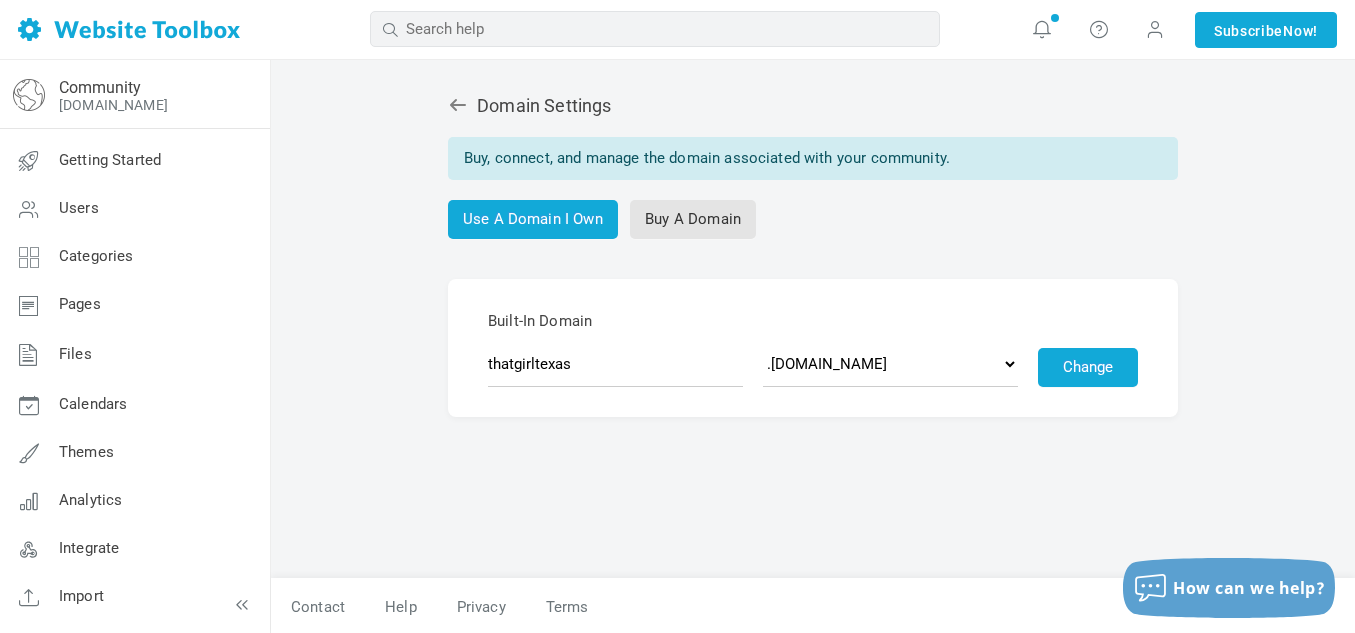 scroll, scrollTop: 2, scrollLeft: 0, axis: vertical 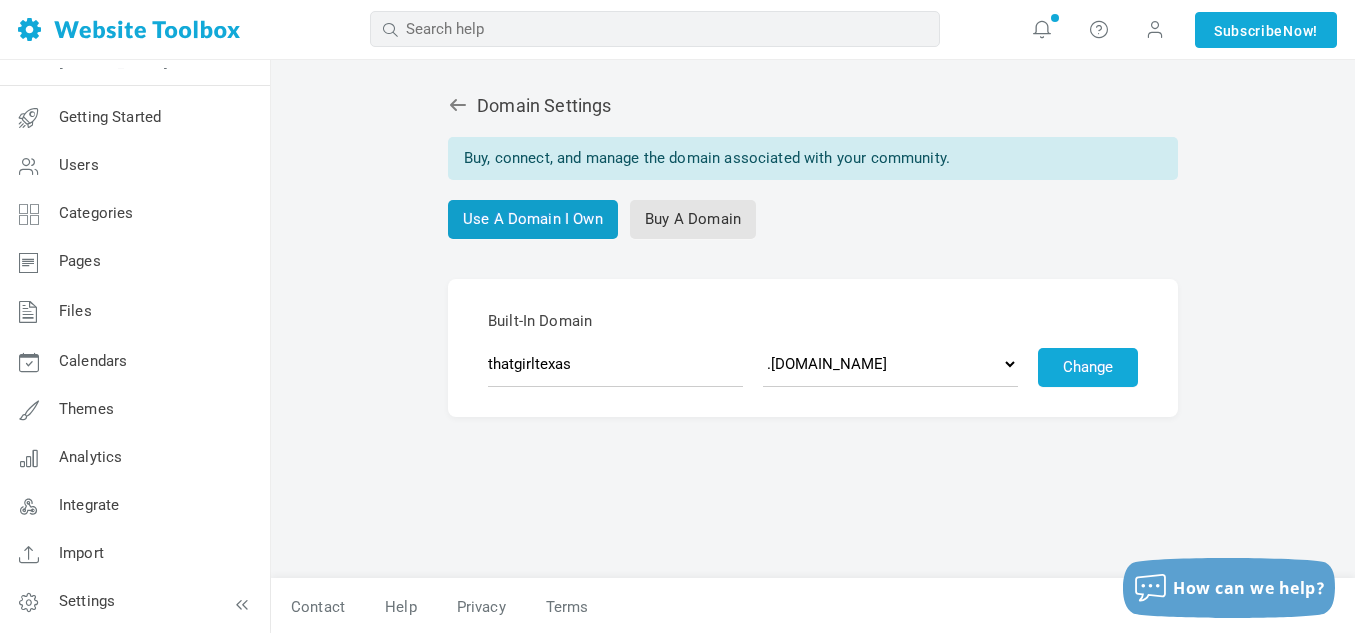 click on "Use A Domain I Own" at bounding box center [533, 219] 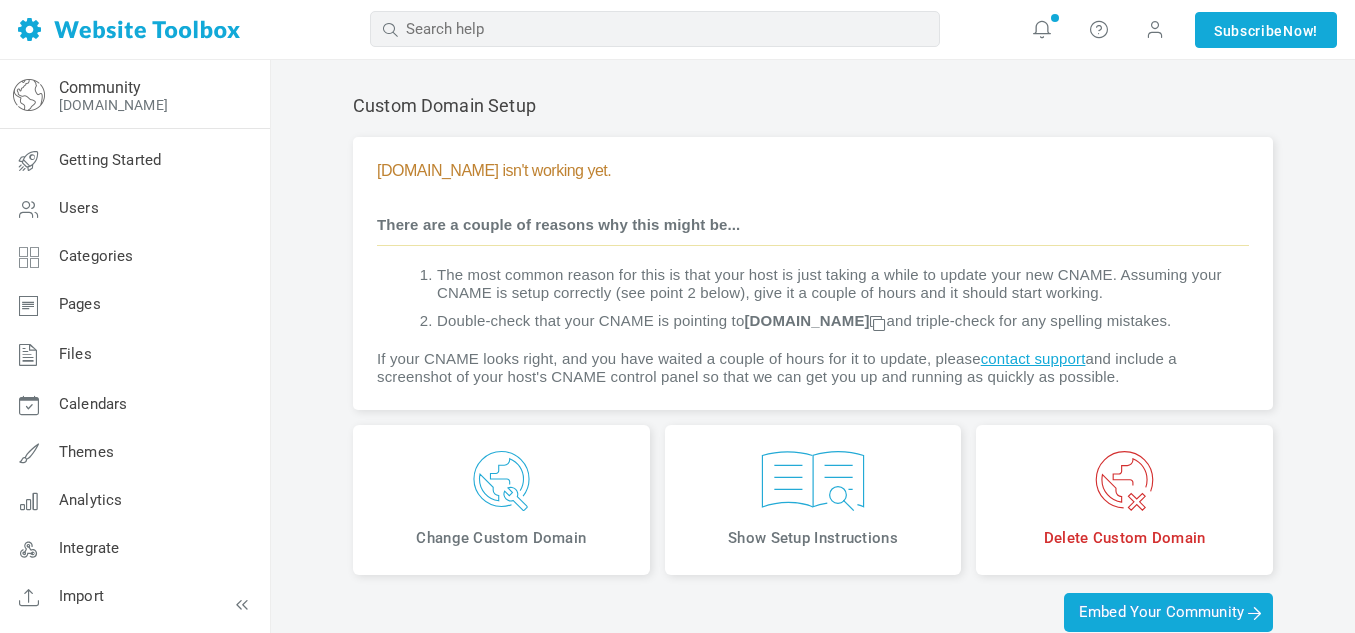 scroll, scrollTop: 0, scrollLeft: 0, axis: both 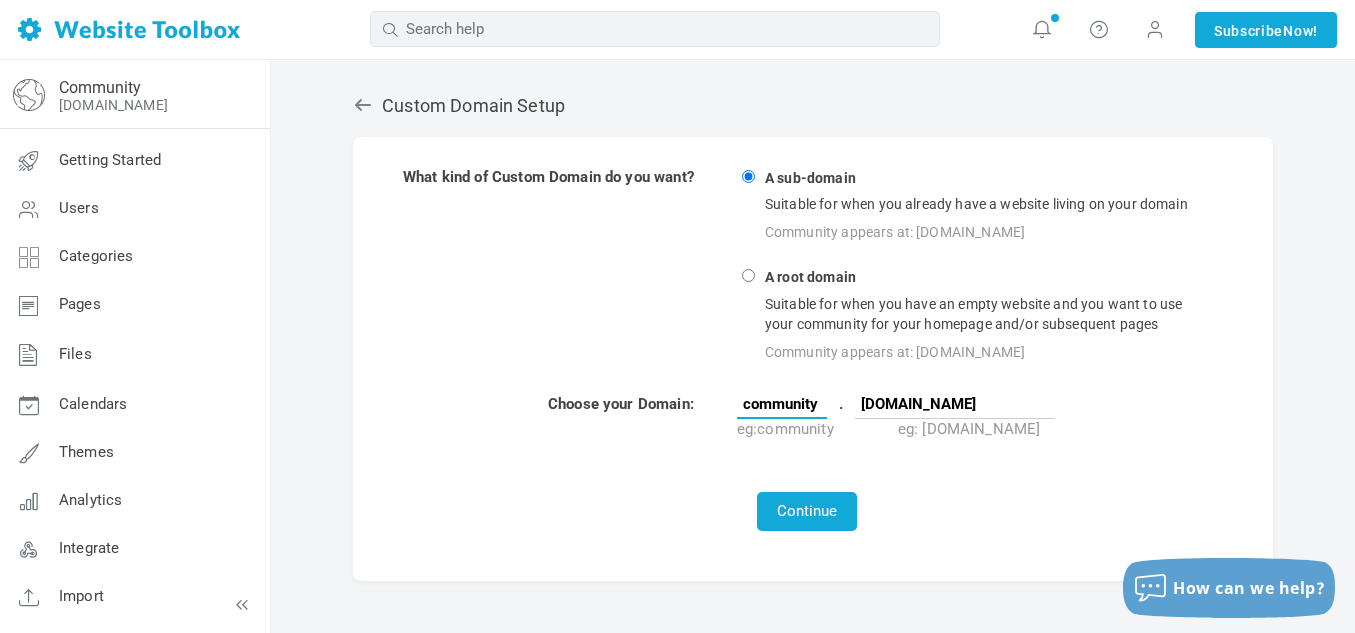 click on "community" at bounding box center (782, 404) 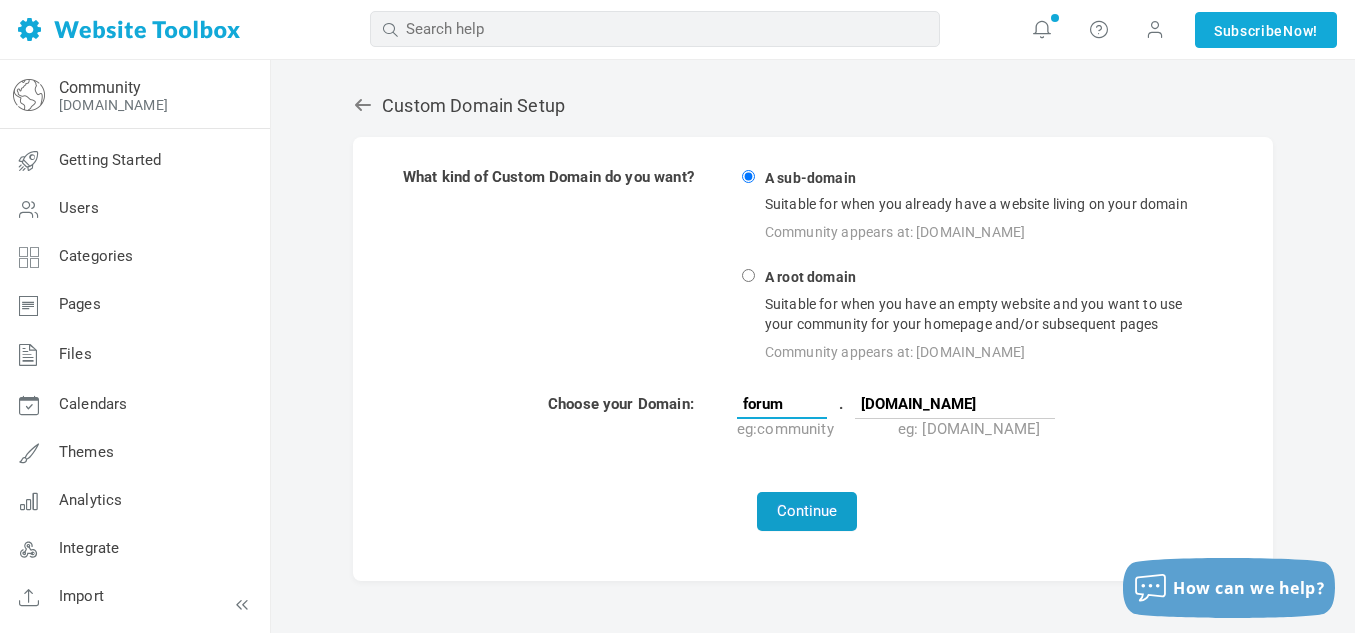 type on "forum" 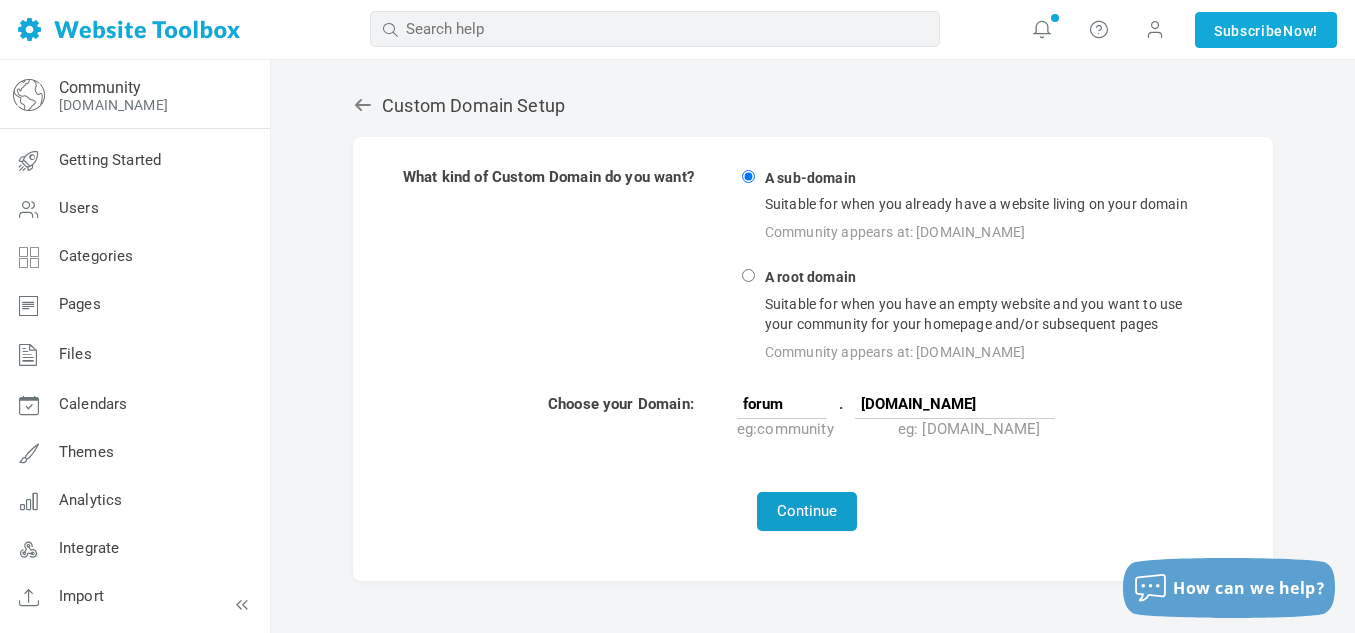 click on "Continue" at bounding box center [807, 511] 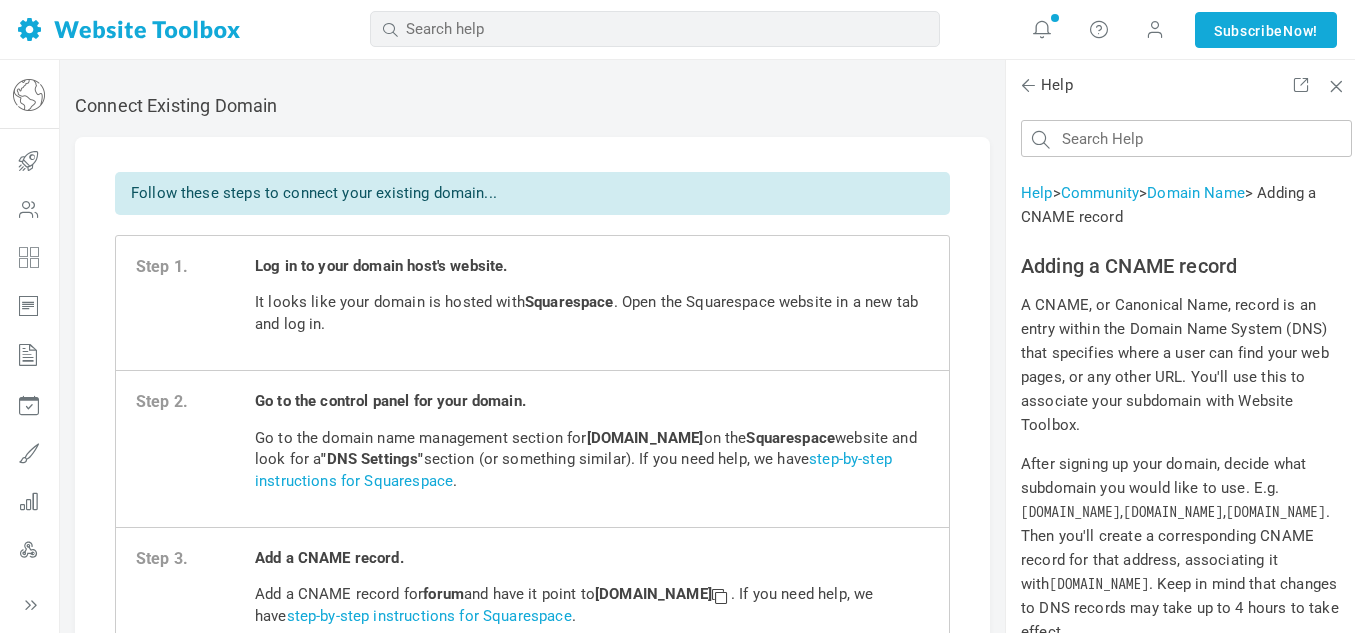 scroll, scrollTop: 0, scrollLeft: 0, axis: both 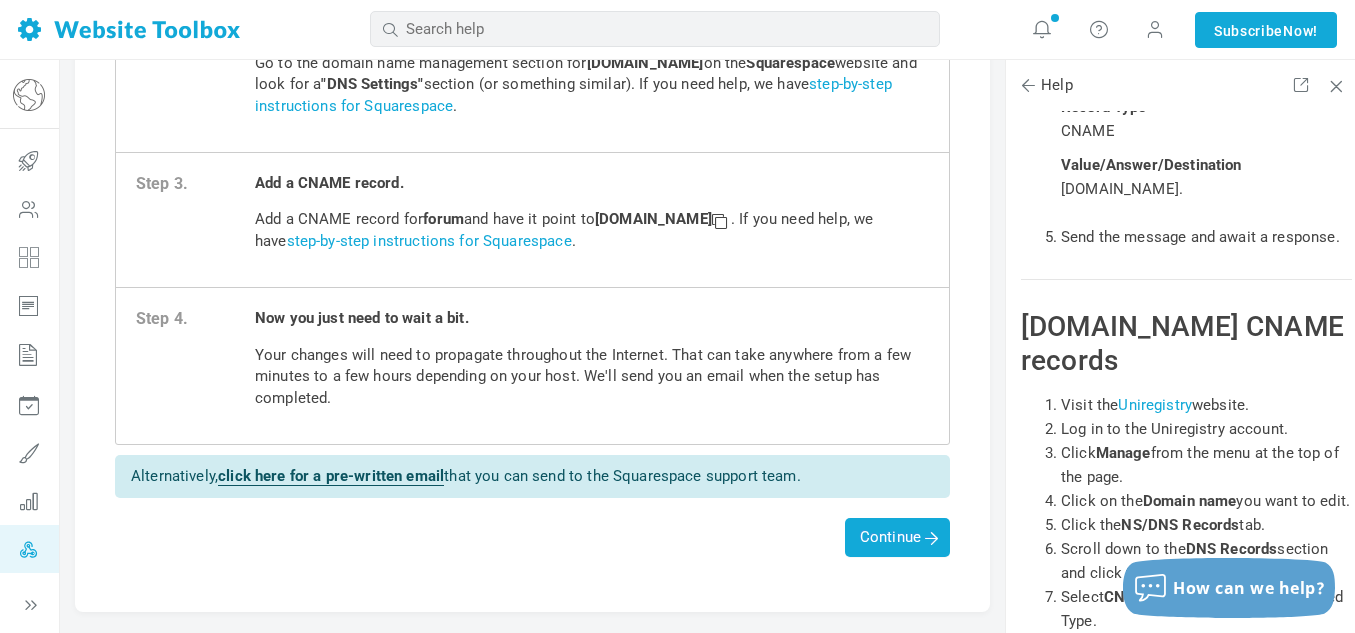 click at bounding box center [29, 549] 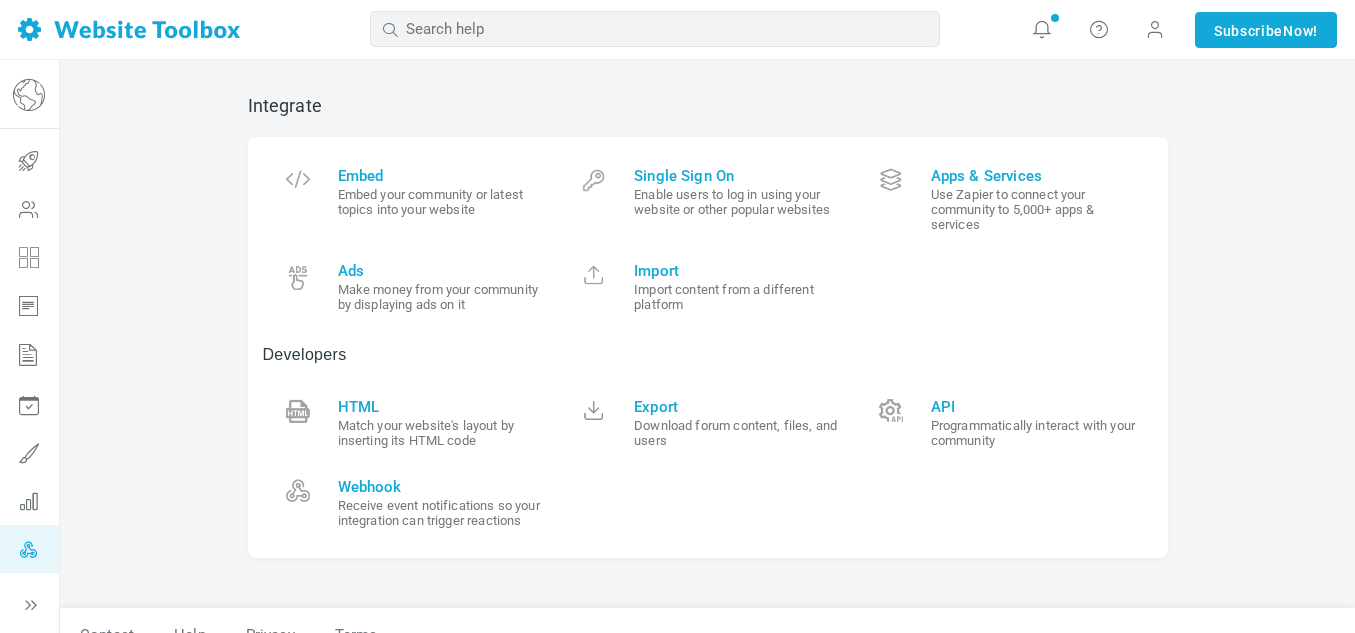 scroll, scrollTop: 0, scrollLeft: 0, axis: both 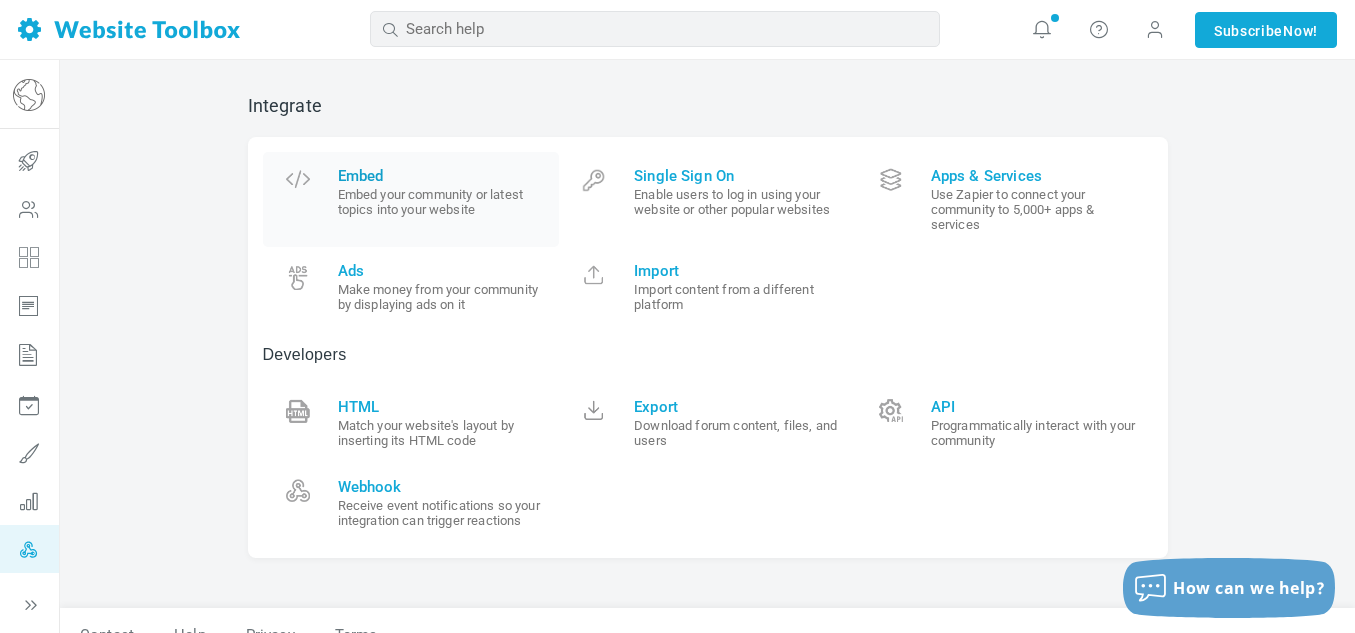 click on "Embed
Embed your  community or latest topics into your website" at bounding box center (411, 199) 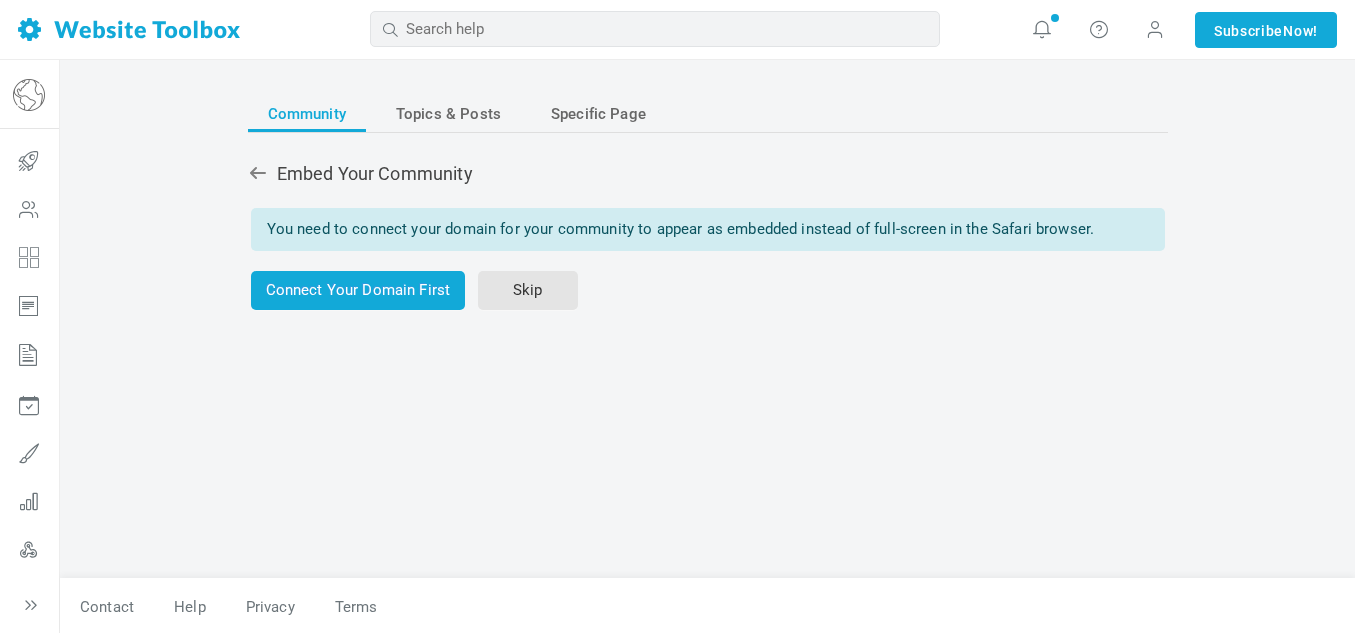 scroll, scrollTop: 0, scrollLeft: 0, axis: both 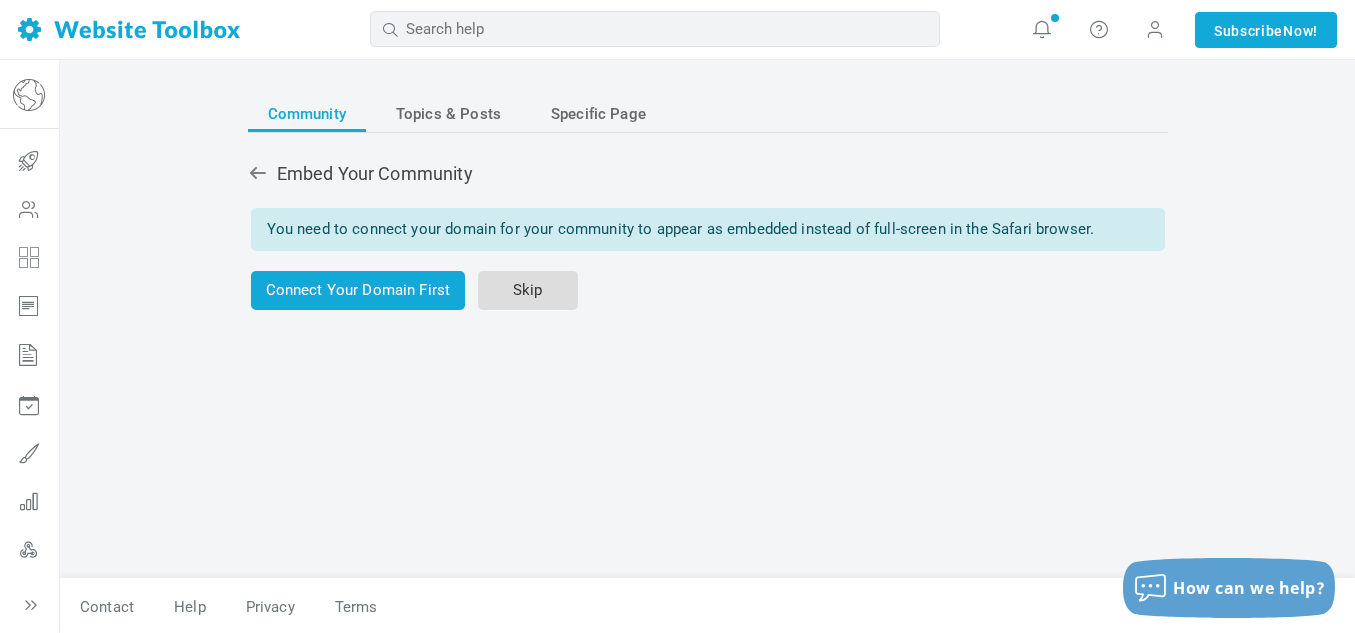 click on "Skip" at bounding box center [528, 290] 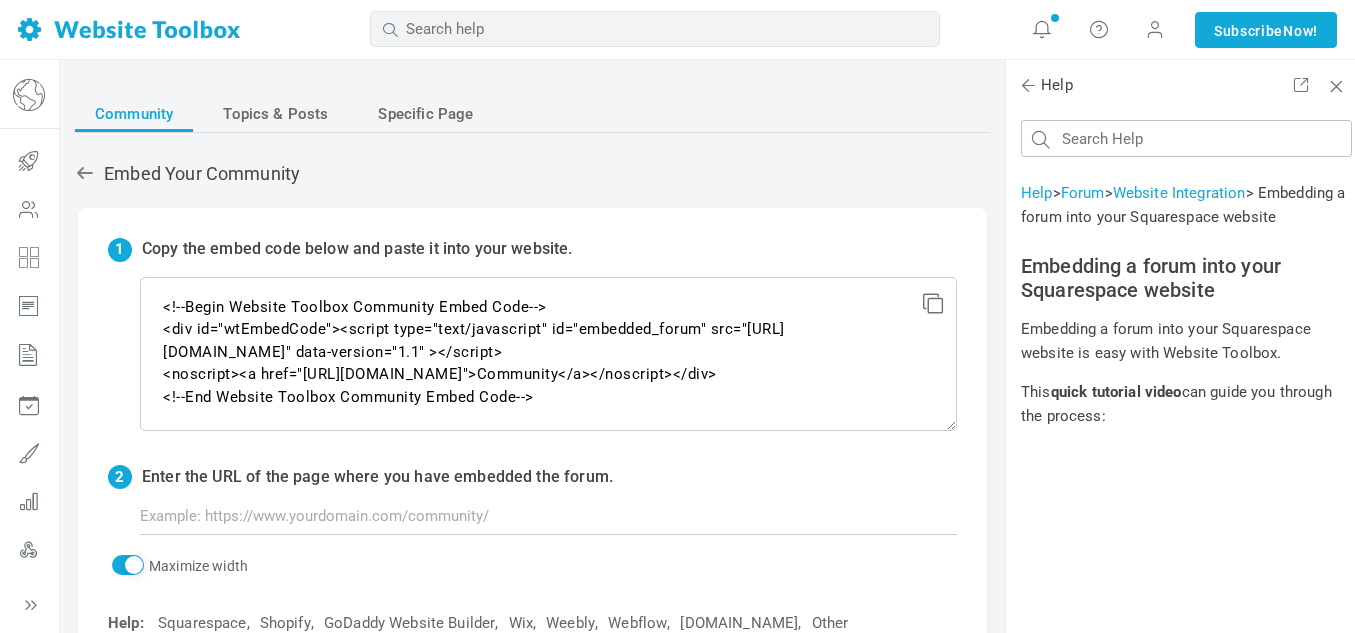 scroll, scrollTop: 0, scrollLeft: 0, axis: both 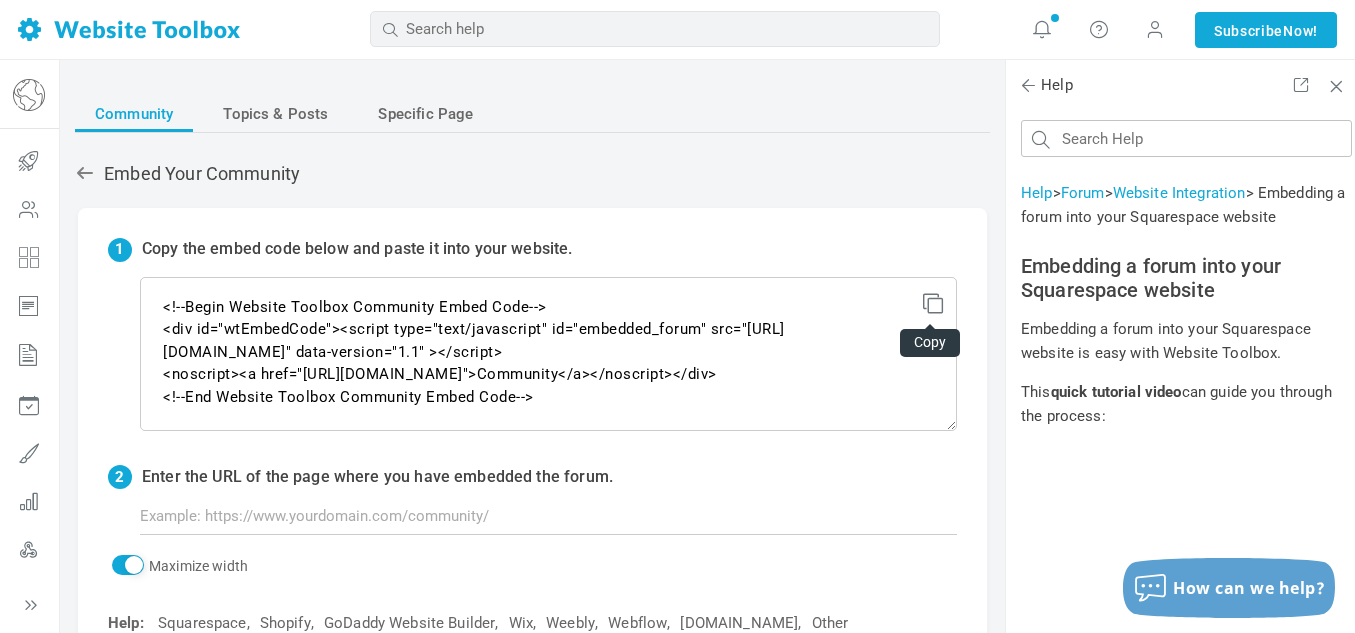 click at bounding box center [930, 300] 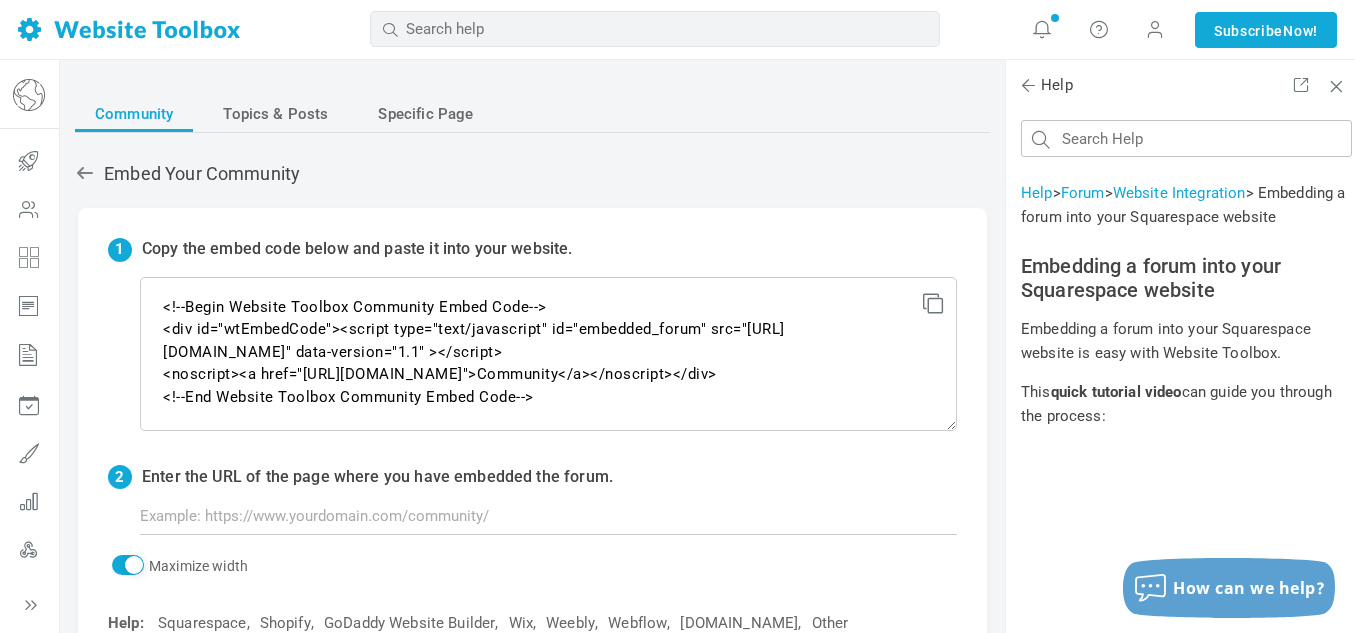click at bounding box center [930, 300] 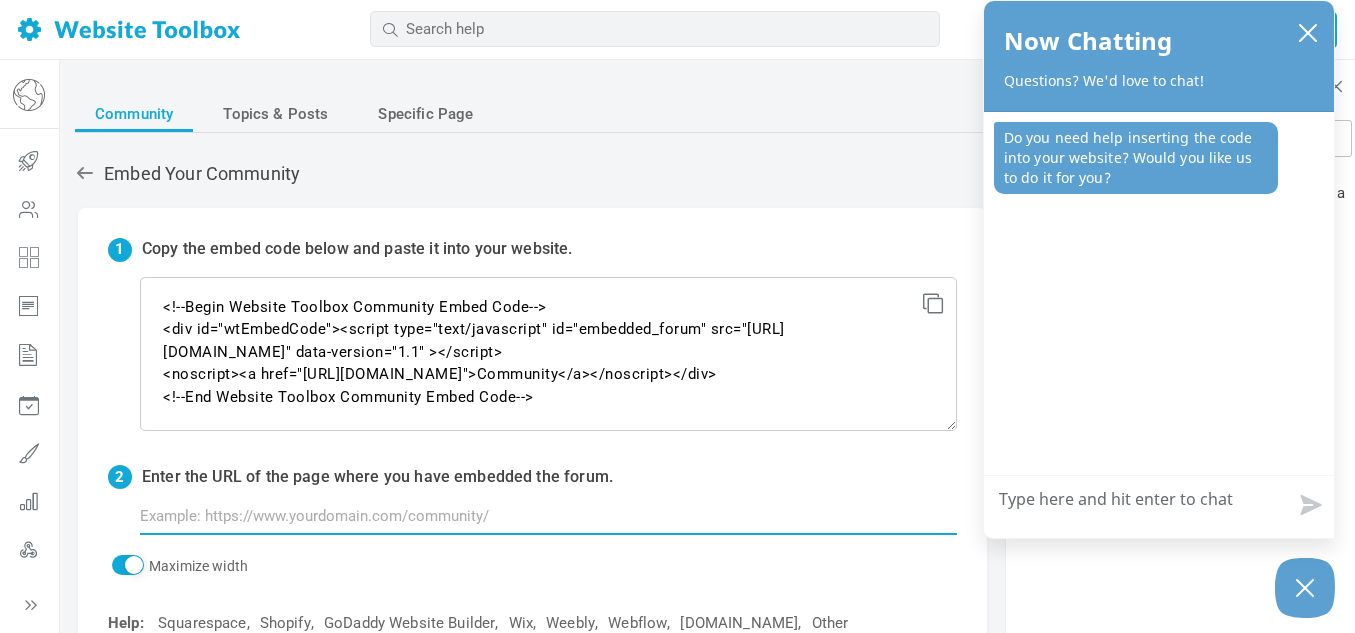 click at bounding box center [548, 516] 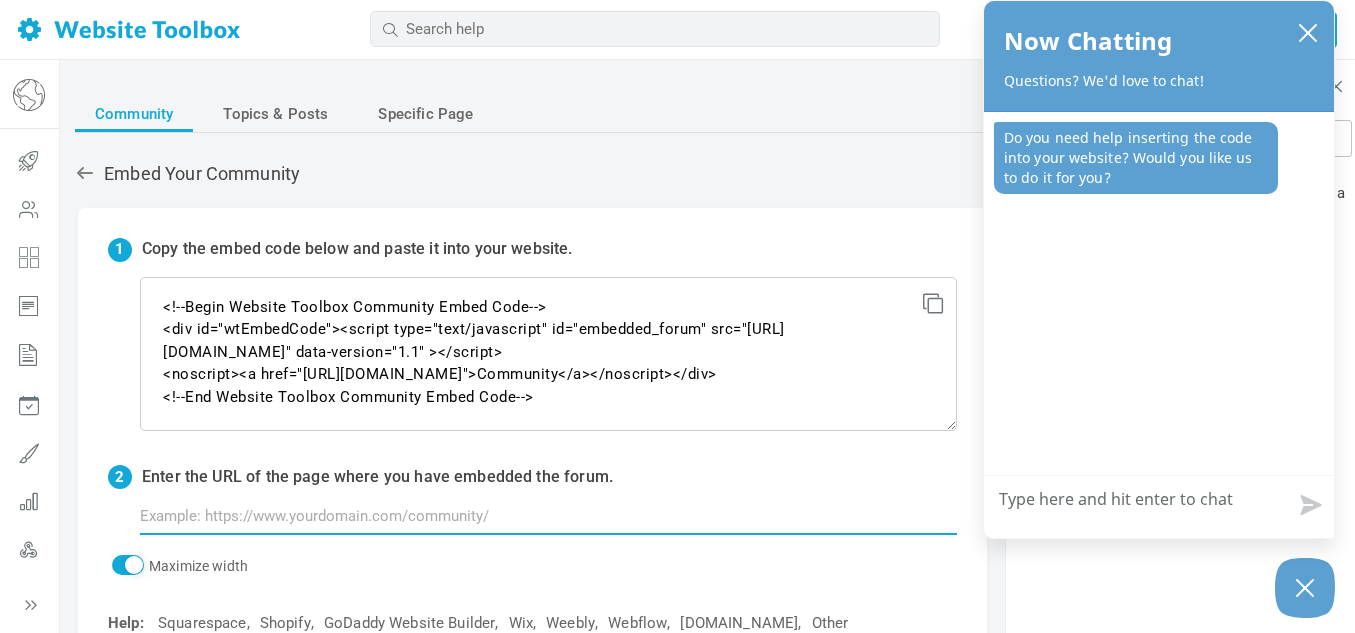 paste on "https://grape-tetra-r8me.squarespace.com/new-page" 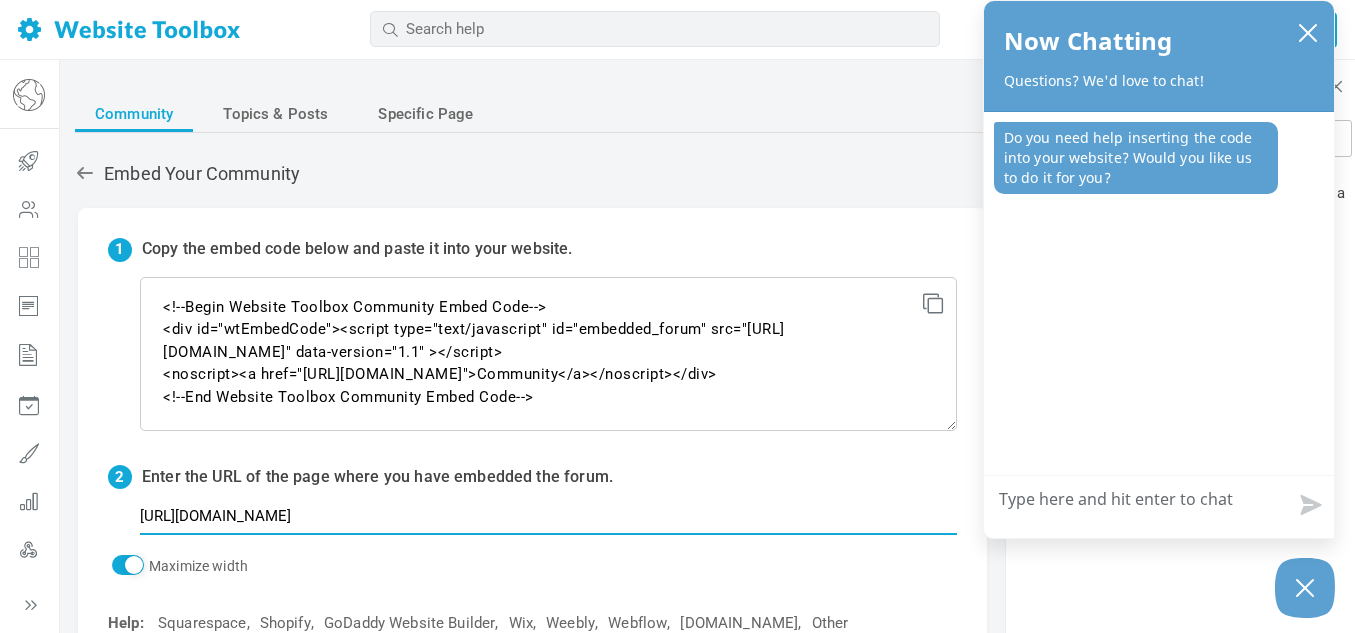 type on "https://grape-tetra-r8me.squarespace.com/new-page" 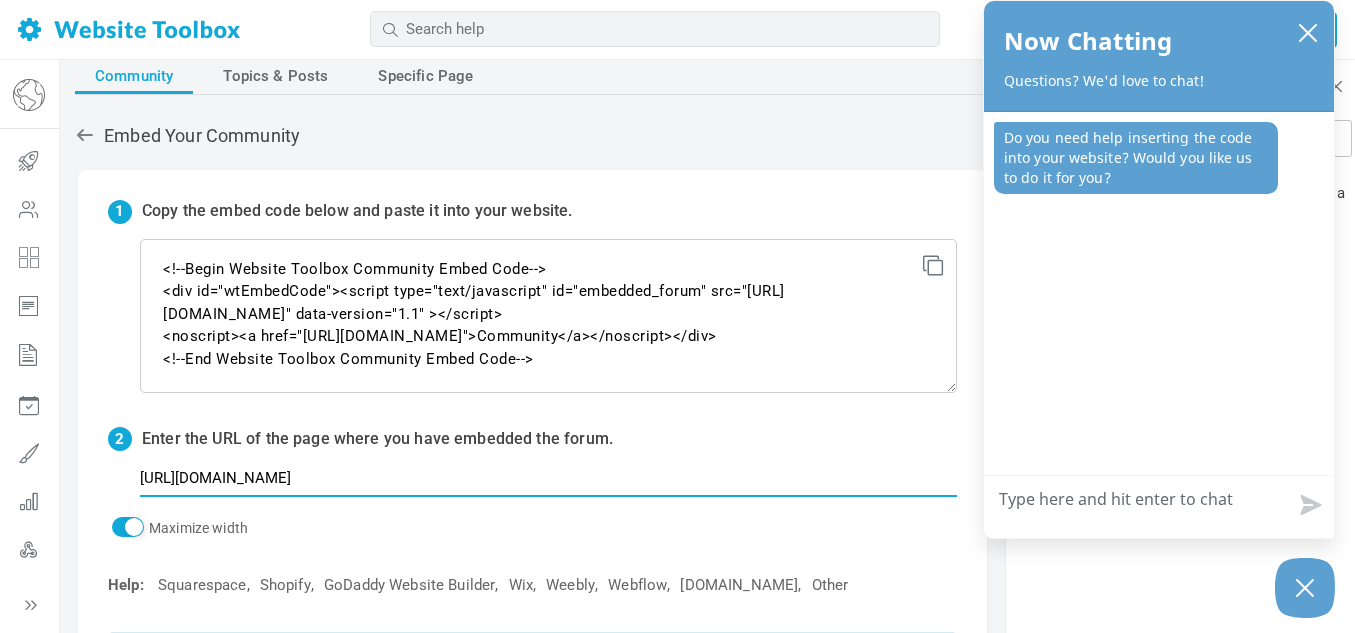 scroll, scrollTop: 36, scrollLeft: 0, axis: vertical 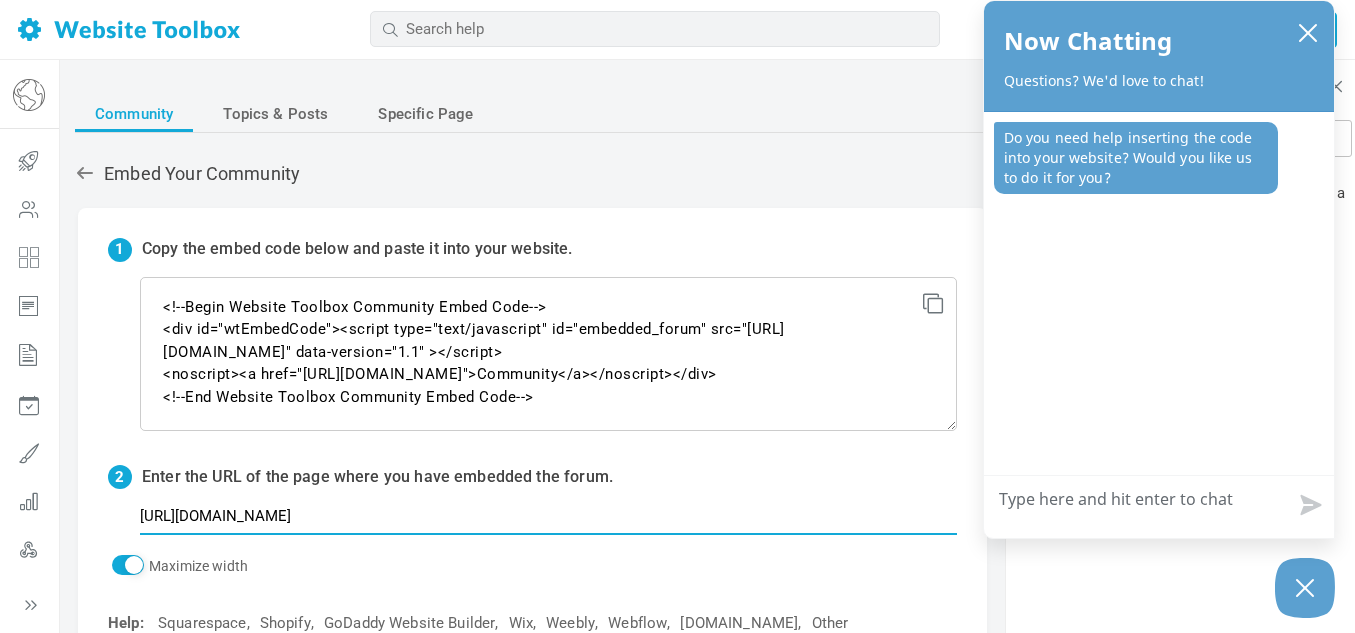 click at bounding box center (0, 0) 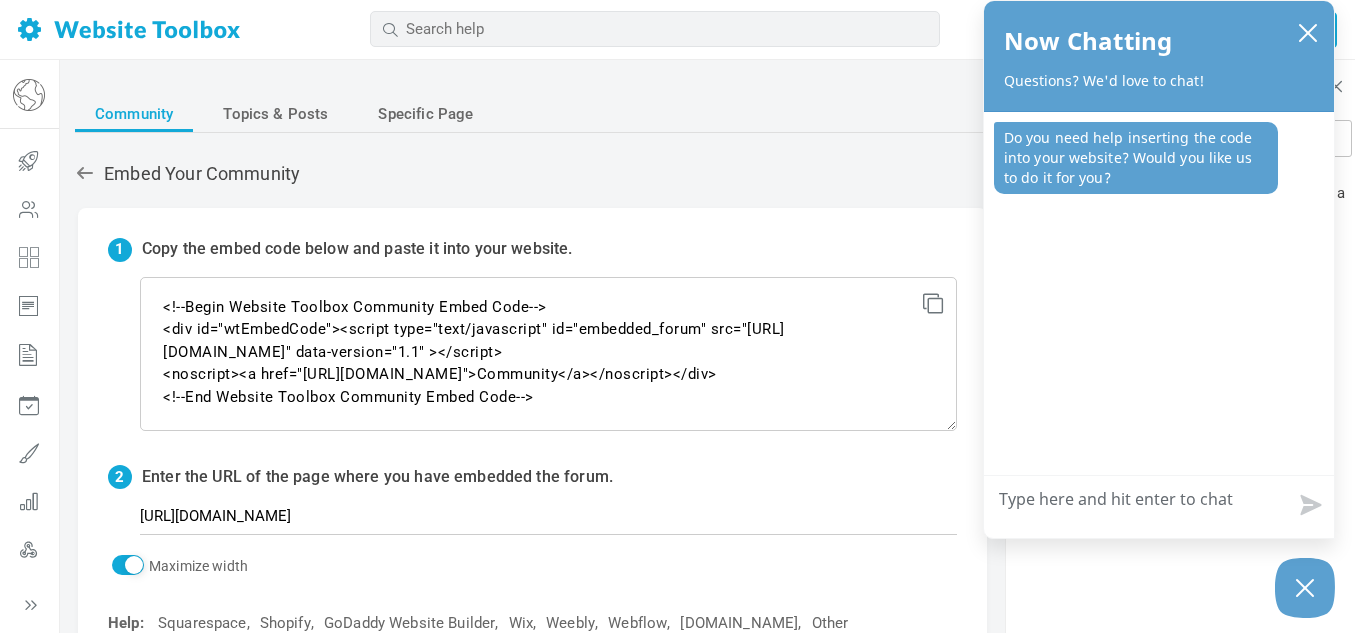 click on "How can we help?" at bounding box center (1159, 502) 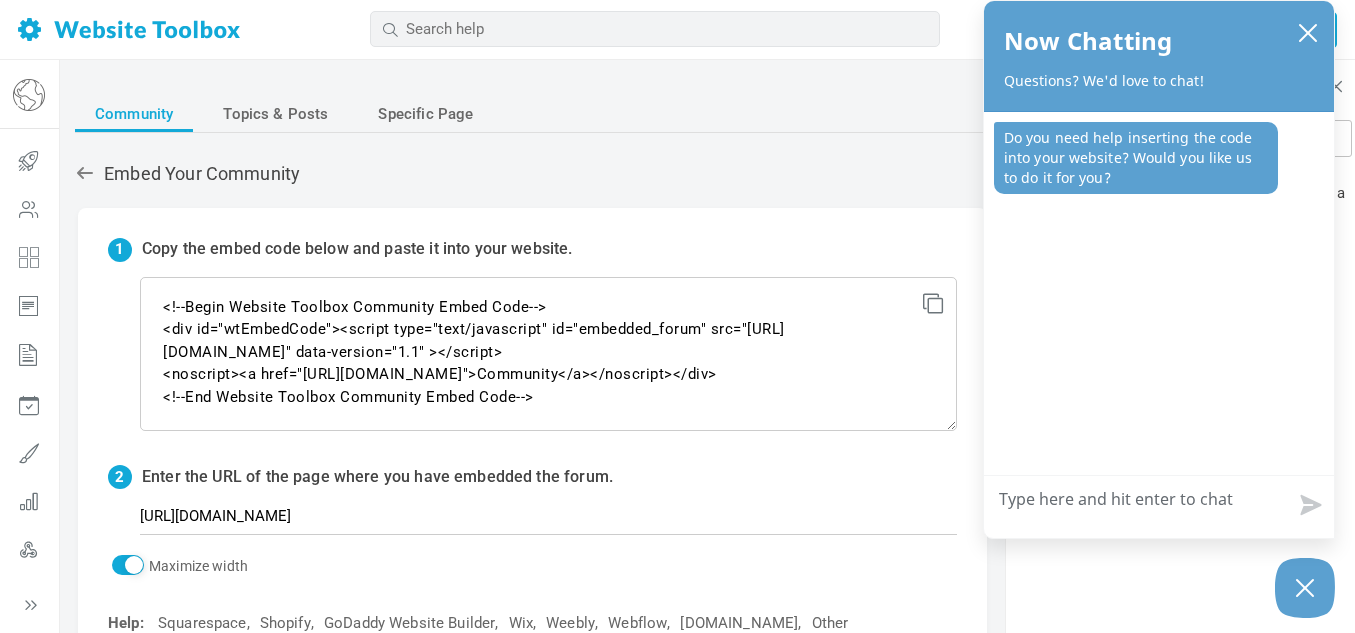 type on "E" 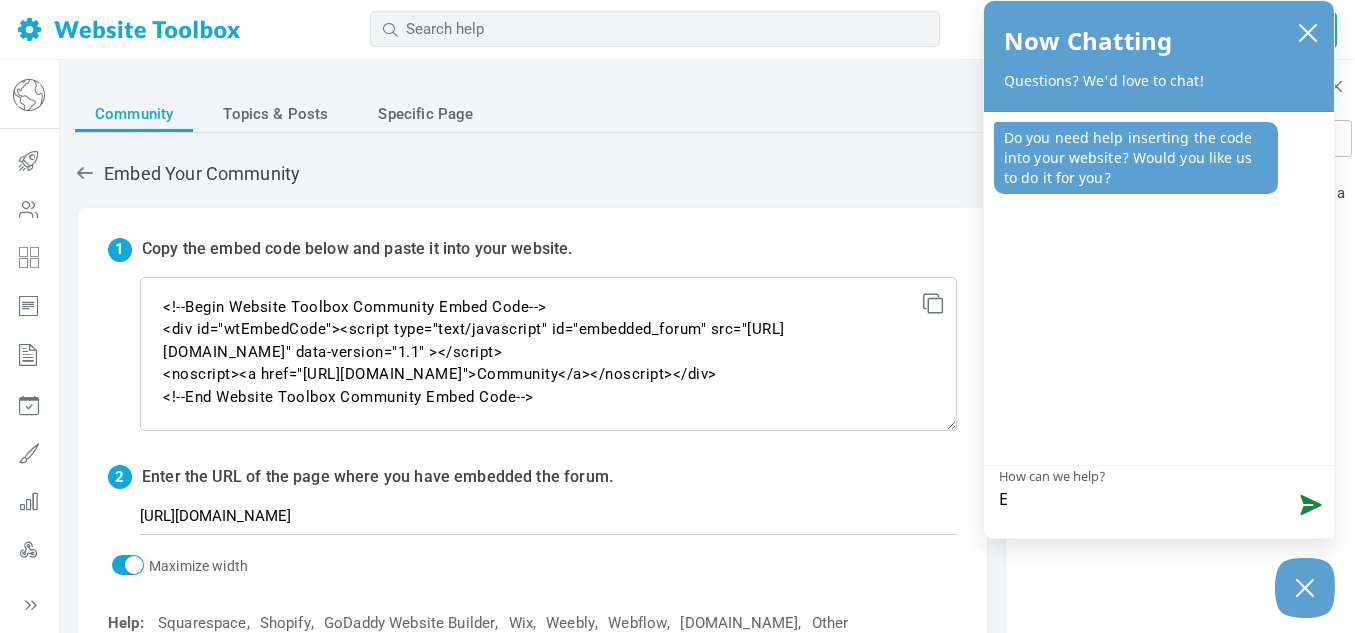 type on "Ev" 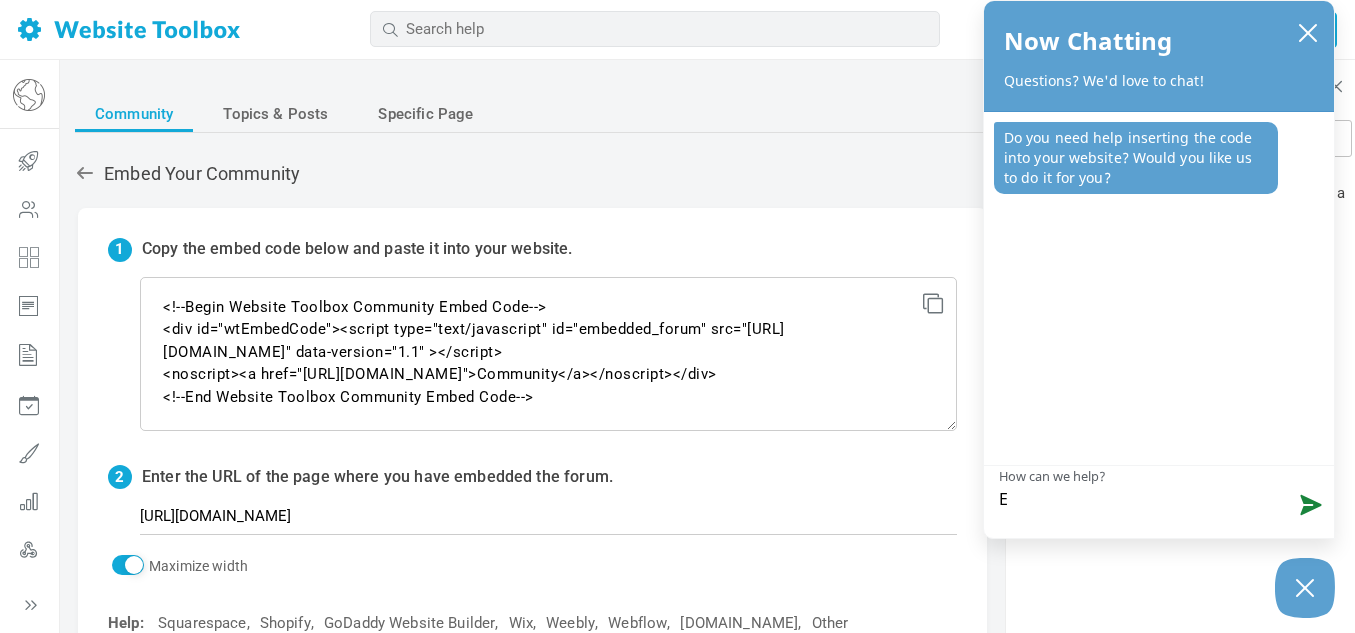 type on "Ev" 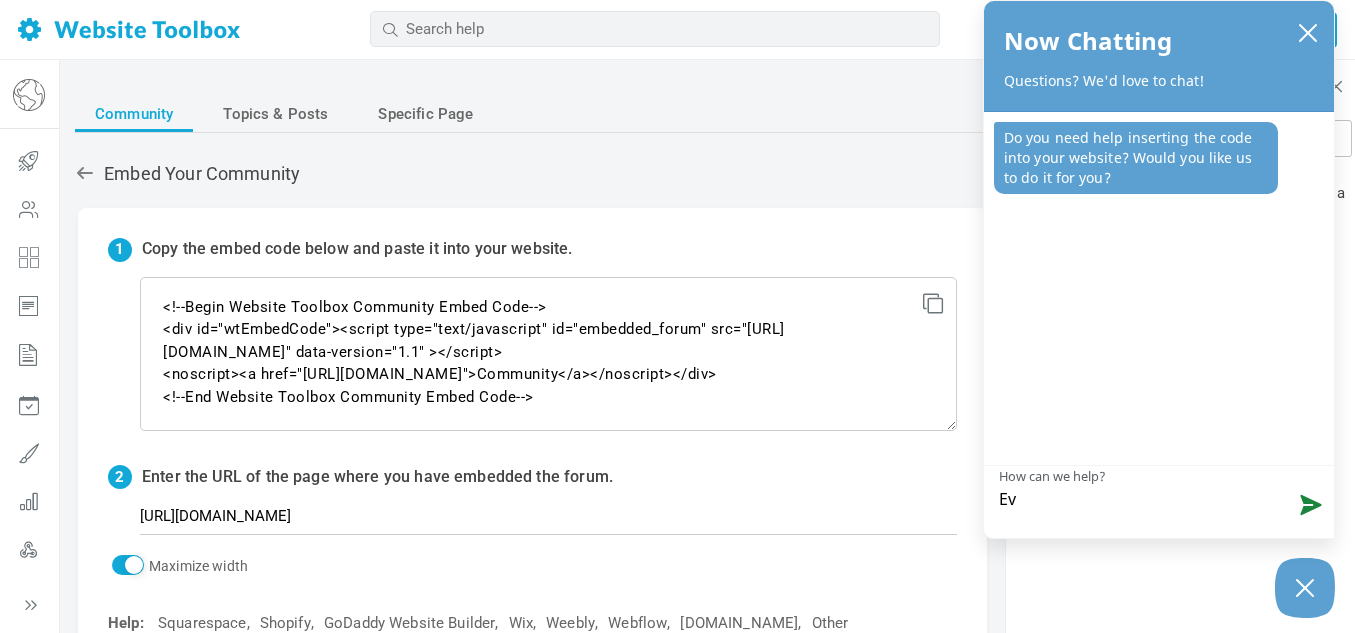 type on "Eve" 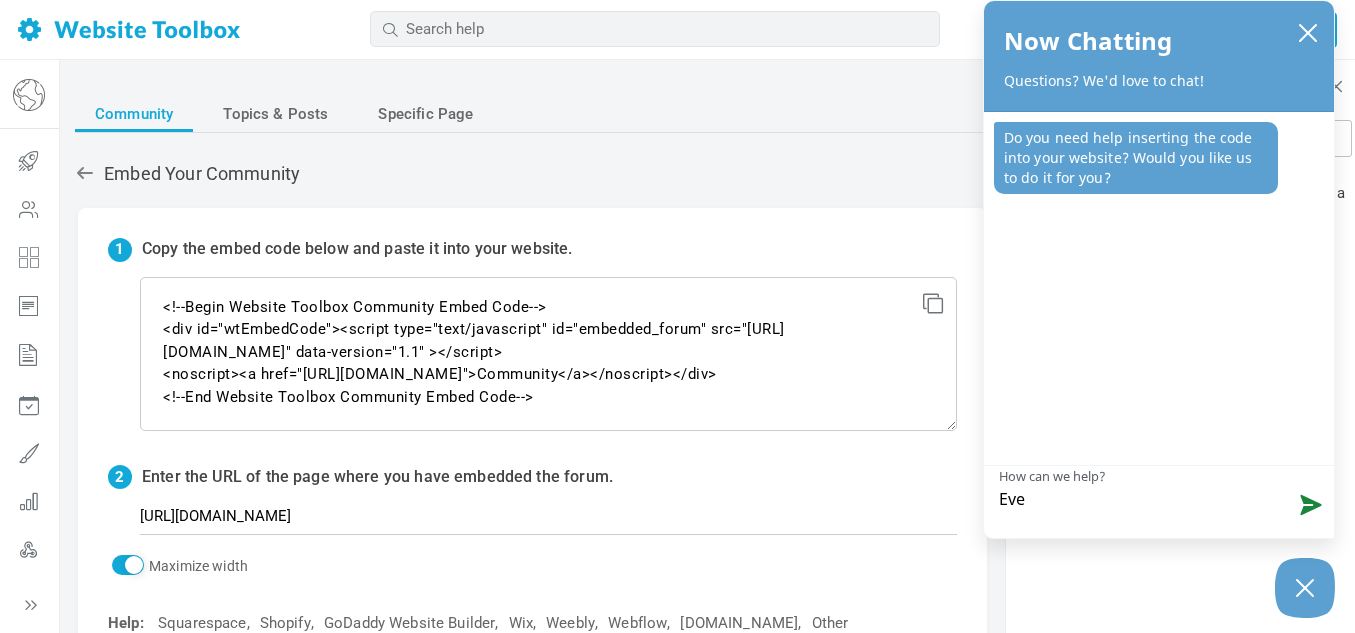 type on "Ever" 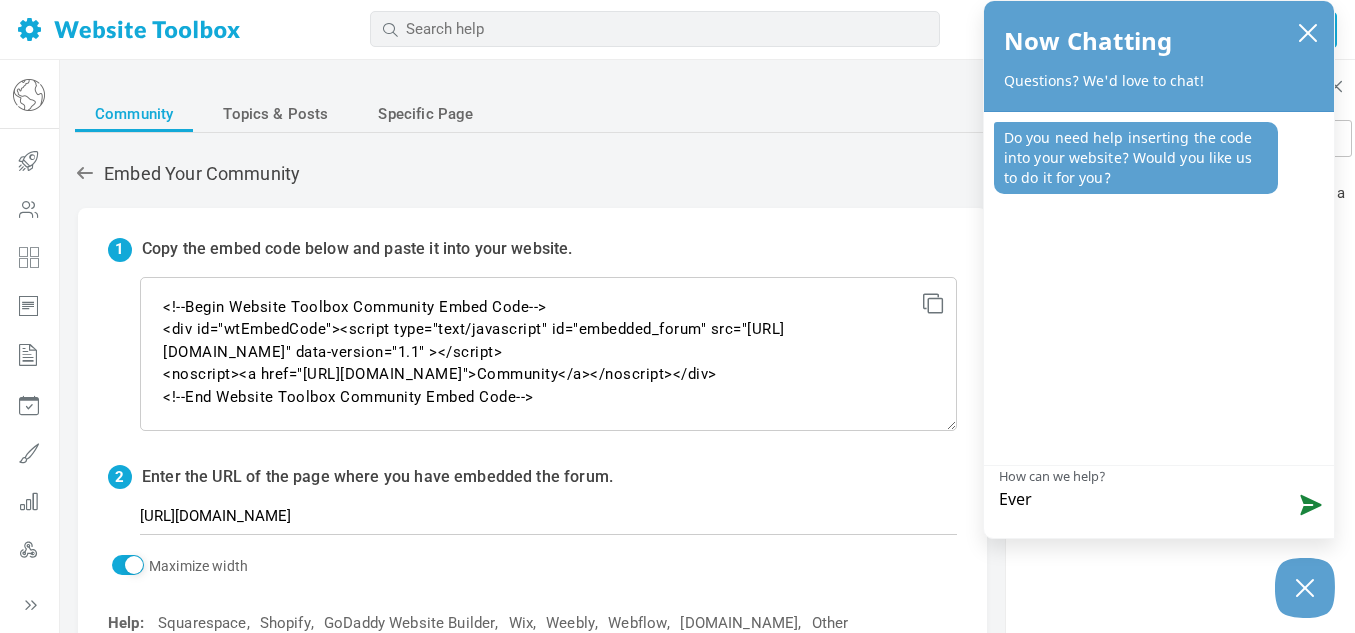 type on "Every" 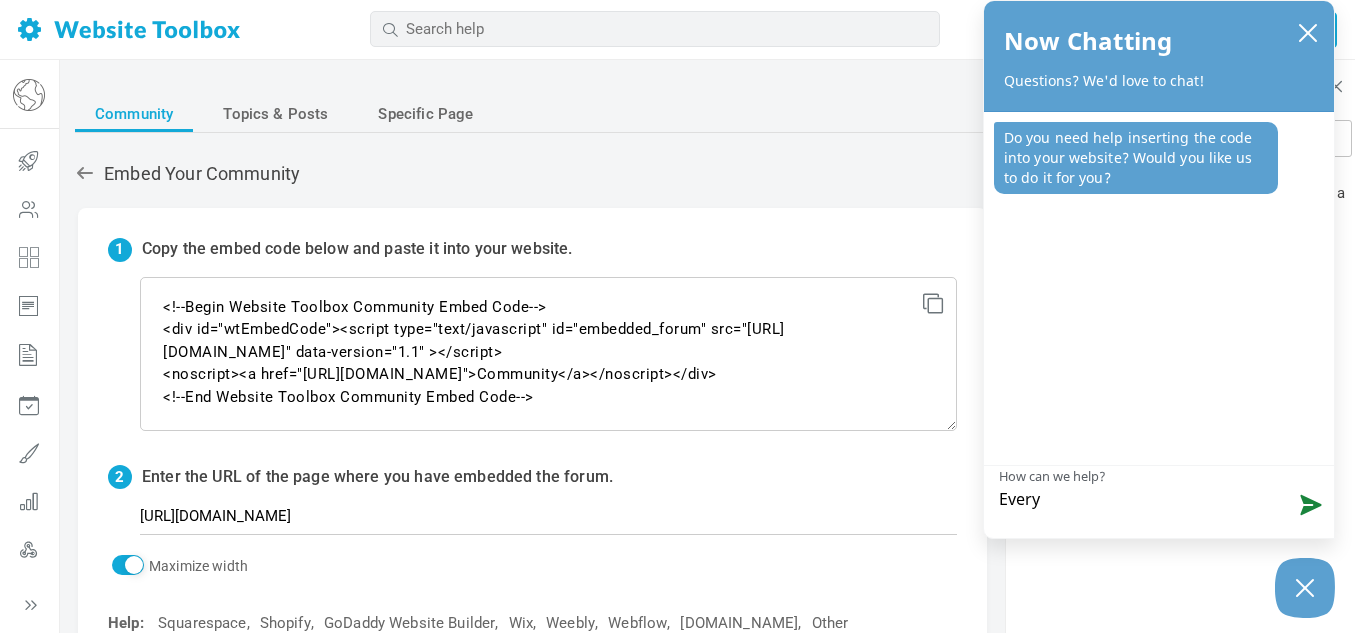 type on "Everyt" 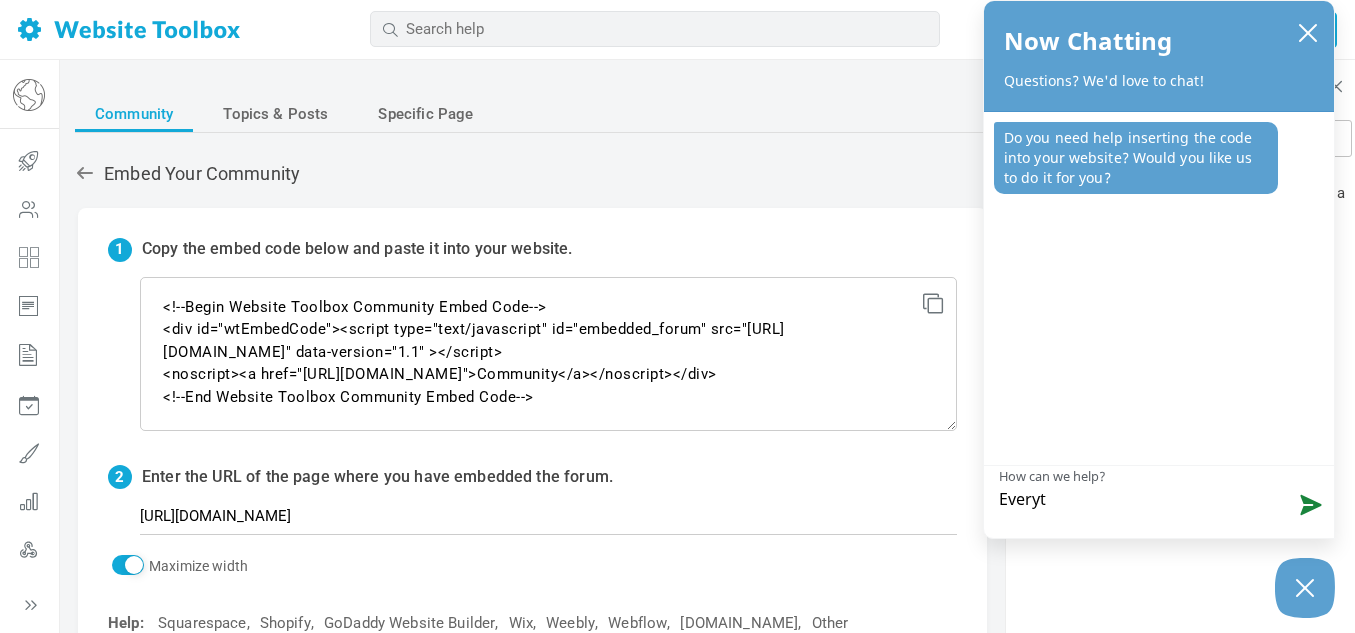 type on "Everyt" 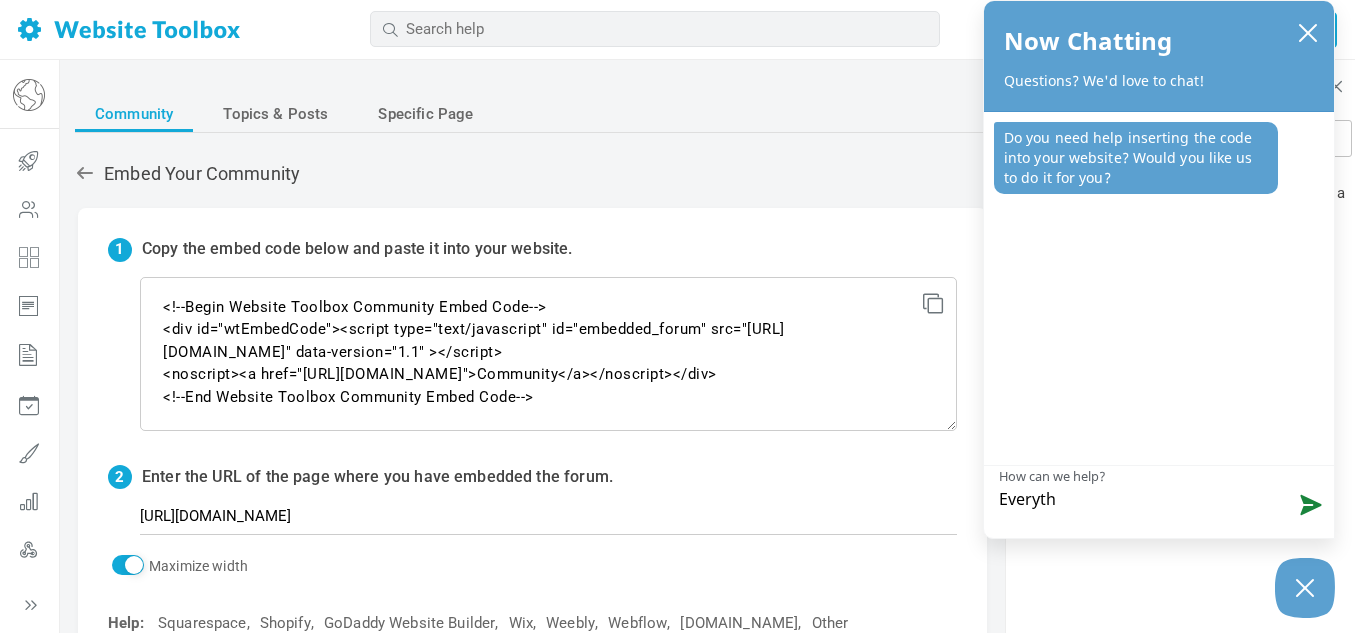 type on "Everythi" 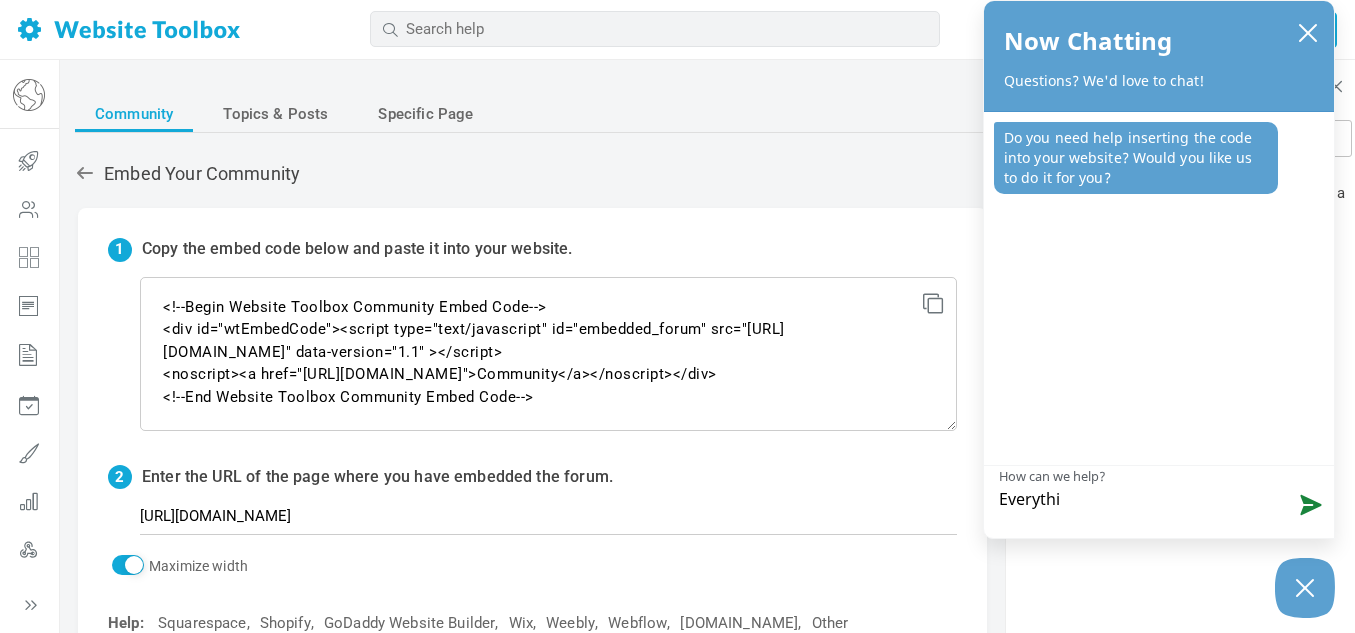 type on "Everythin" 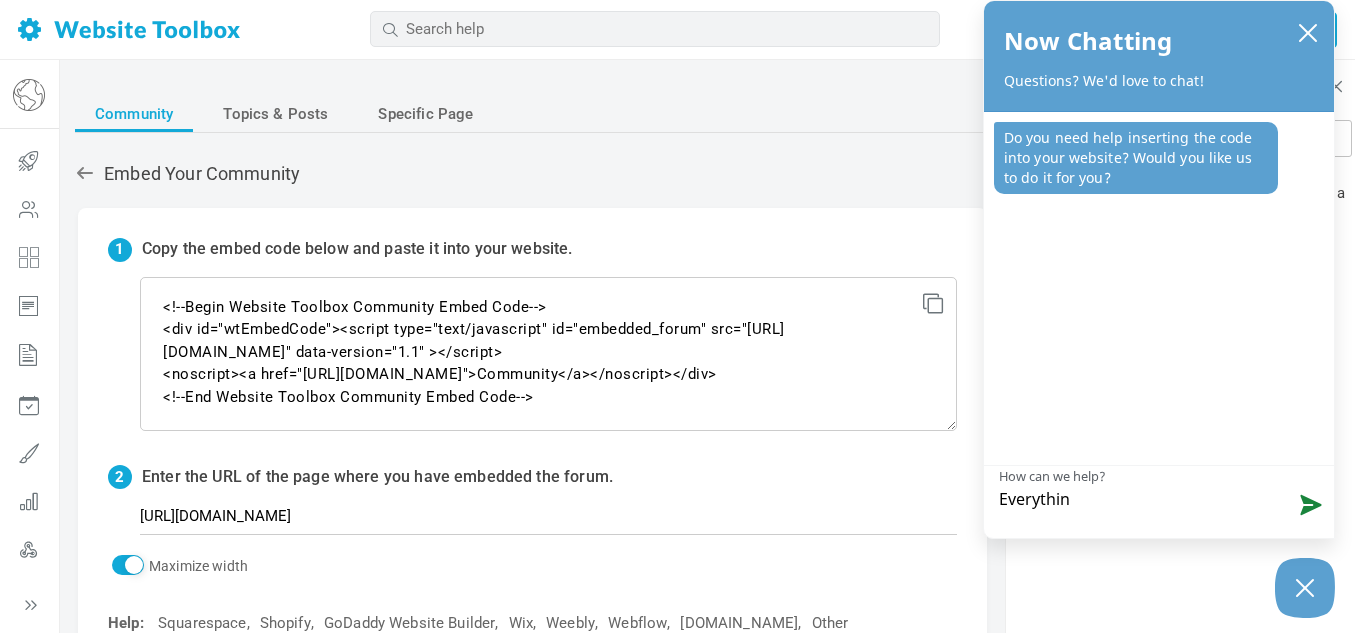 type on "Everything" 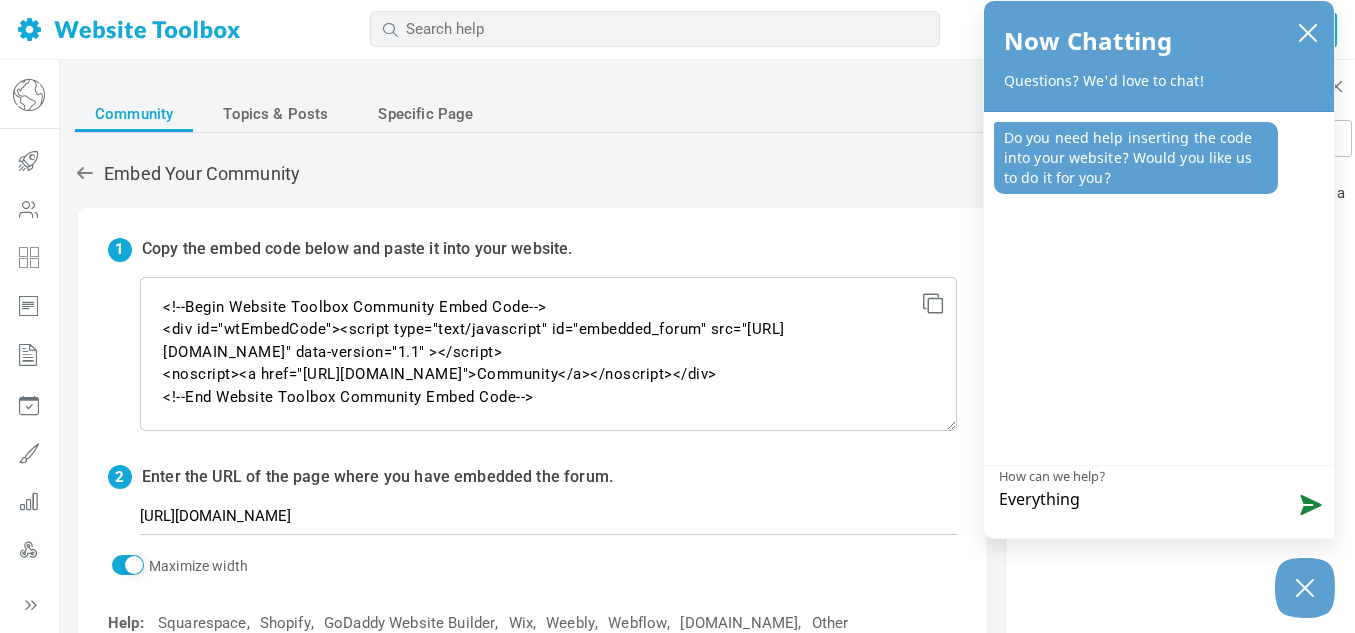 type on "Everything" 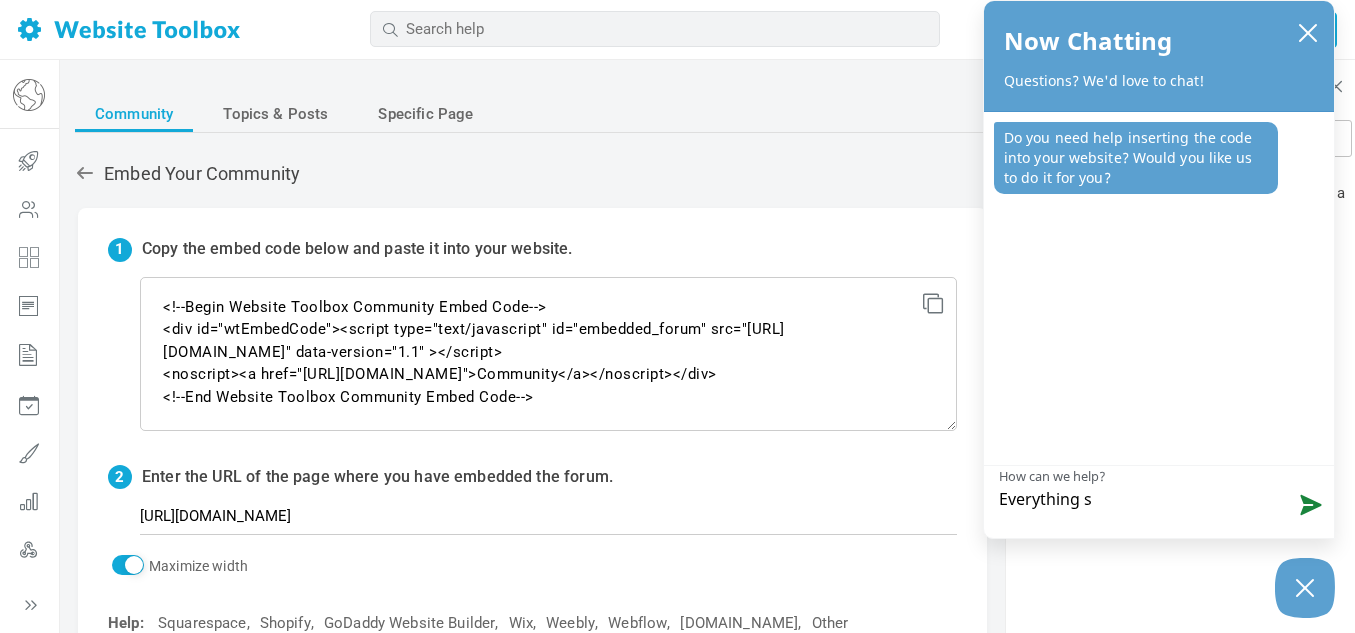 type on "Everything sh" 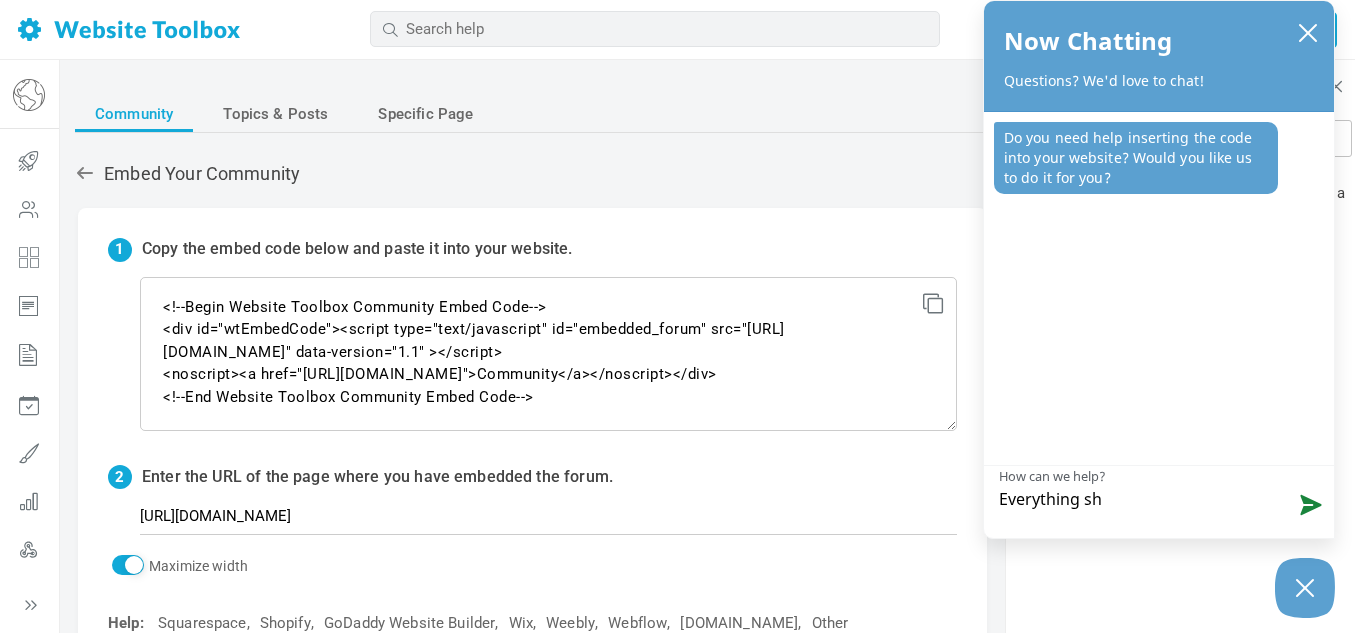 type on "Everything shp" 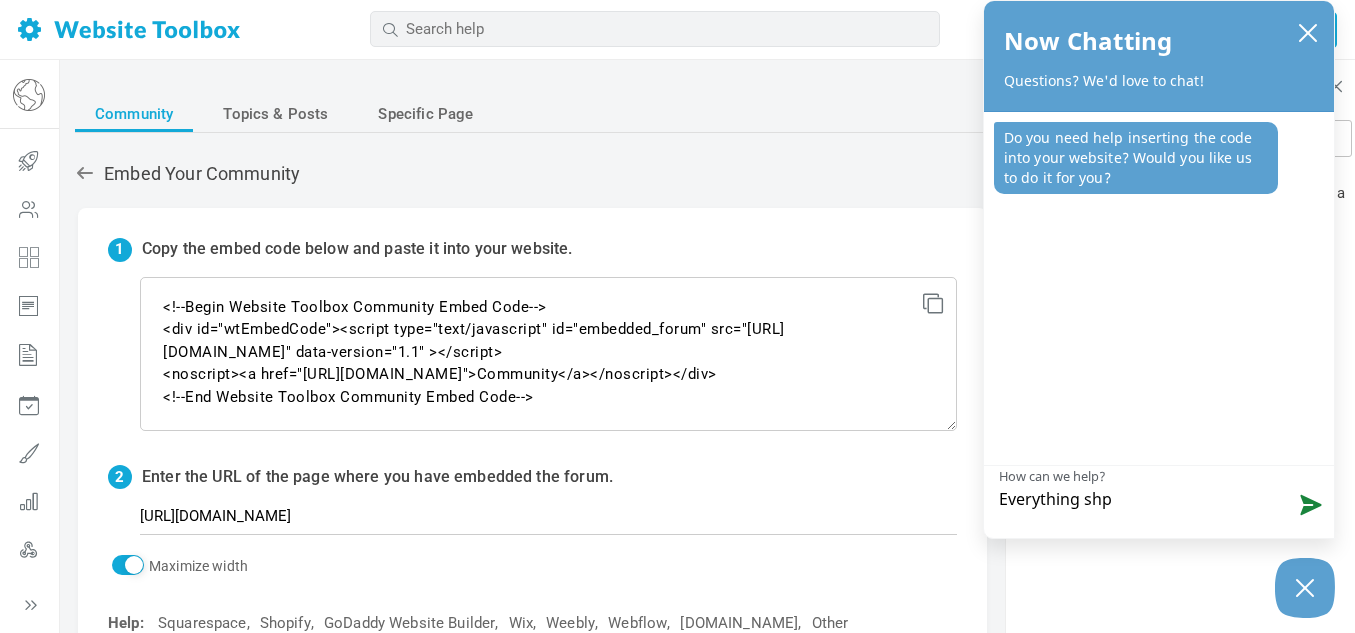 type on "Everything sh" 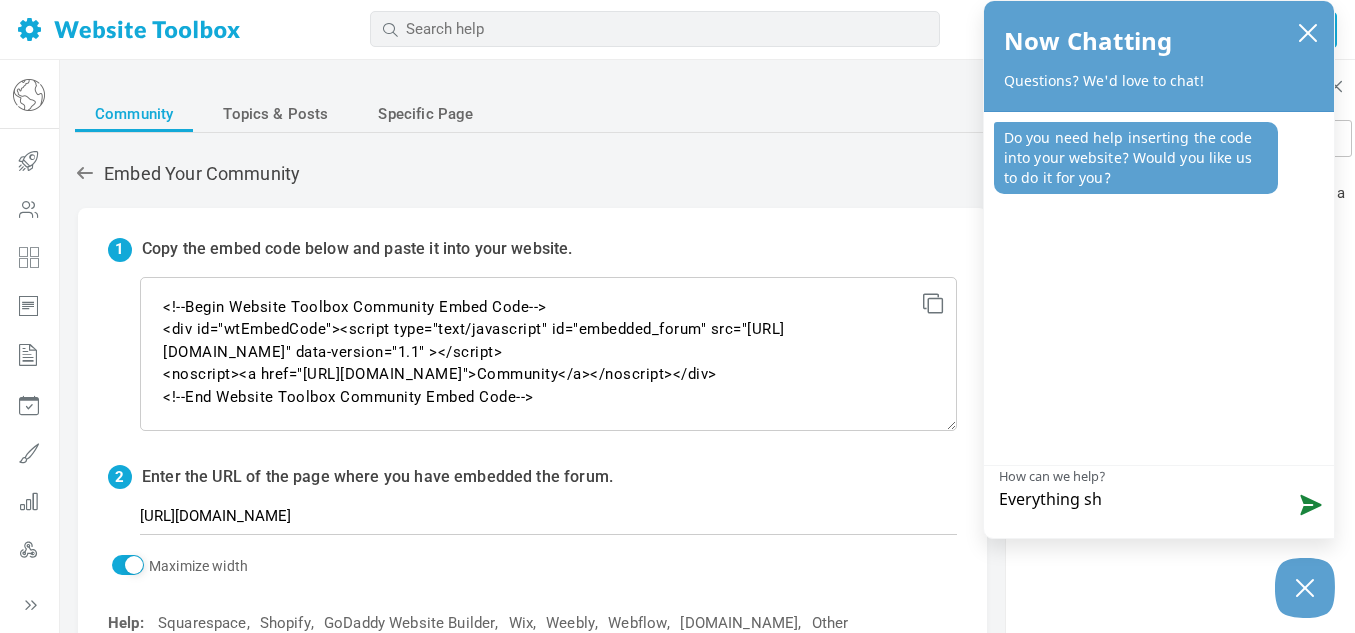 type on "Everything sho" 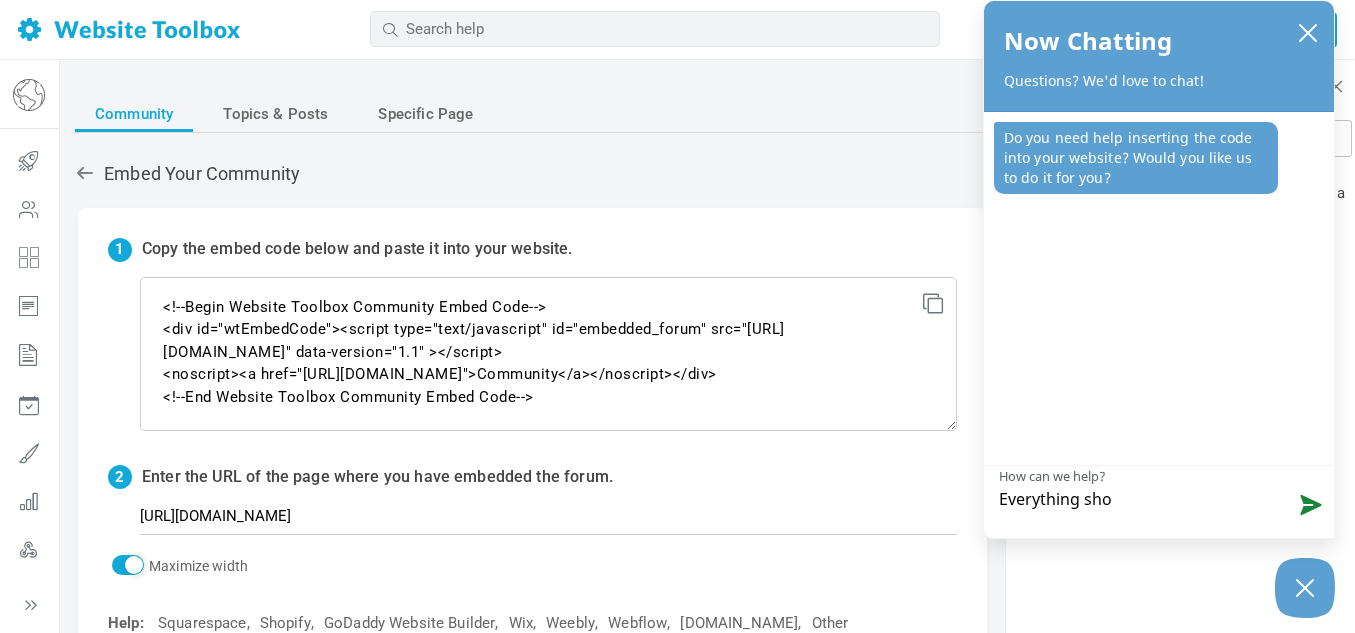 type on "Everything shou" 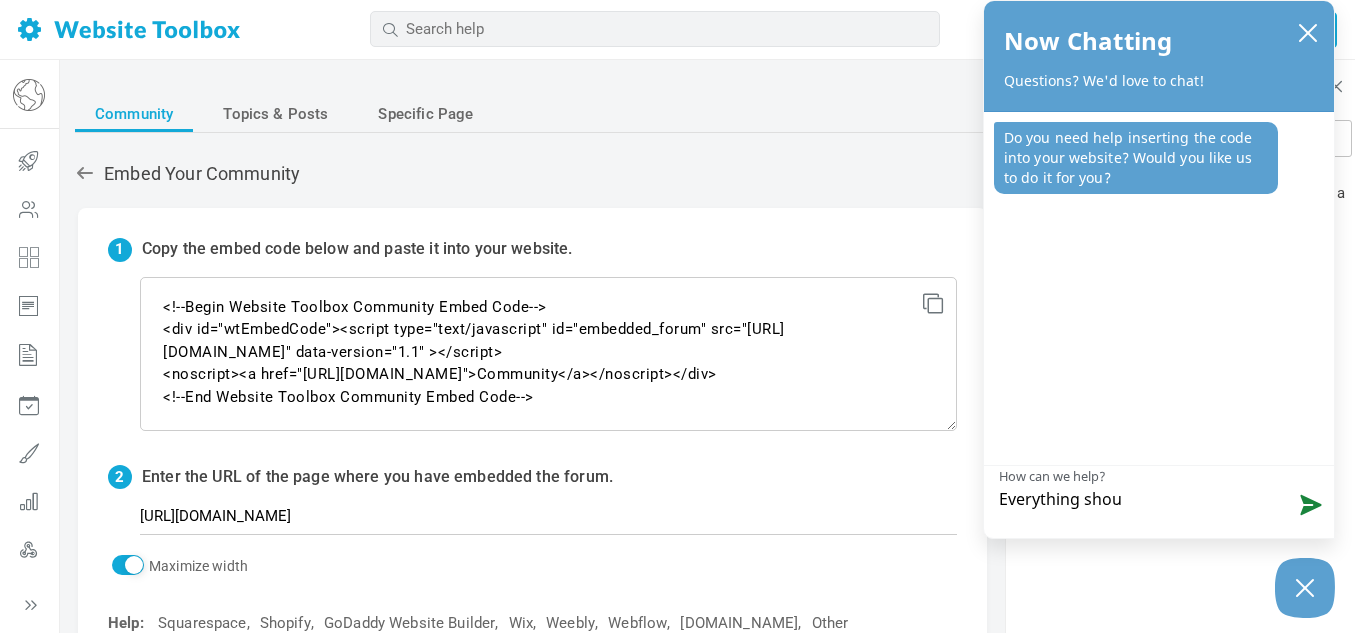 type on "Everything shoul" 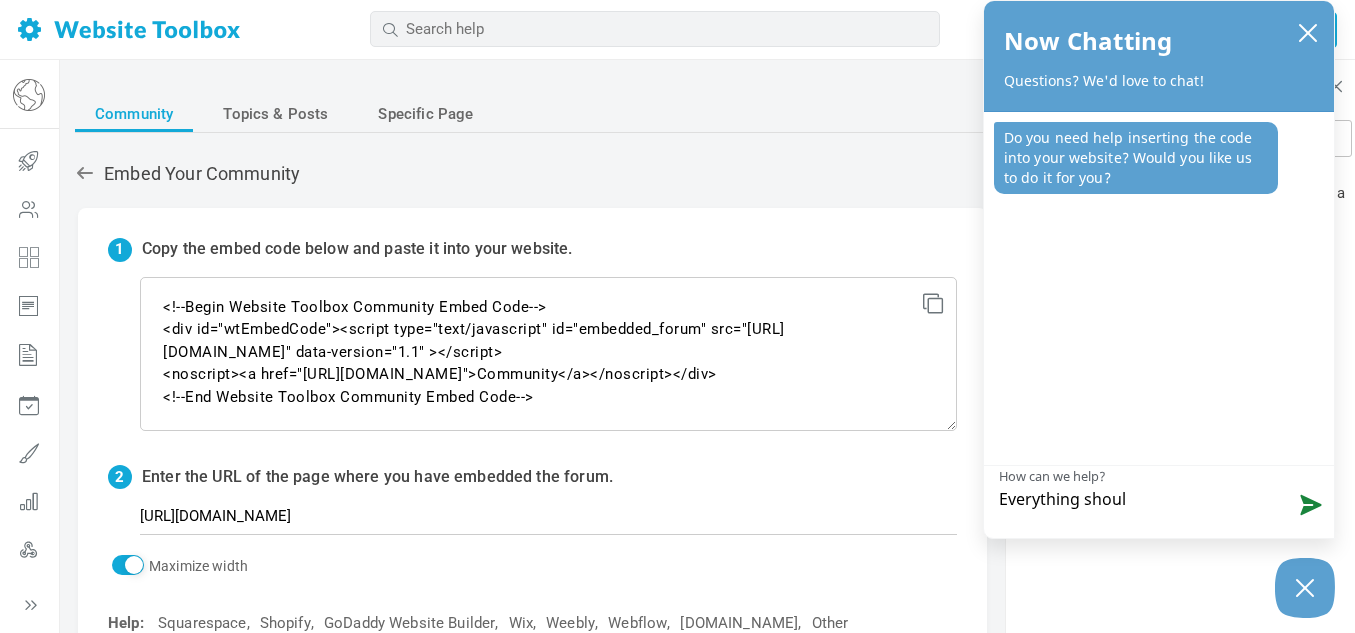type on "Everything should" 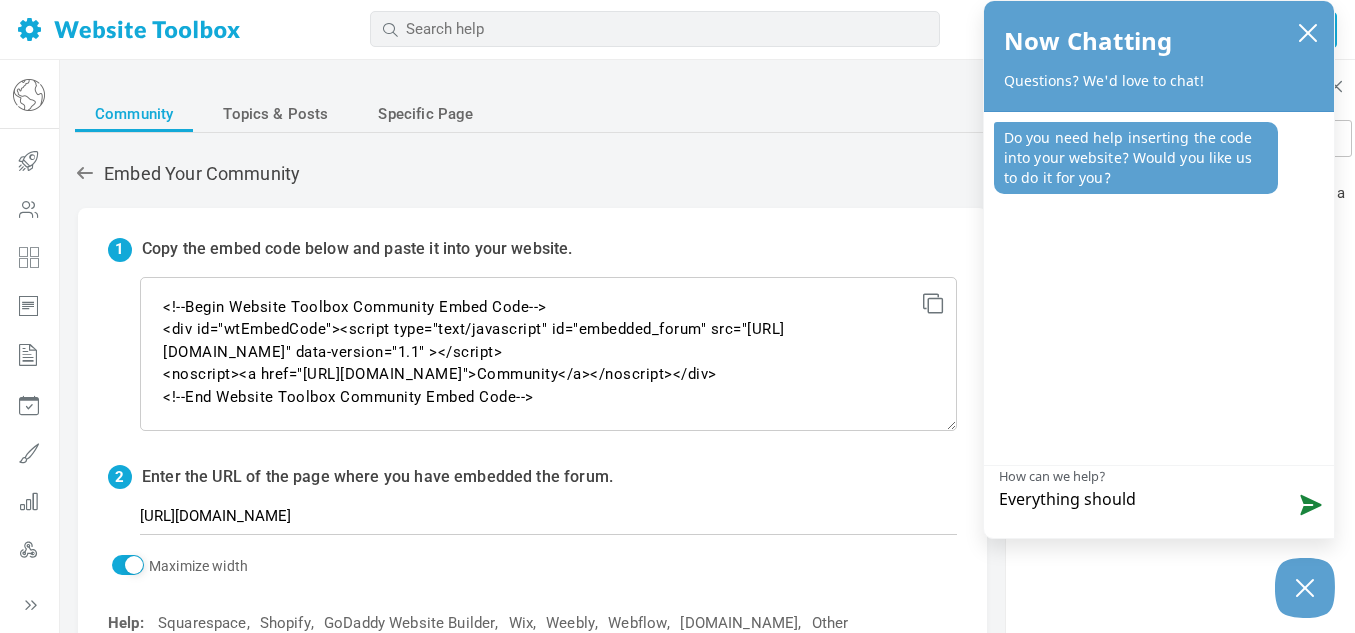 type on "Everything should" 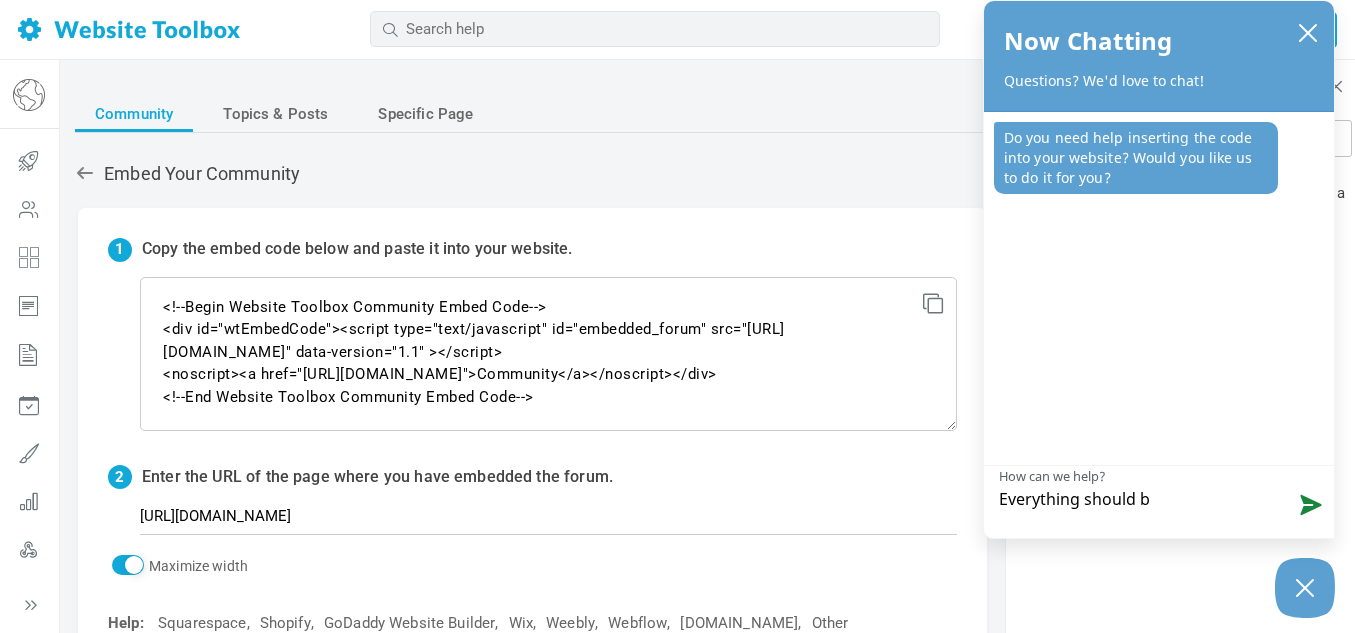 type on "Everything should be" 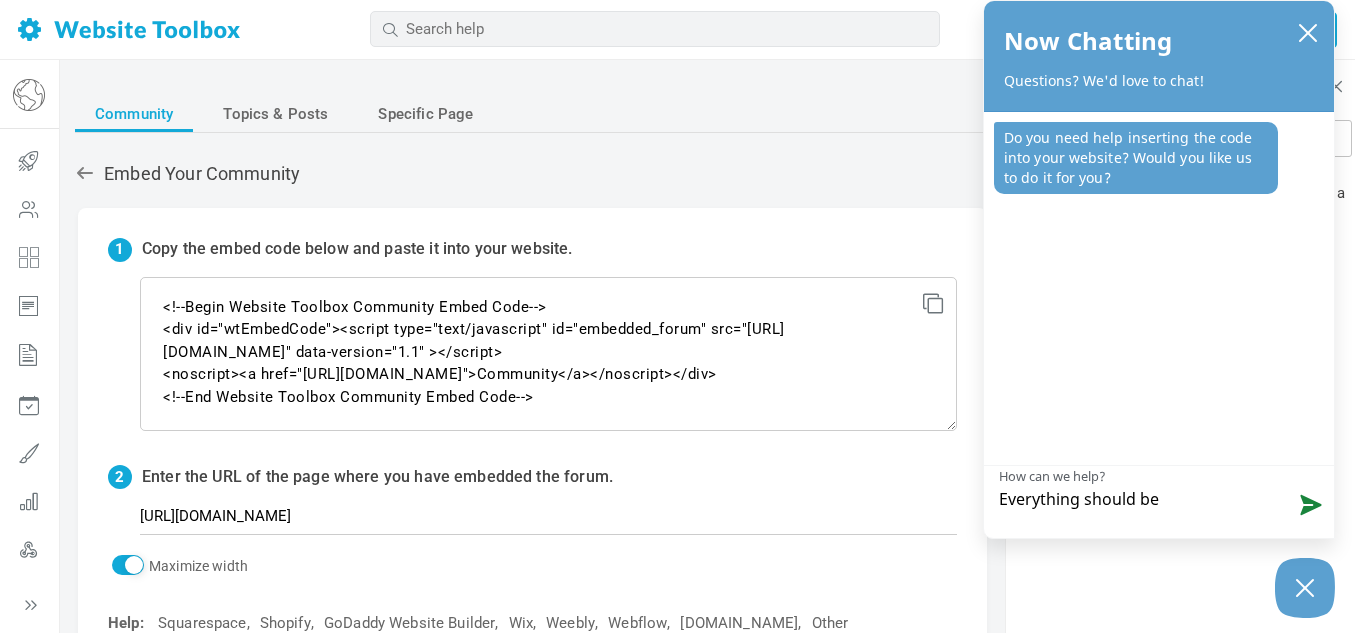 type on "Everything should be" 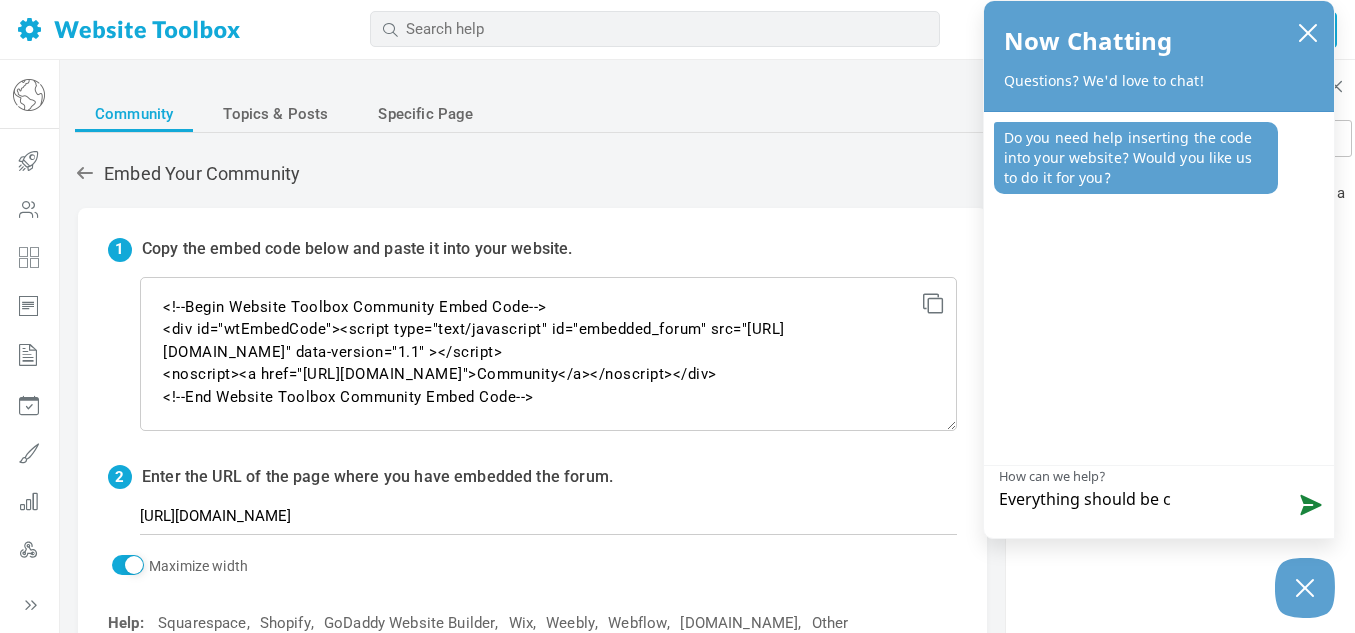 type on "Everything should be co" 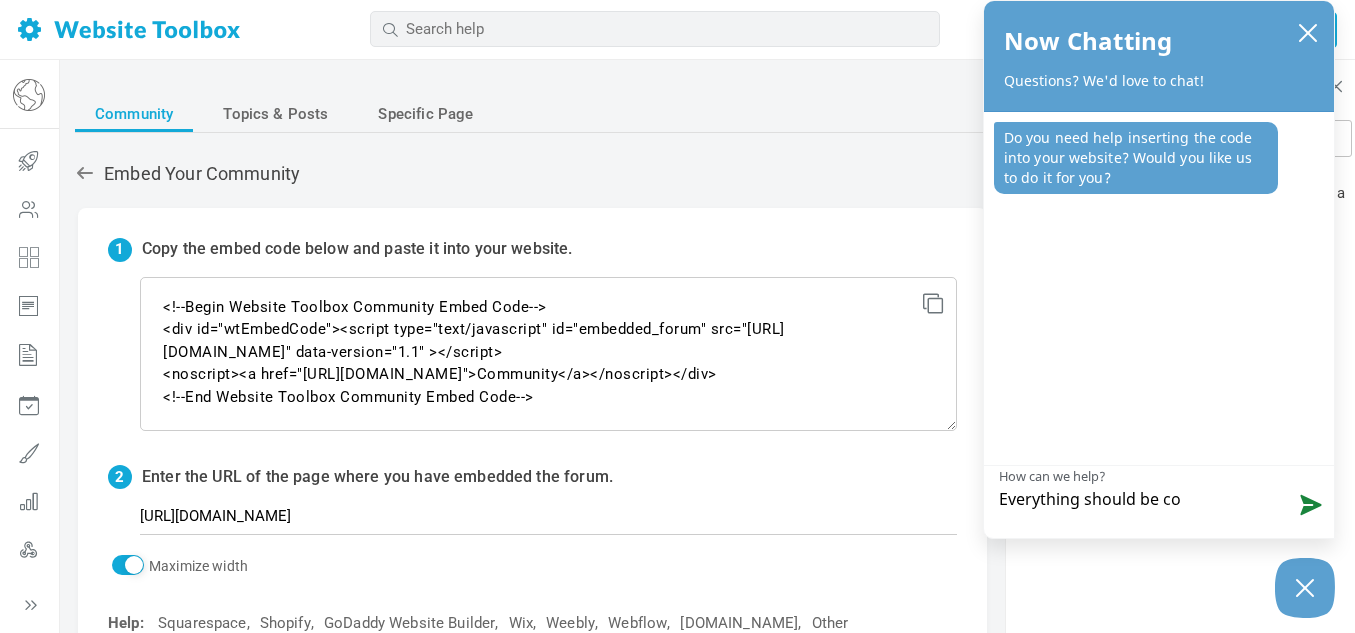 type on "Everything should be cor" 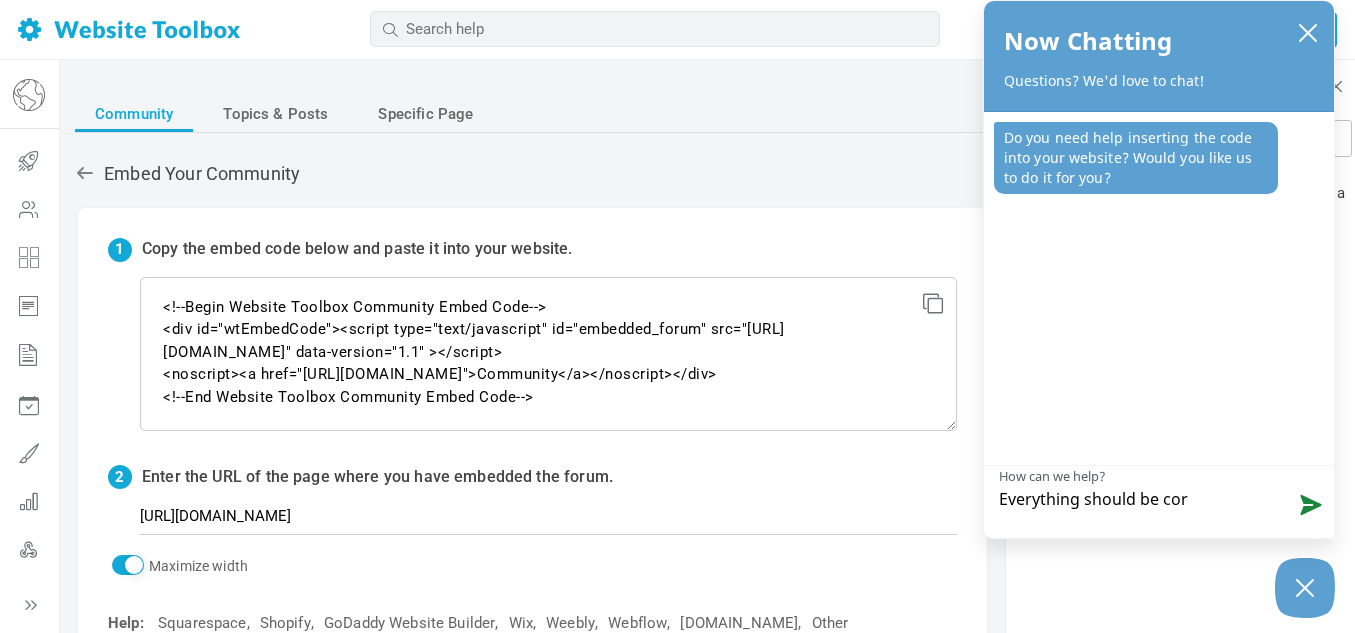 type on "Everything should be corr" 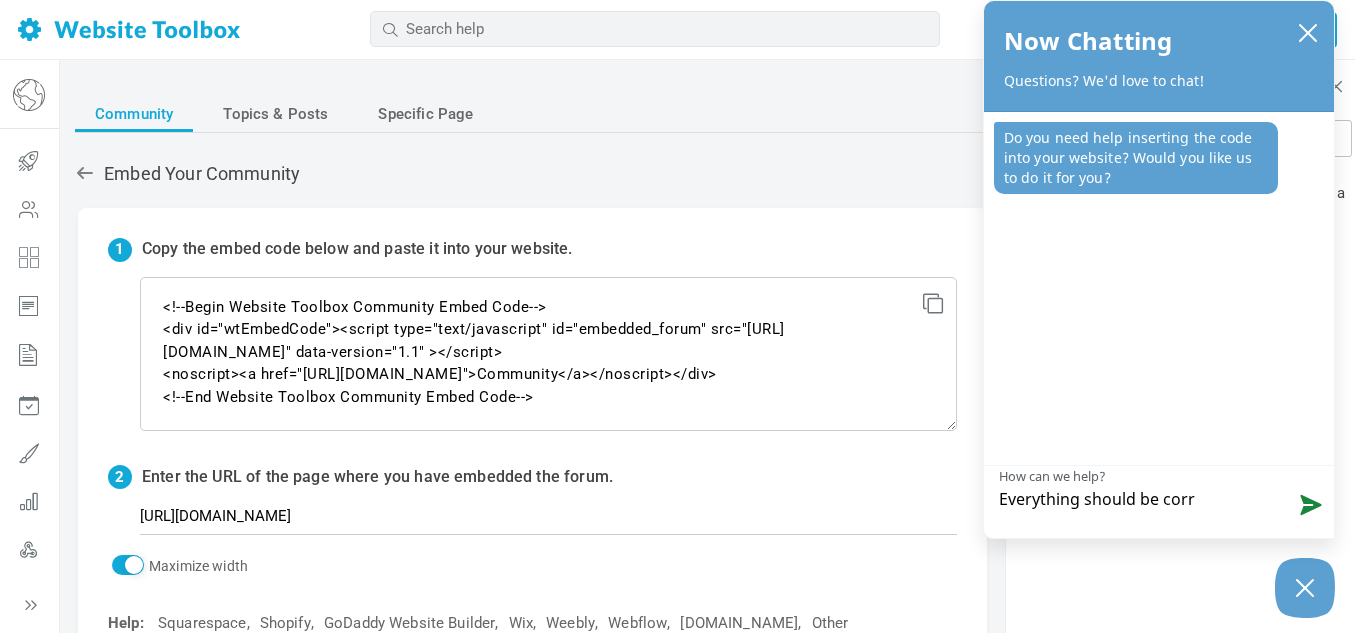 type on "Everything should be corre" 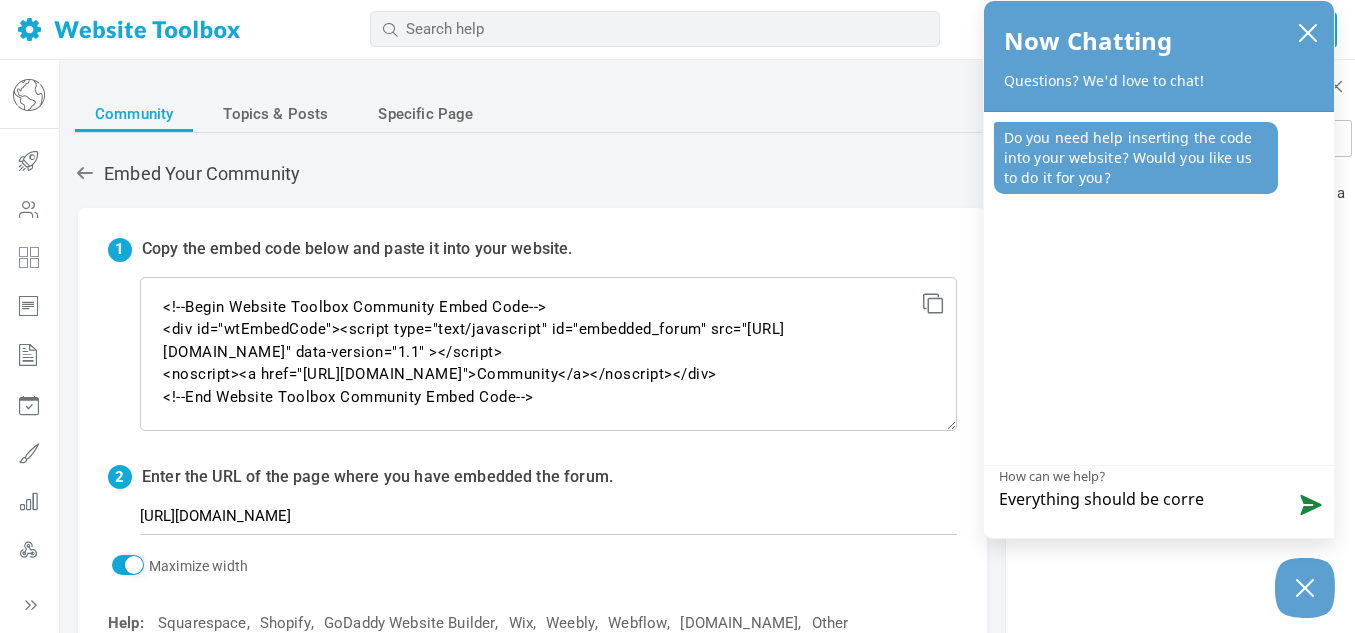 type on "Everything should be correc" 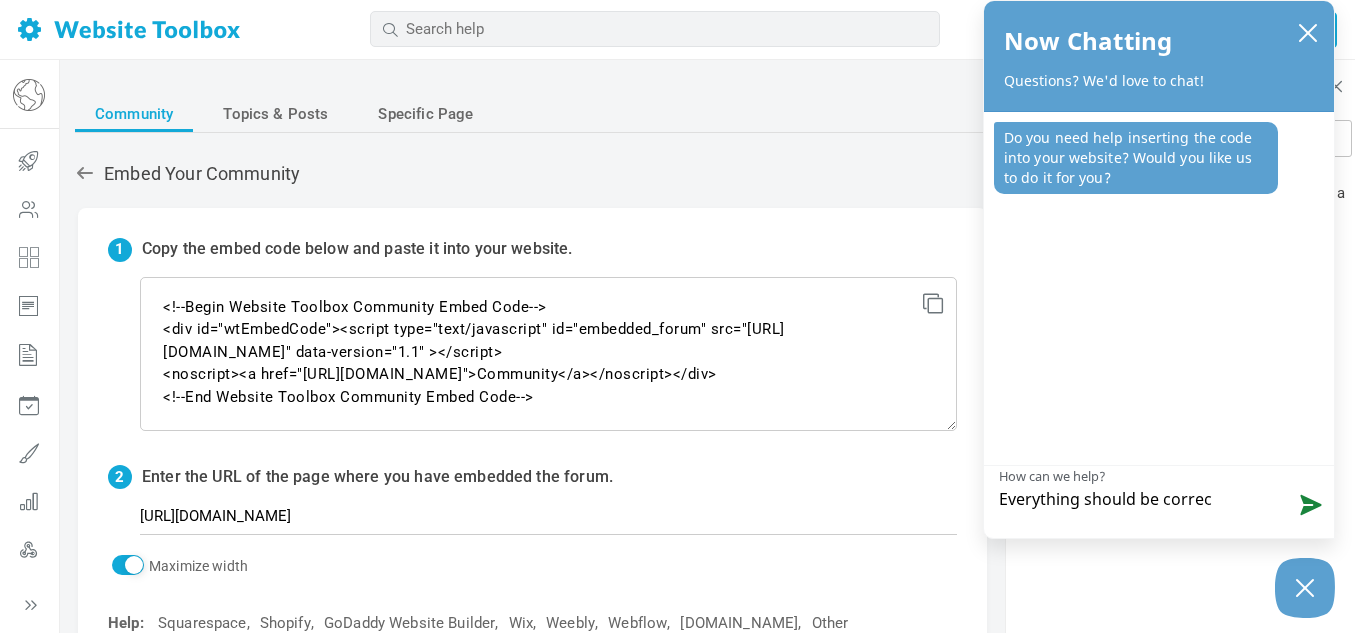 type on "Everything should be correct" 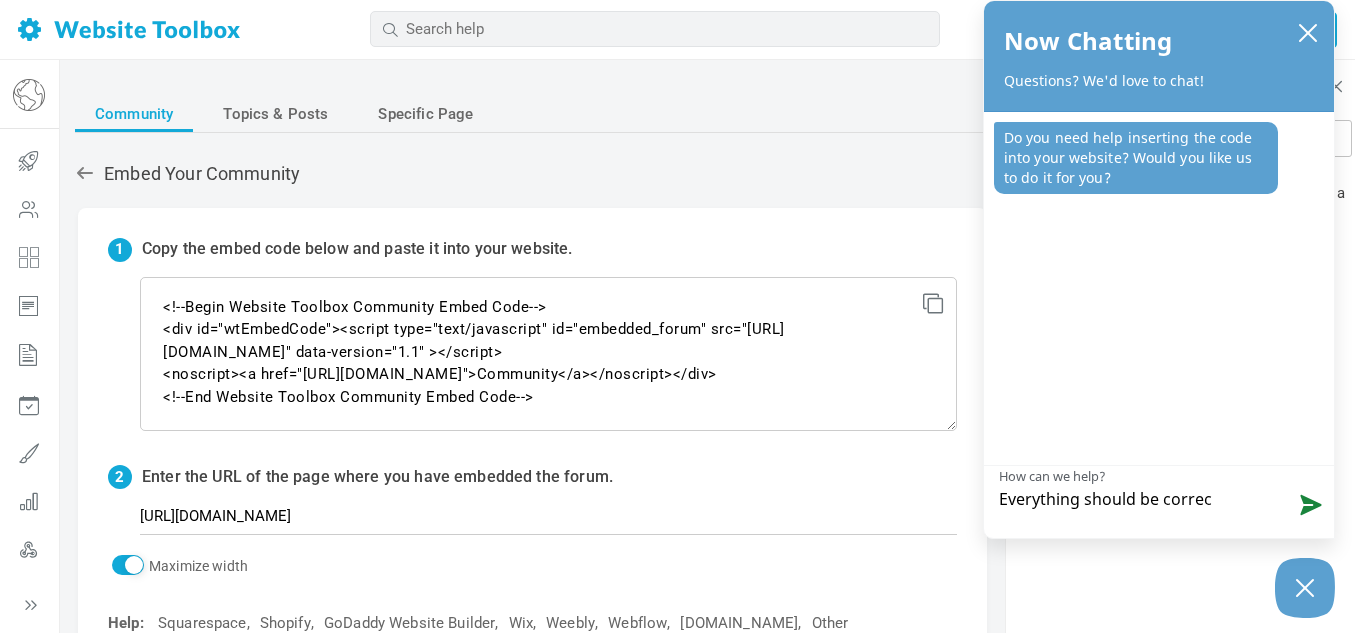 type on "Everything should be correct" 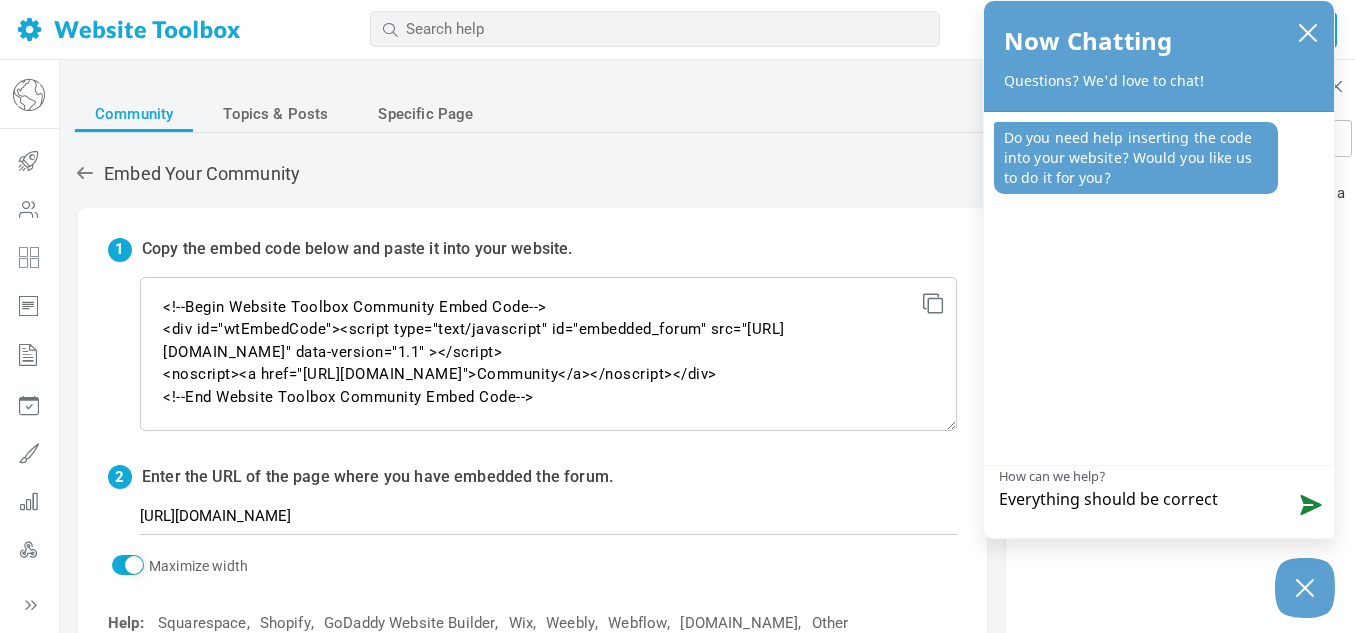 type on "Everything should be correct" 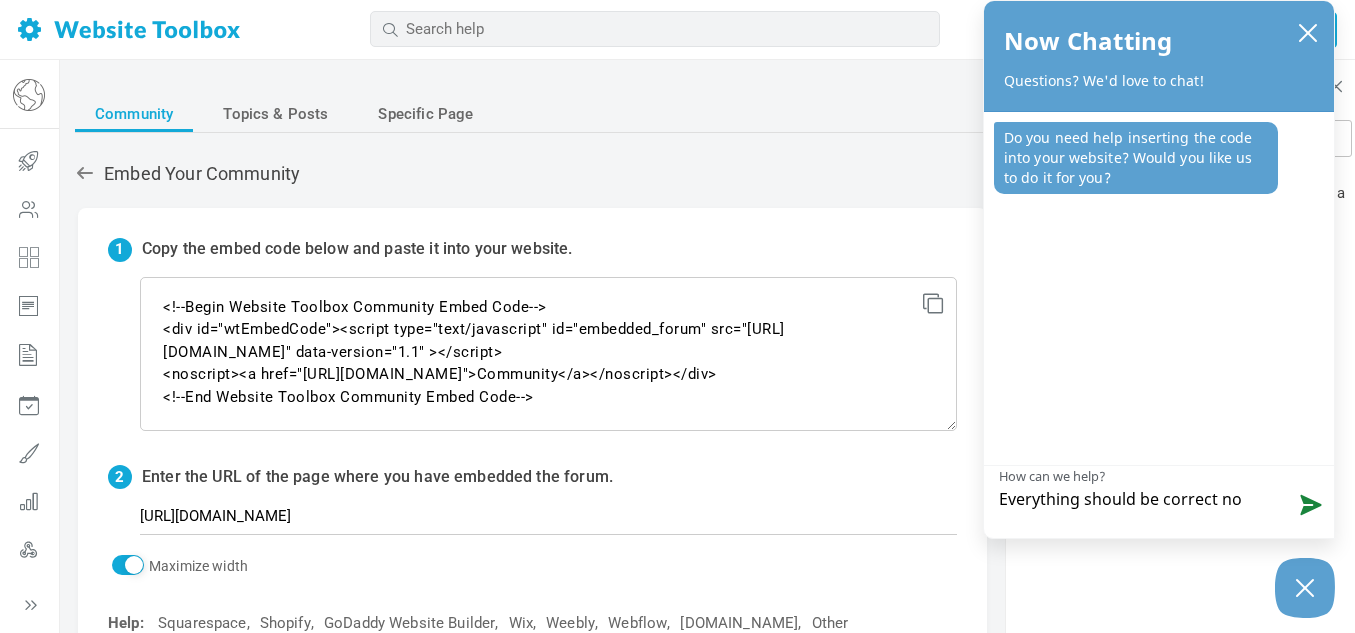 type on "Everything should be correct now" 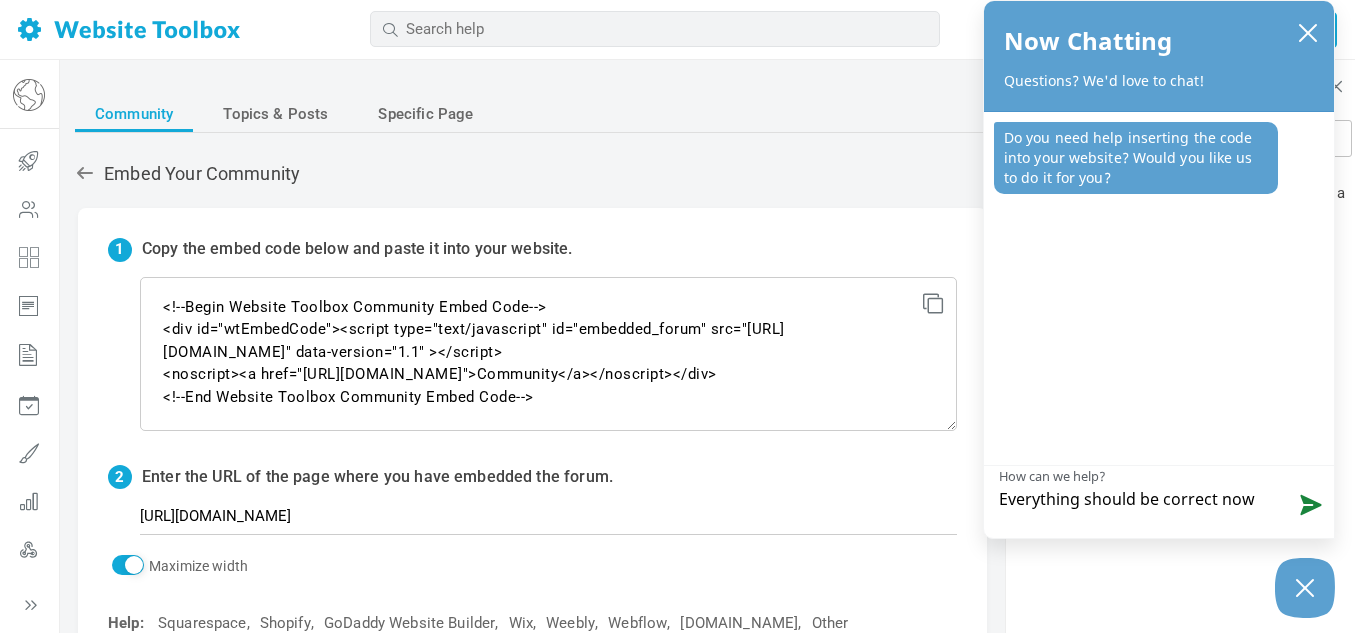type on "Everything should be correct now?" 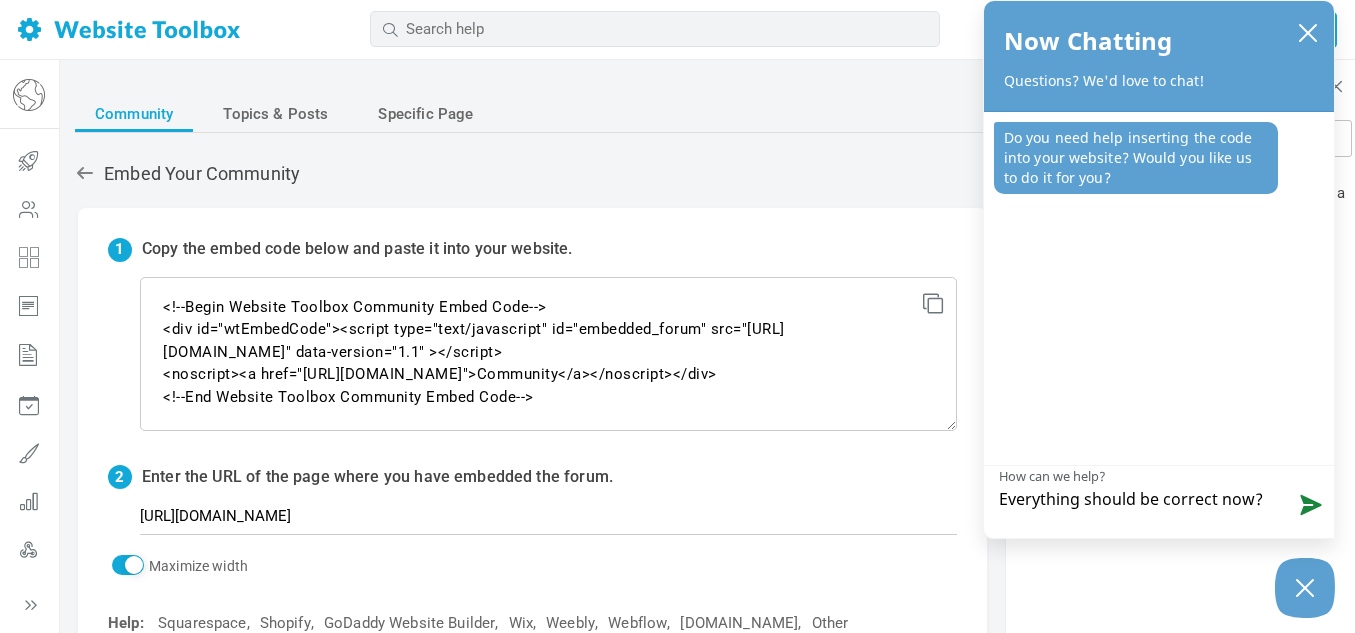 type on "Everything should be correct now?" 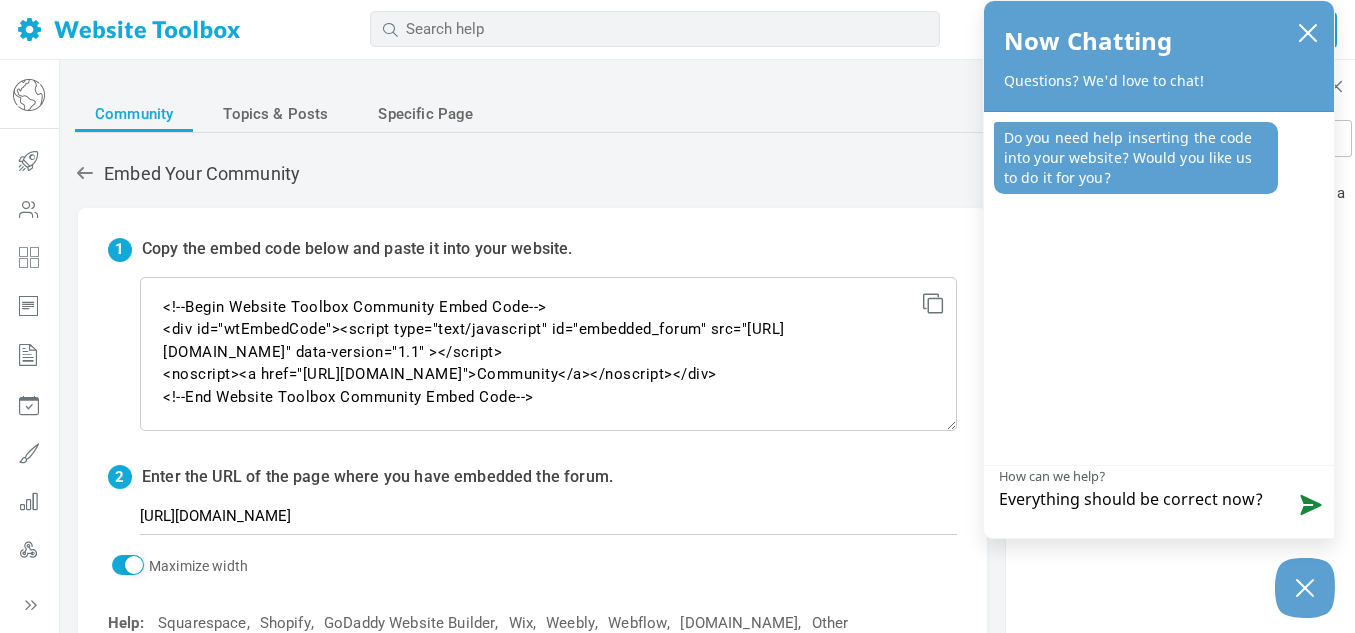 type on "Everything should be correct now? T" 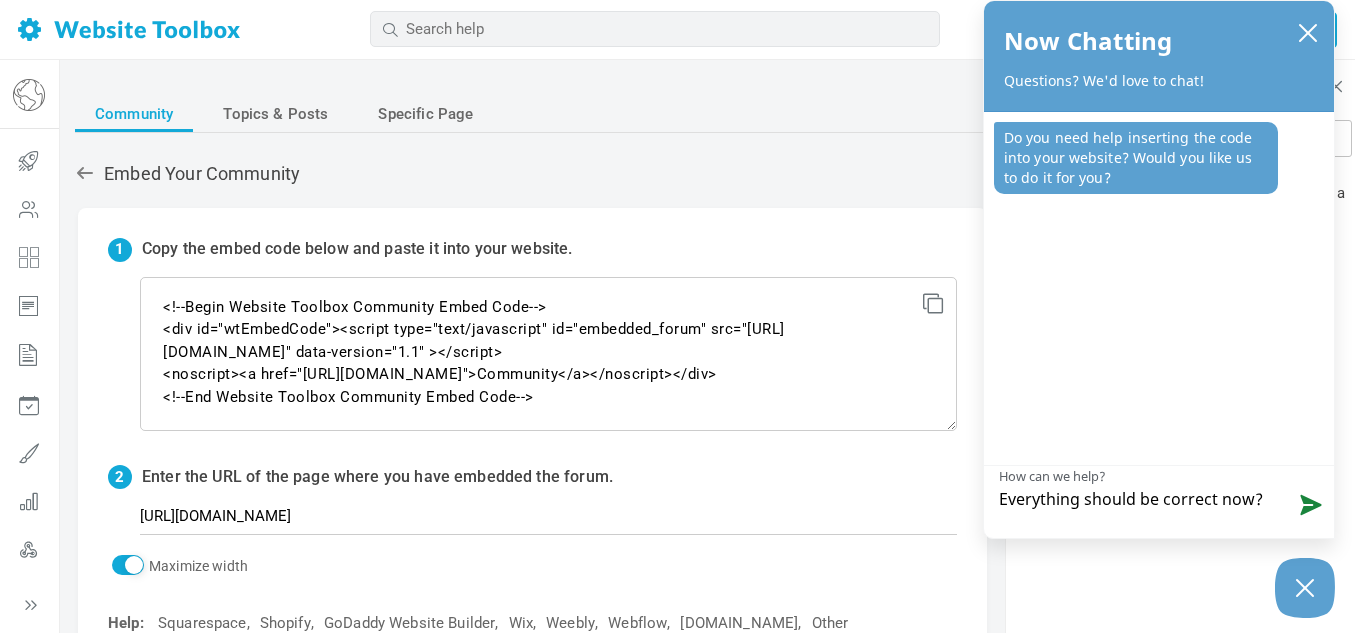 type on "Everything should be correct now? T" 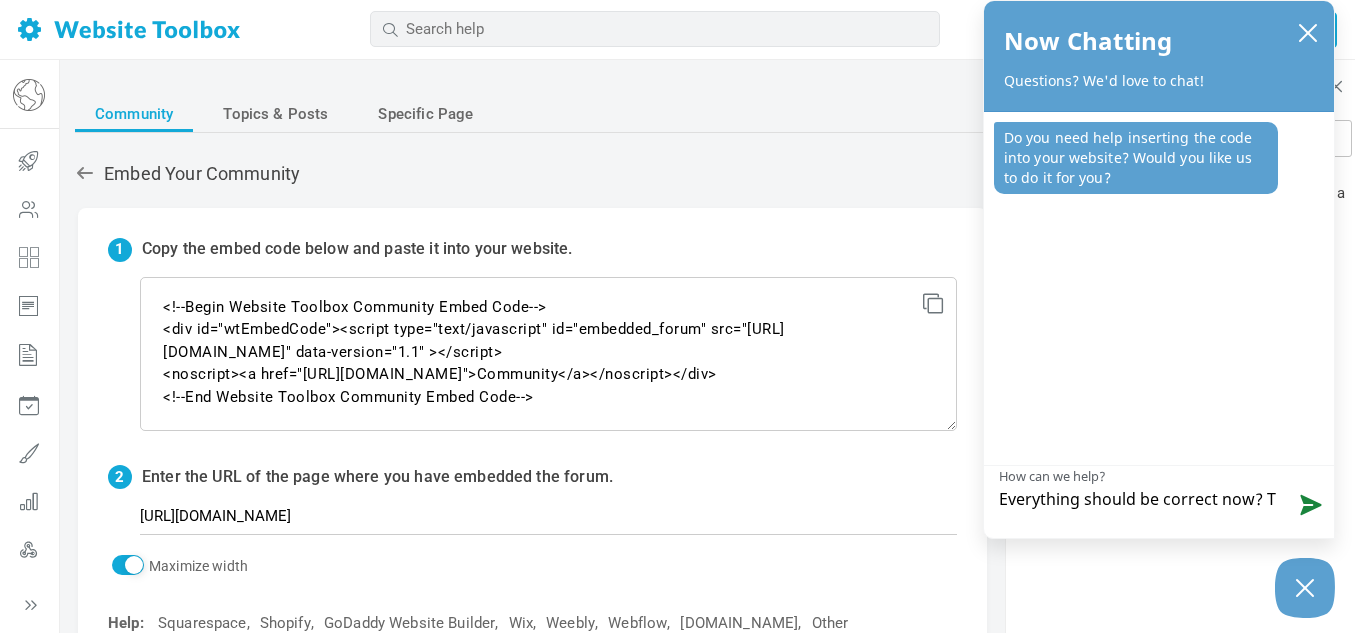 type on "Everything should be correct now? Th" 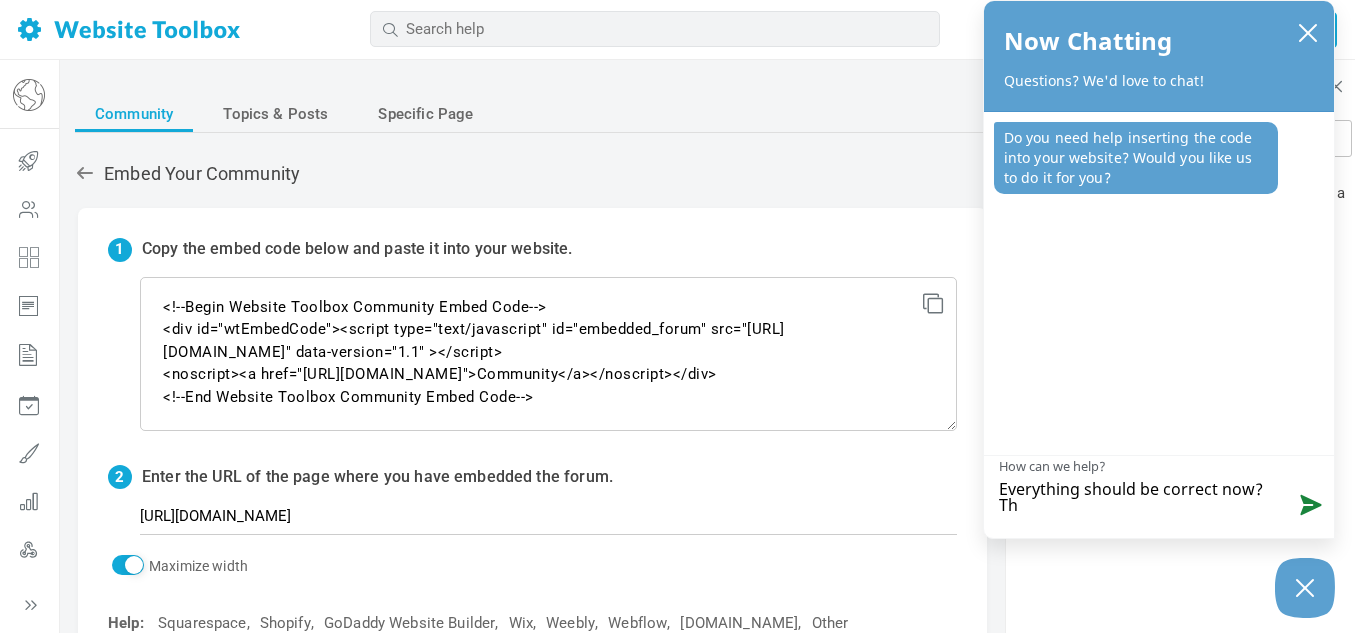 type on "Everything should be correct now? The" 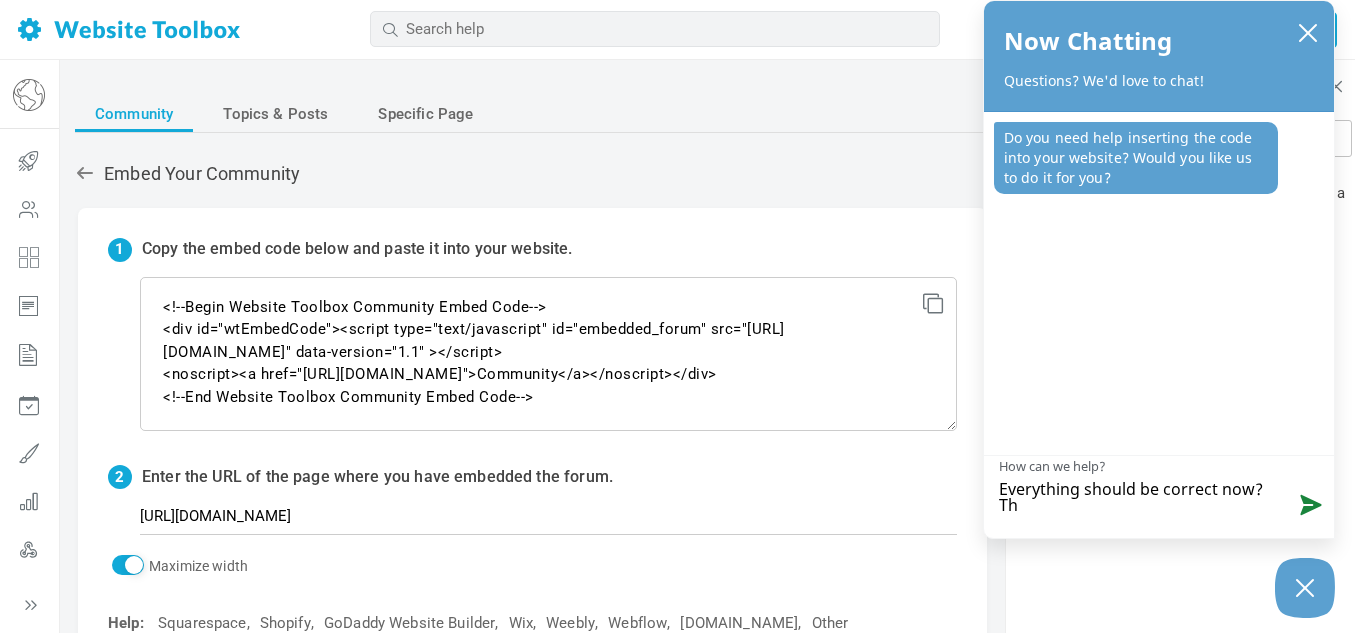 type on "Everything should be correct now? The" 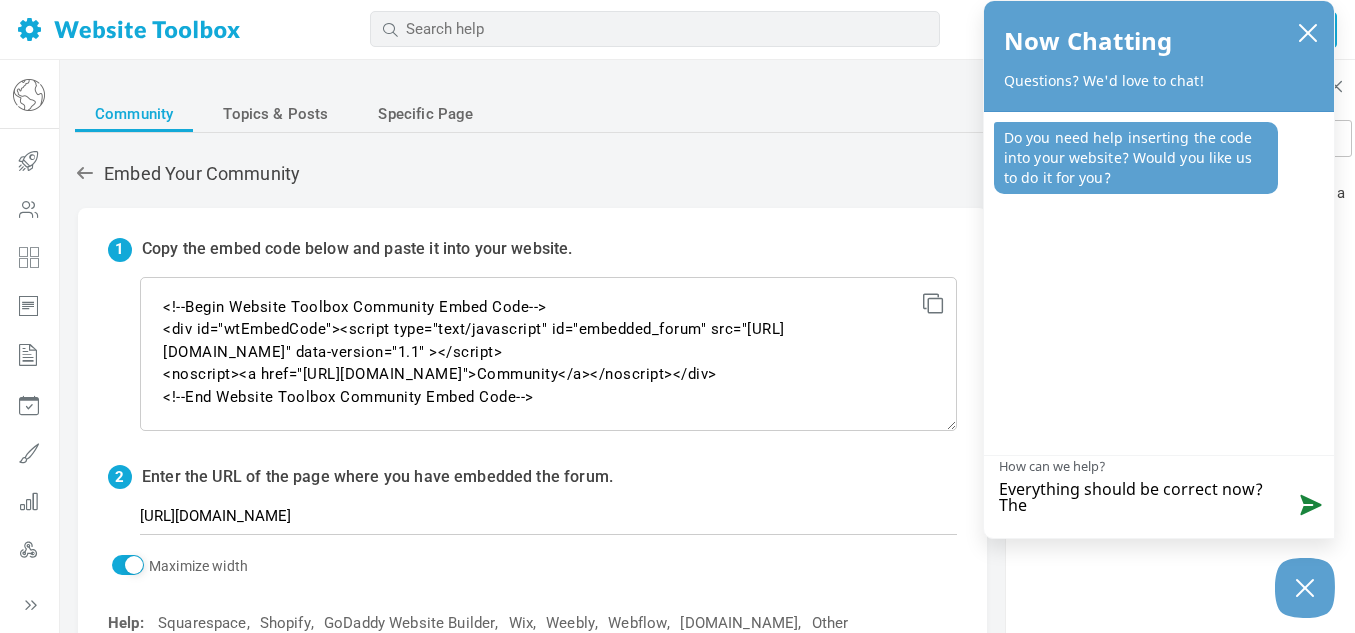 type on "Everything should be correct now? The" 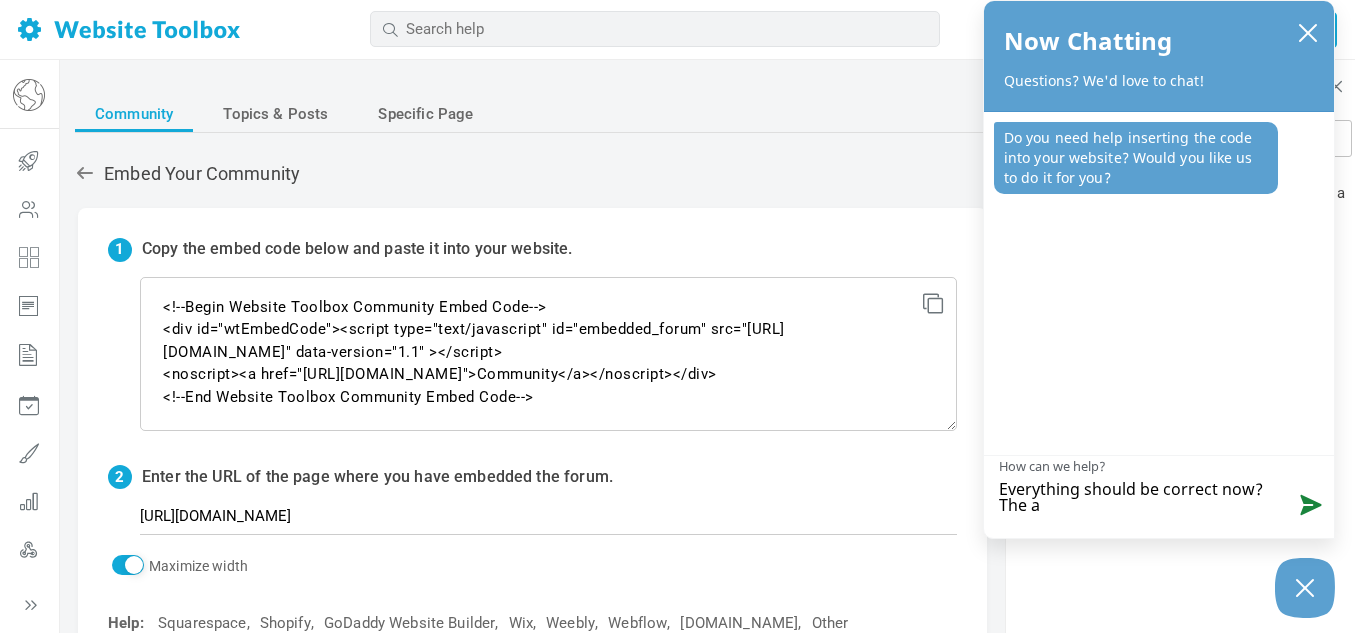 type on "Everything should be correct now? The as" 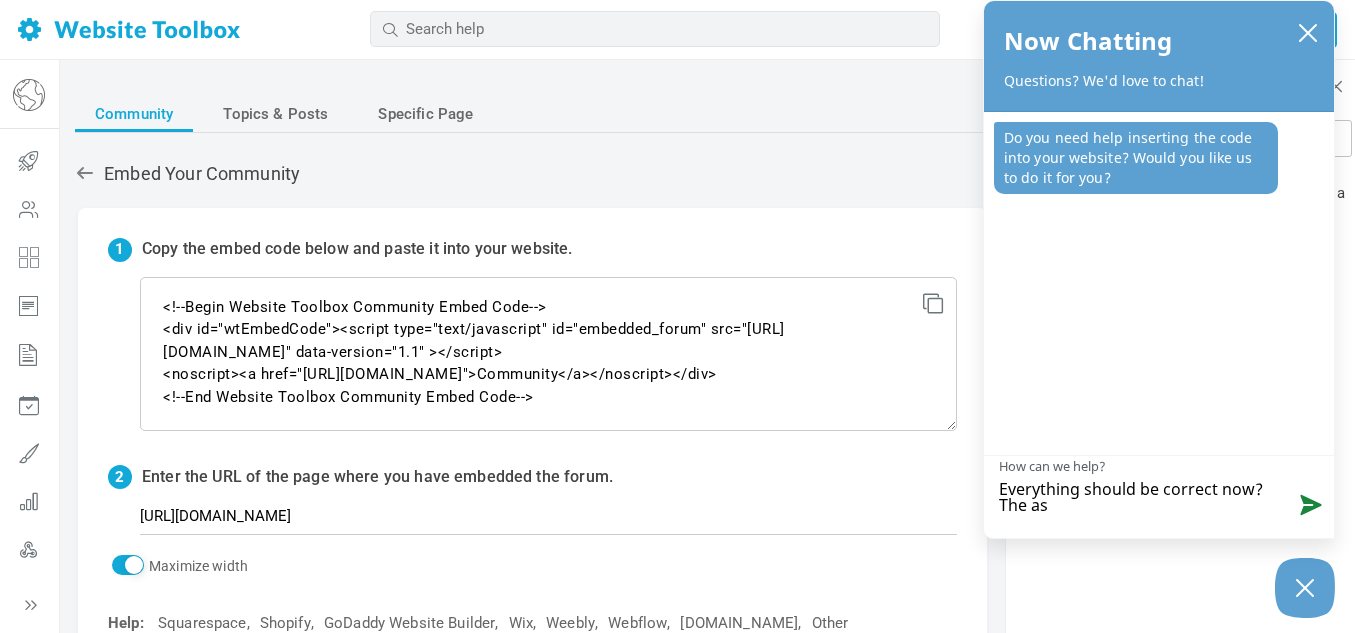 type on "Everything should be correct now? The a" 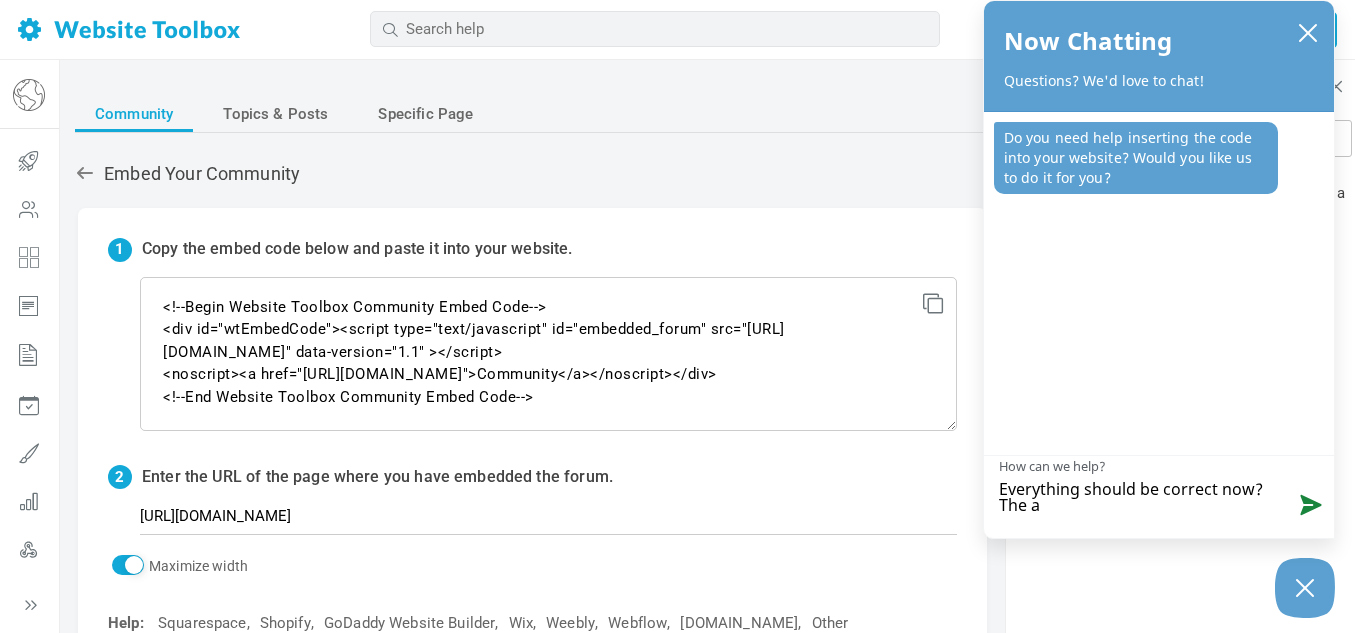 type on "Everything should be correct now? The" 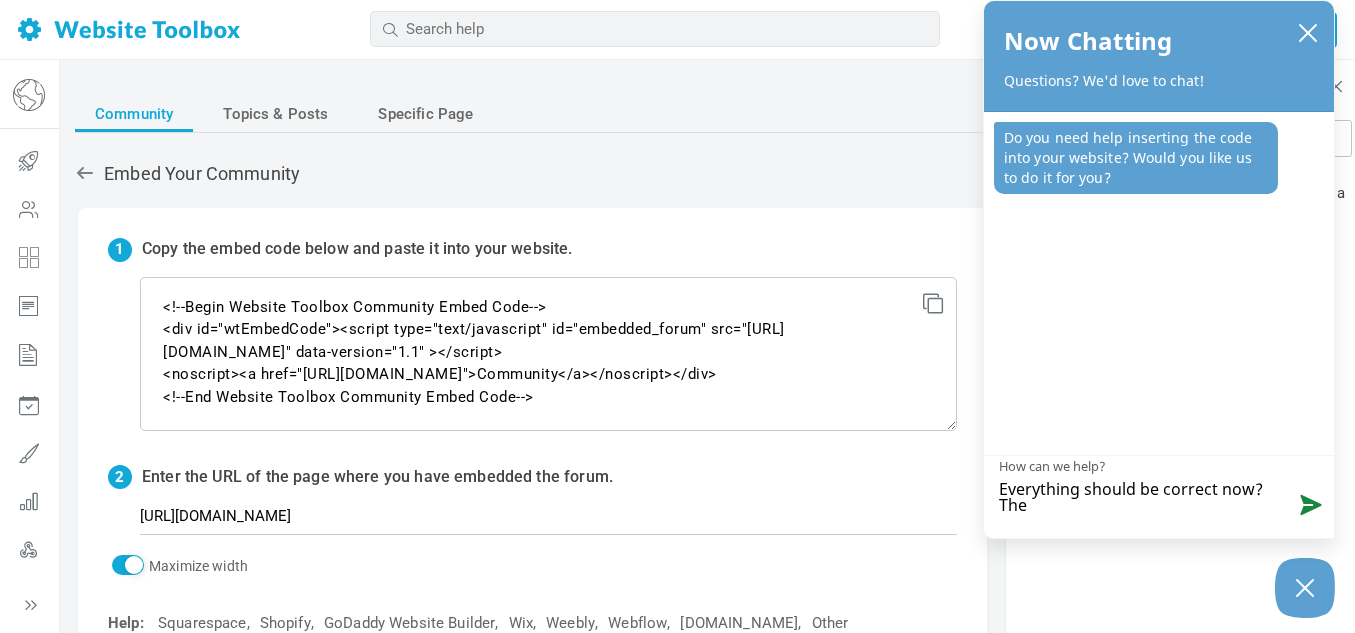 type on "Everything should be correct now? The l" 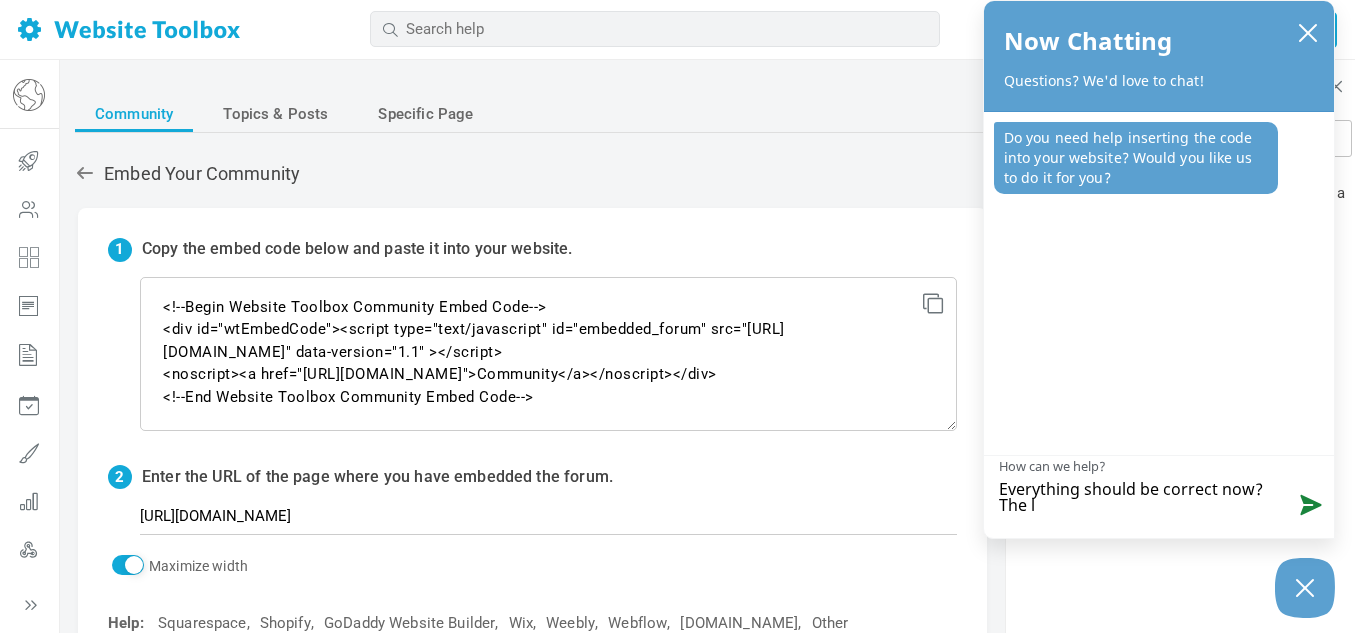 type on "Everything should be correct now? The la" 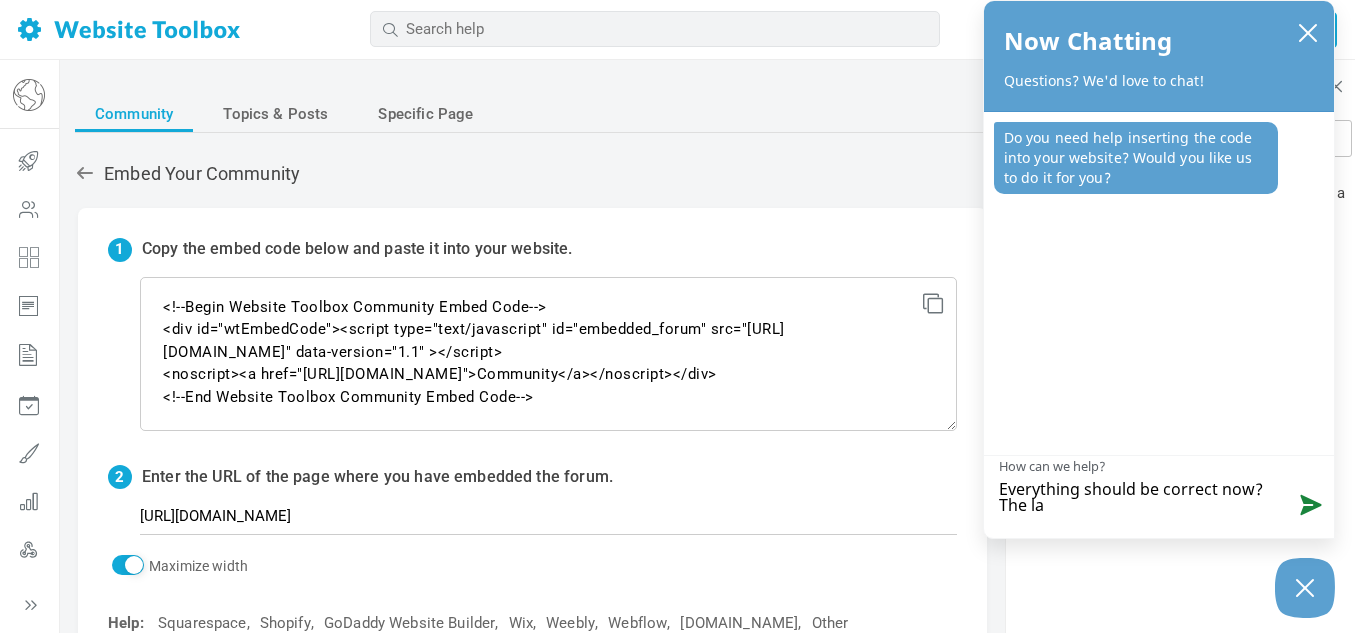 type on "Everything should be correct now? The las" 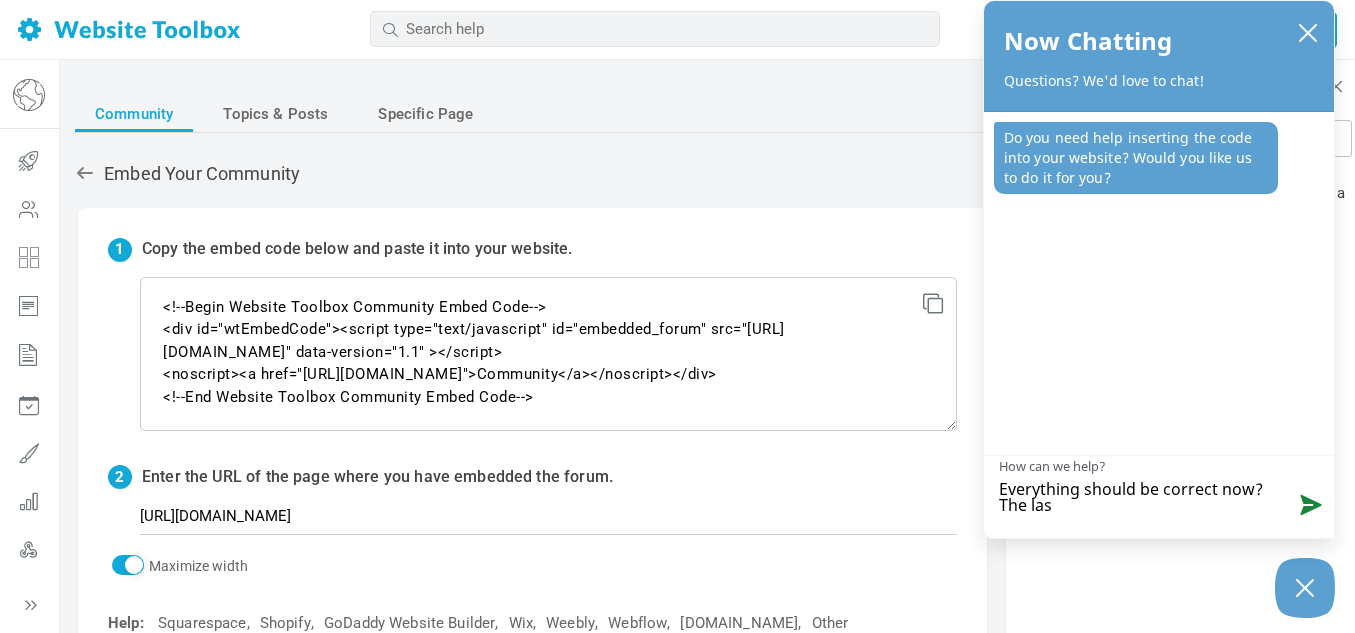 type on "Everything should be correct now? The last" 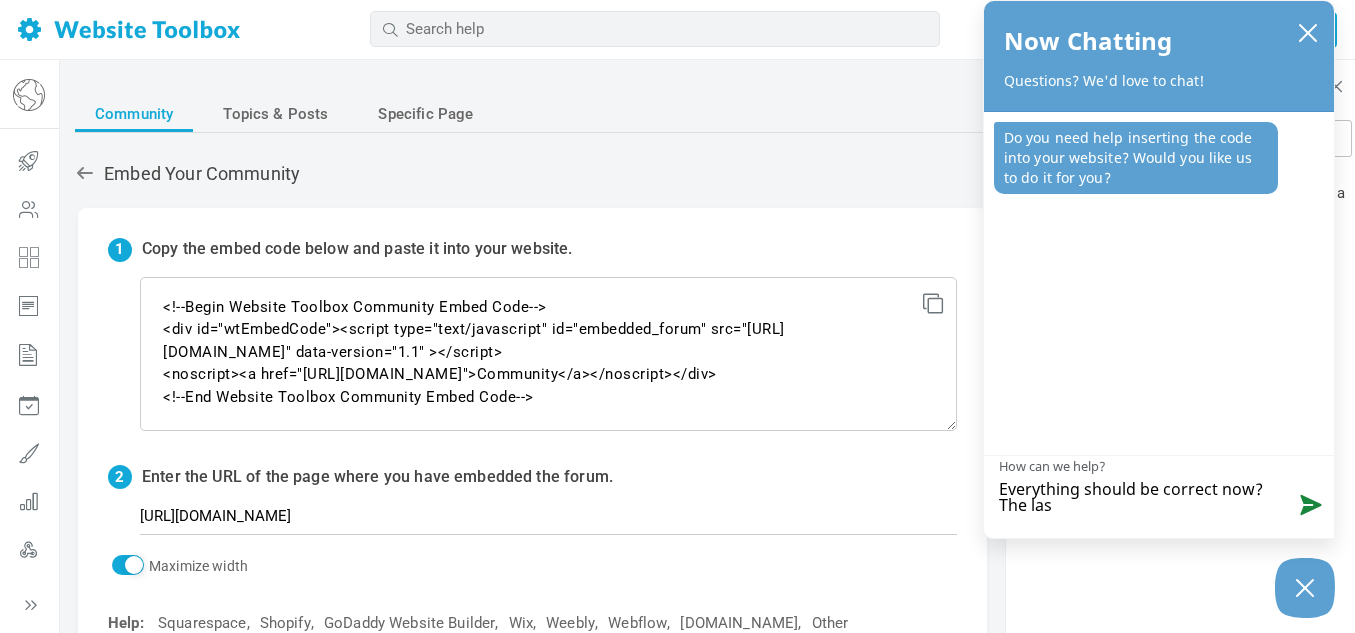 type on "Everything should be correct now? The last" 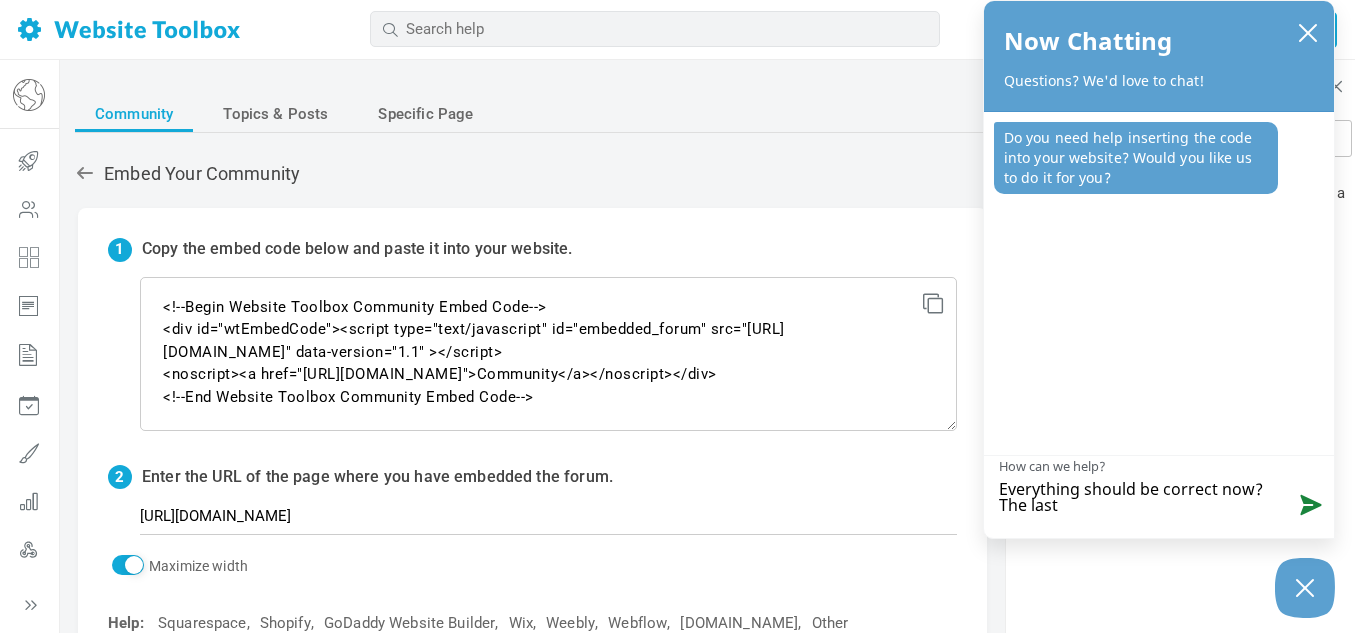 type on "Everything should be correct now? The last" 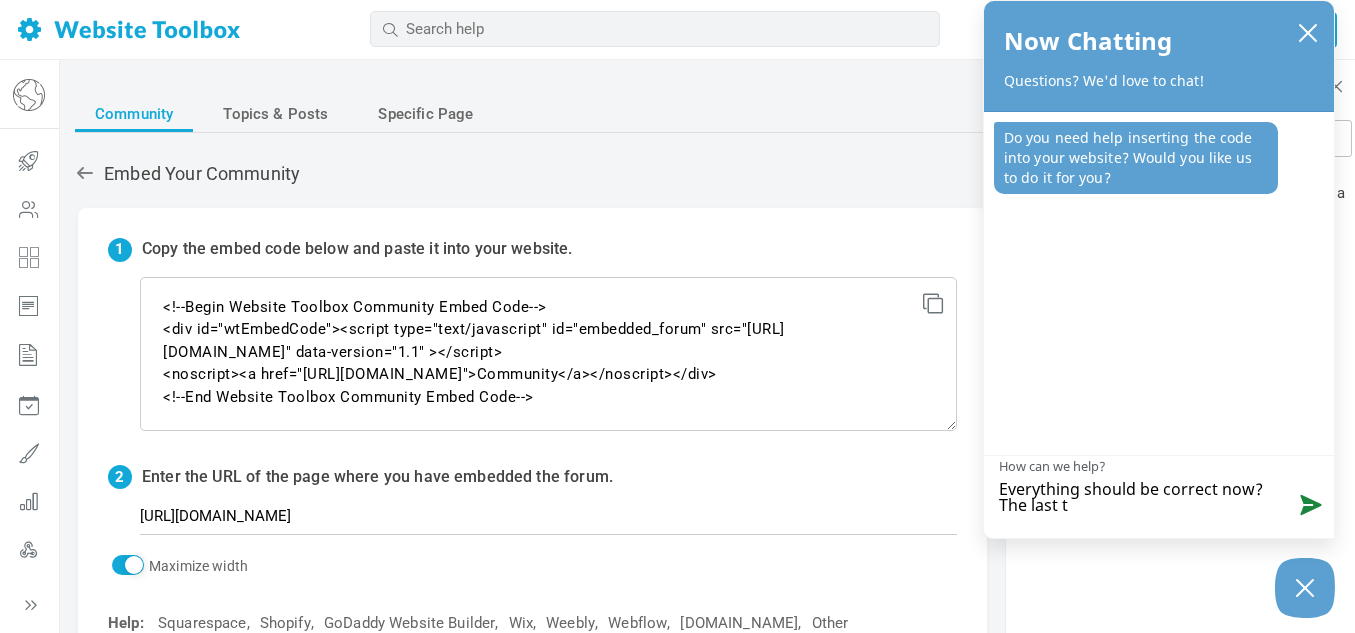 type on "Everything should be correct now? The last ti" 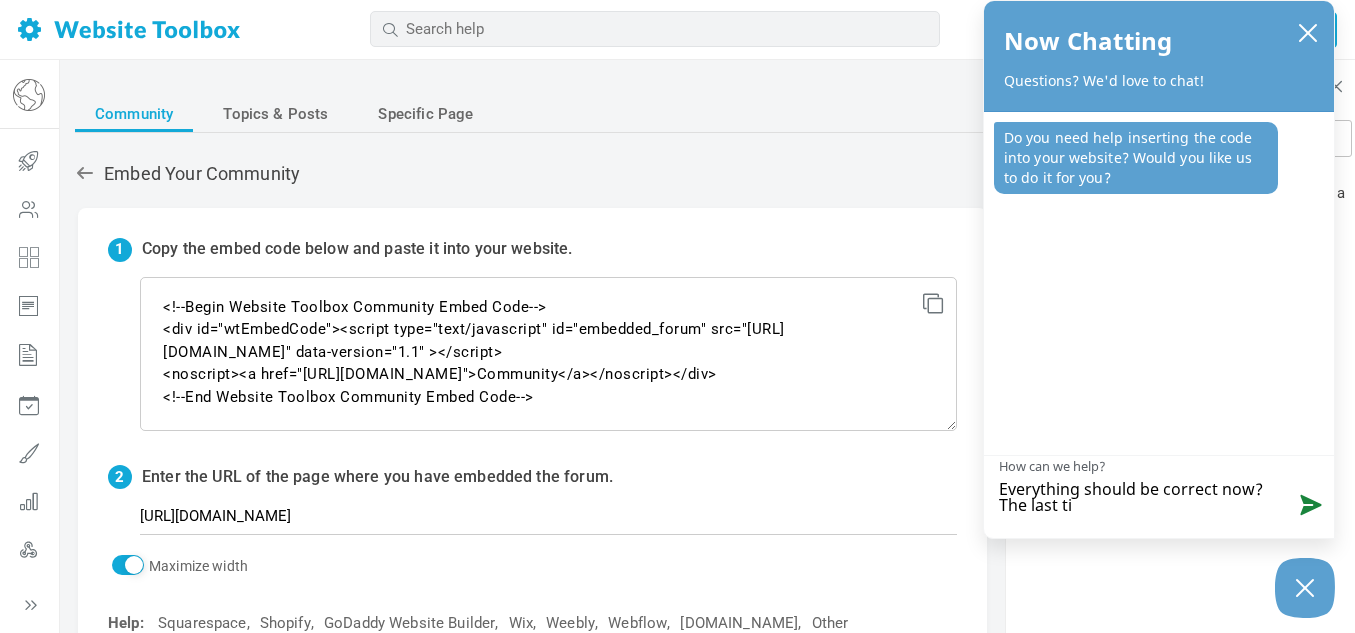 type on "Everything should be correct now? The last tim" 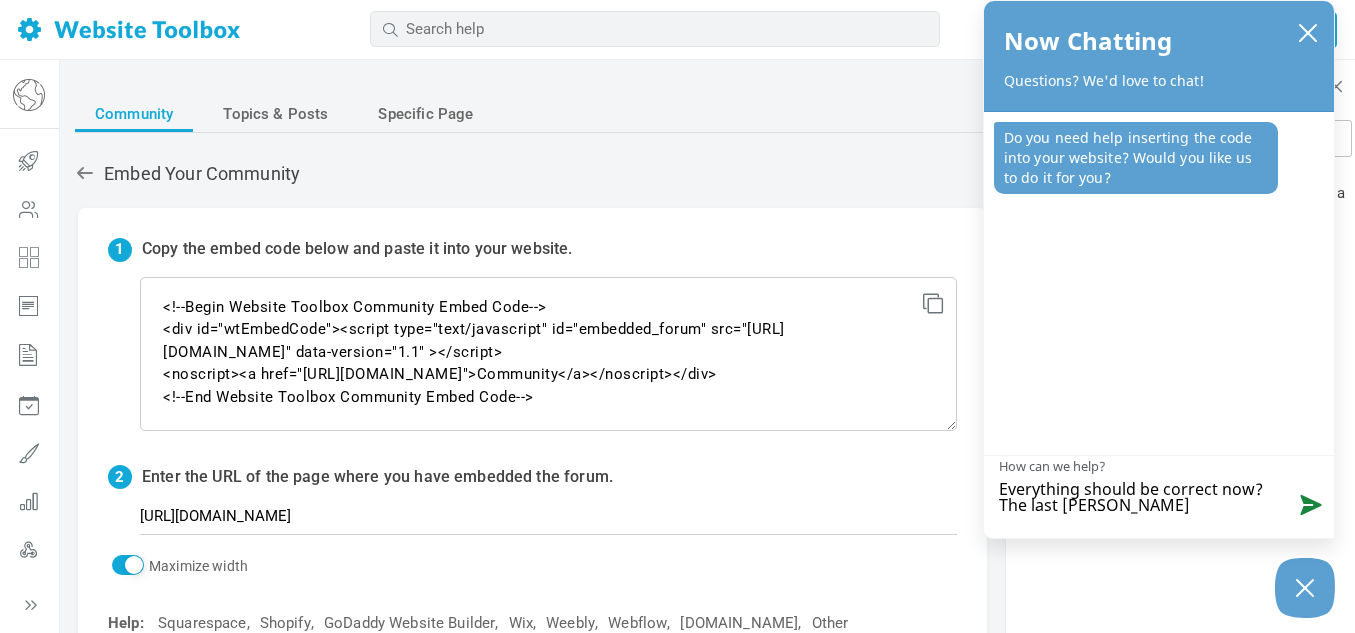 type on "Everything should be correct now? The last time" 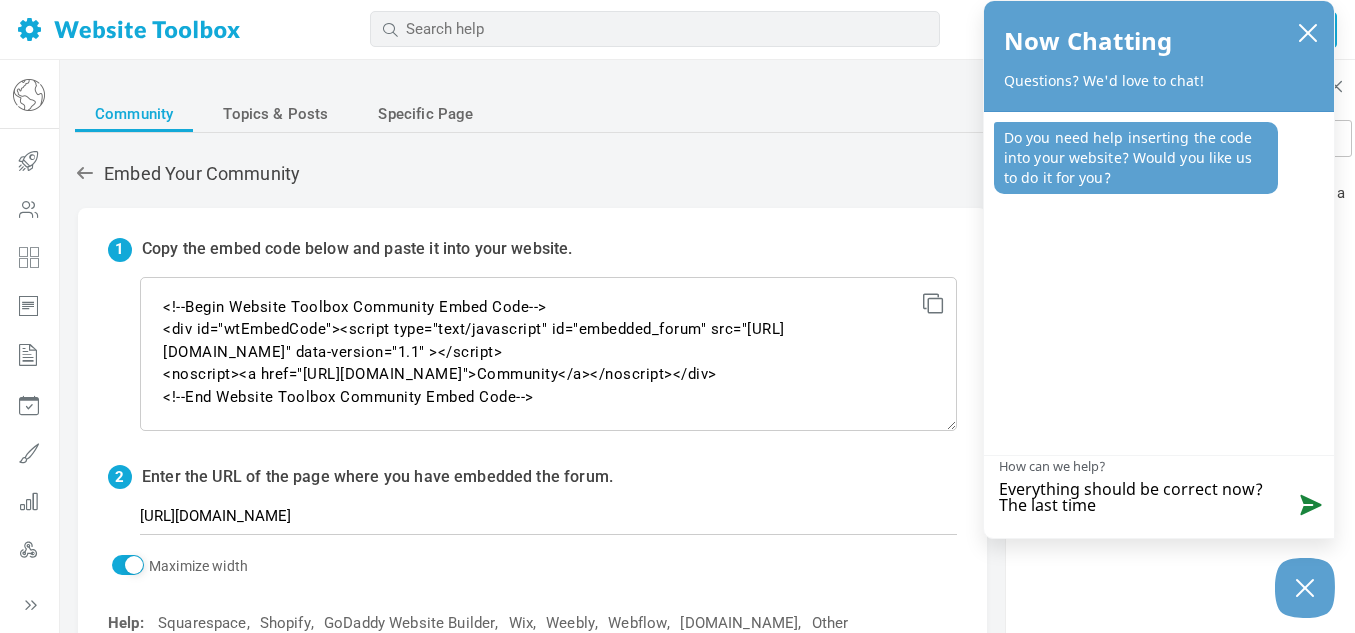 type on "Everything should be correct now? The last time" 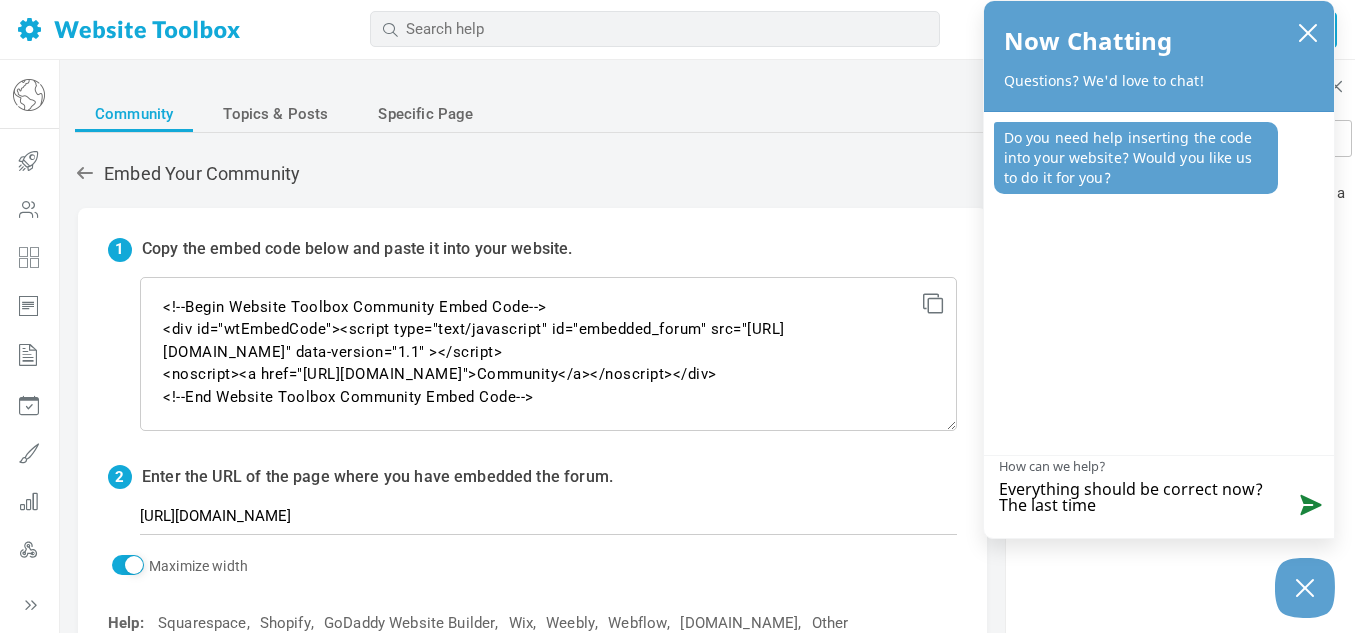 type on "Everything should be correct now? The last time I" 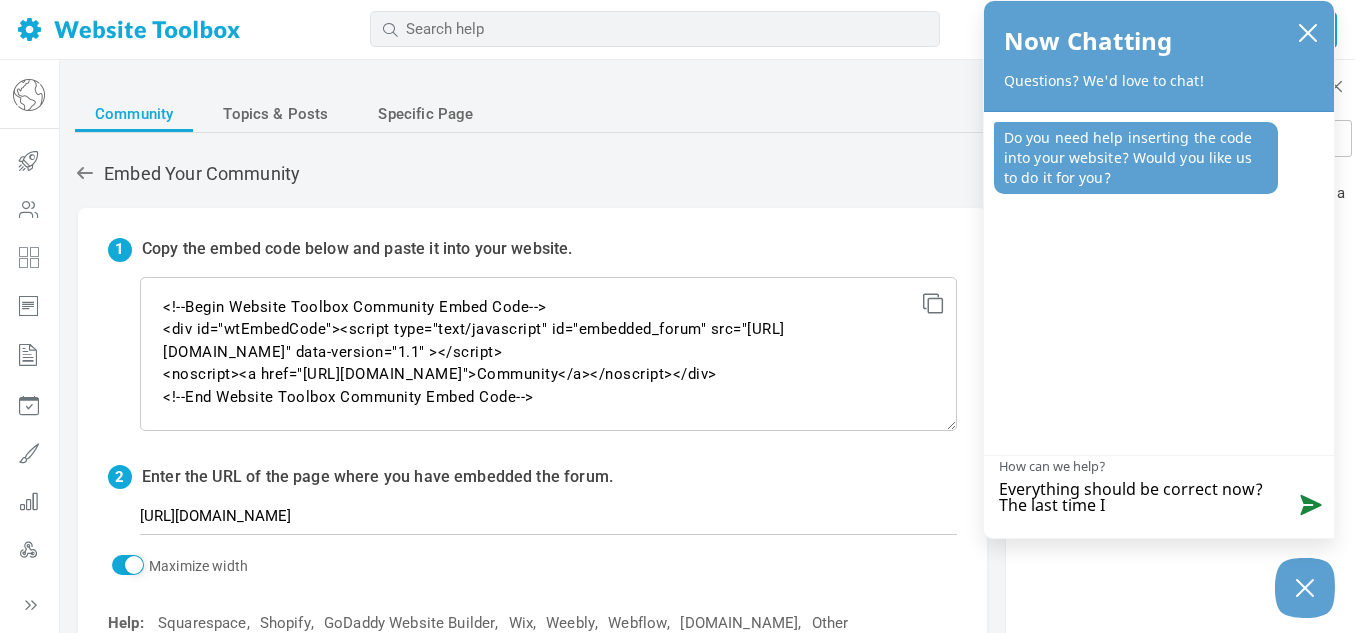 type on "Everything should be correct now? The last time I" 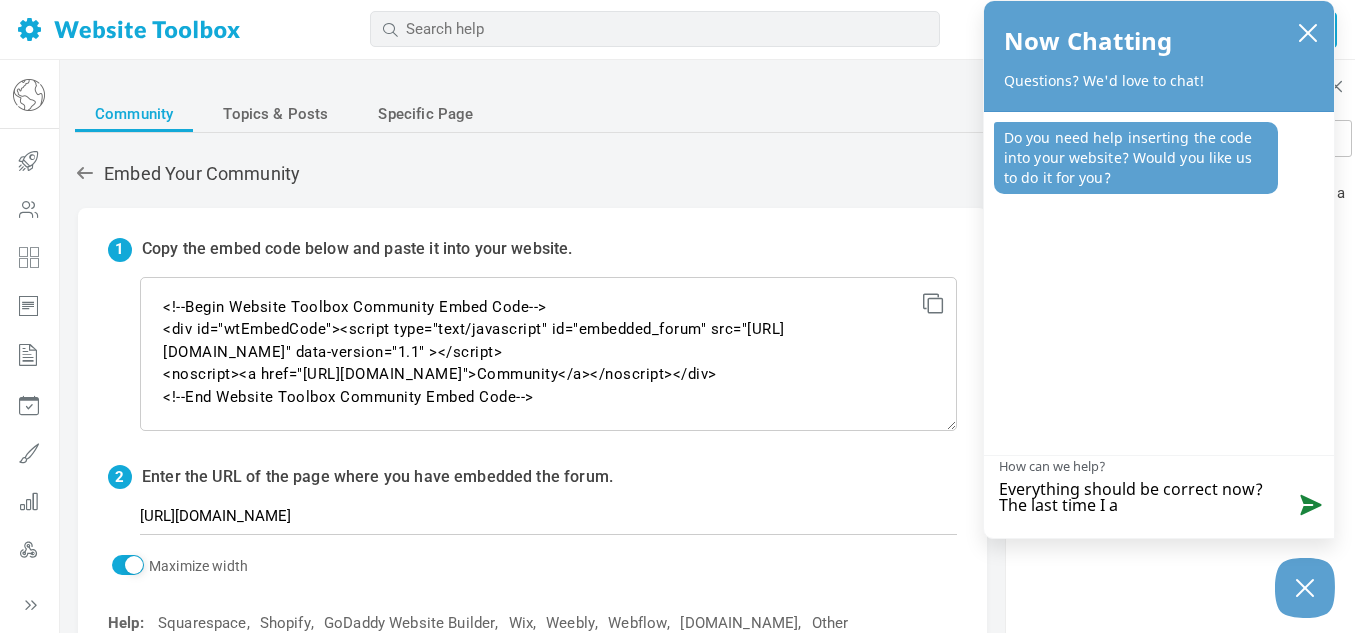 type on "Everything should be correct now? The last time I al" 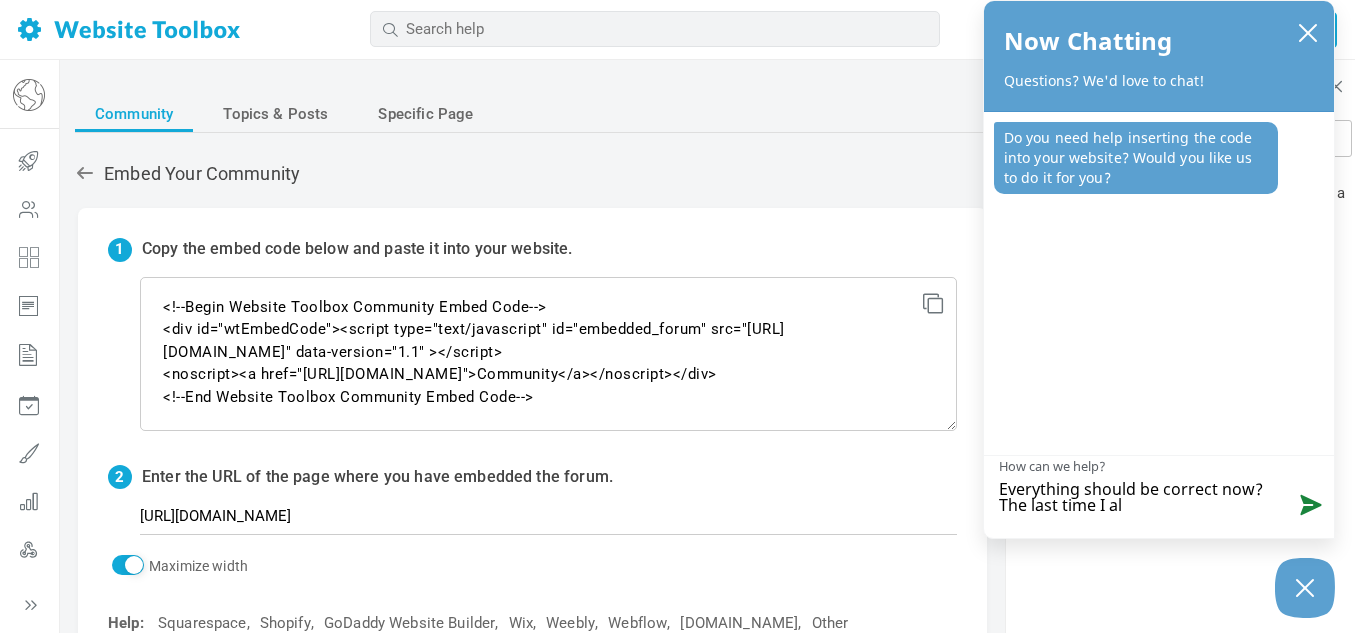 type on "Everything should be correct now? The last time I all" 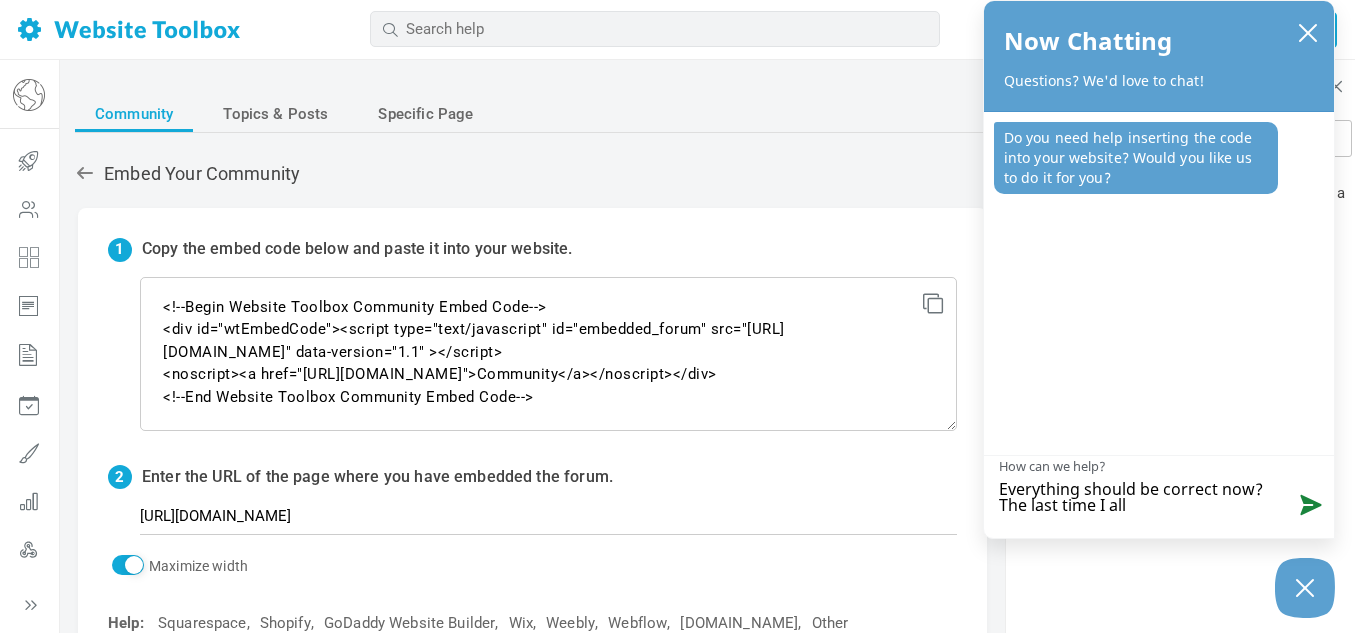 type on "Everything should be correct now? The last time I allo" 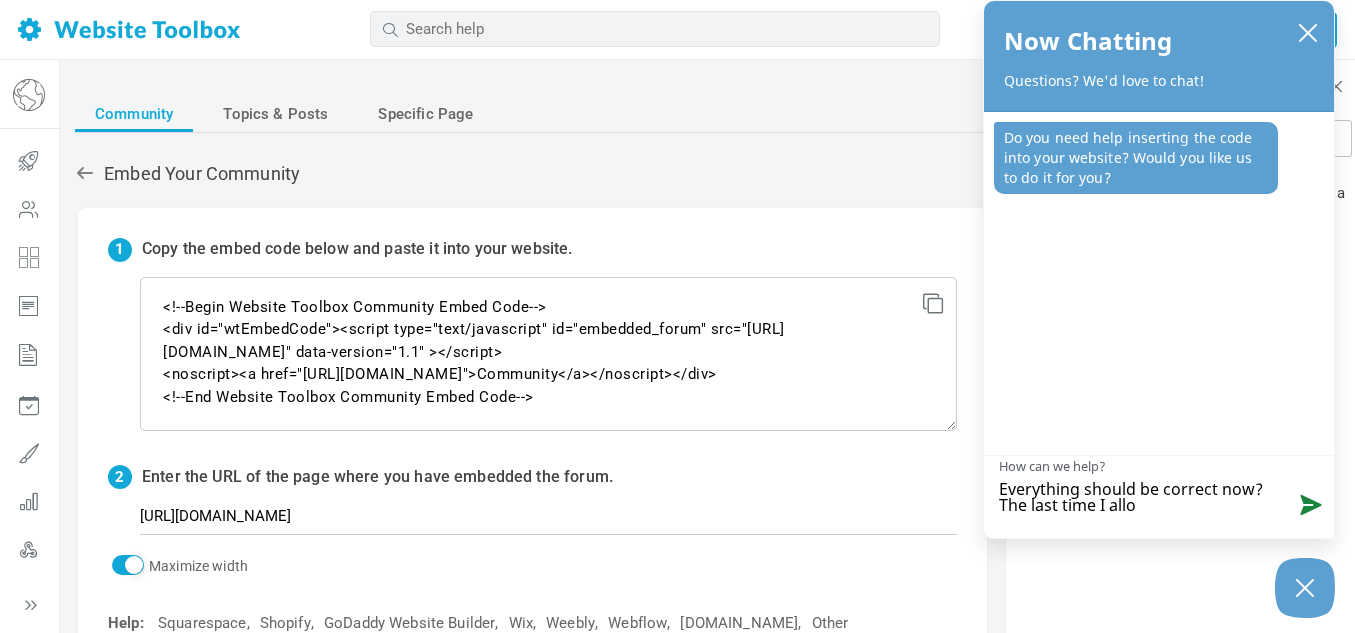 type on "Everything should be correct now? The last time I allow" 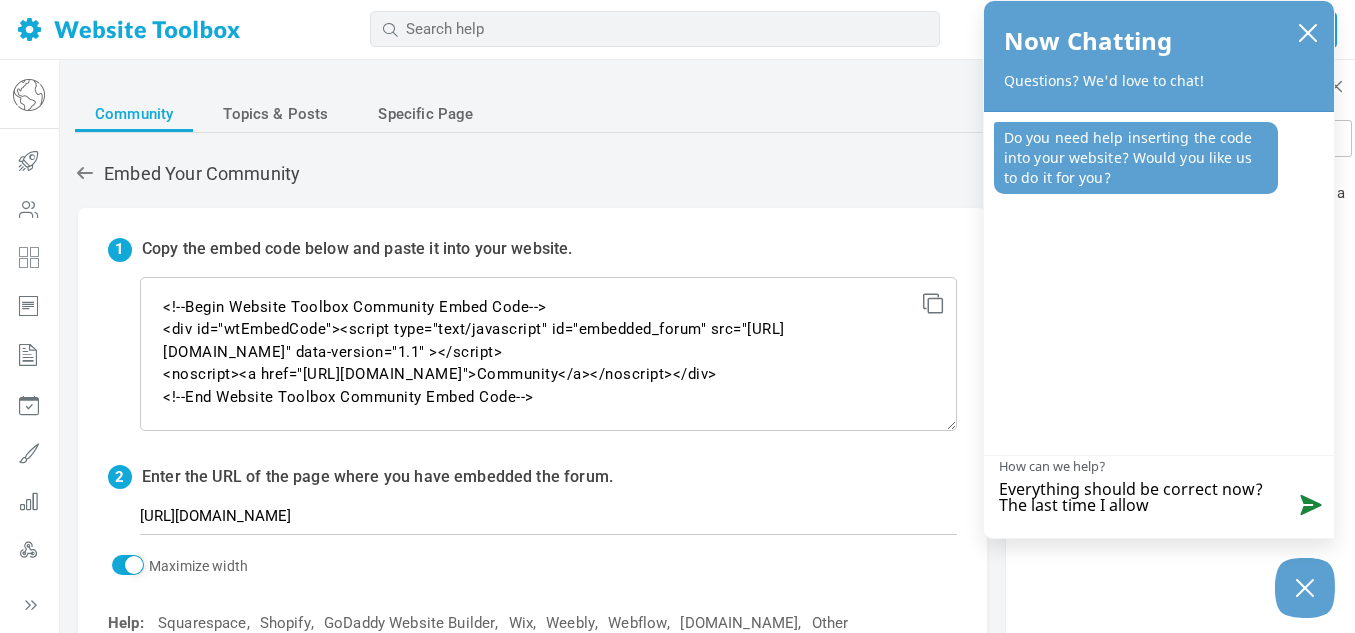 type on "Everything should be correct now? The last time I allowe" 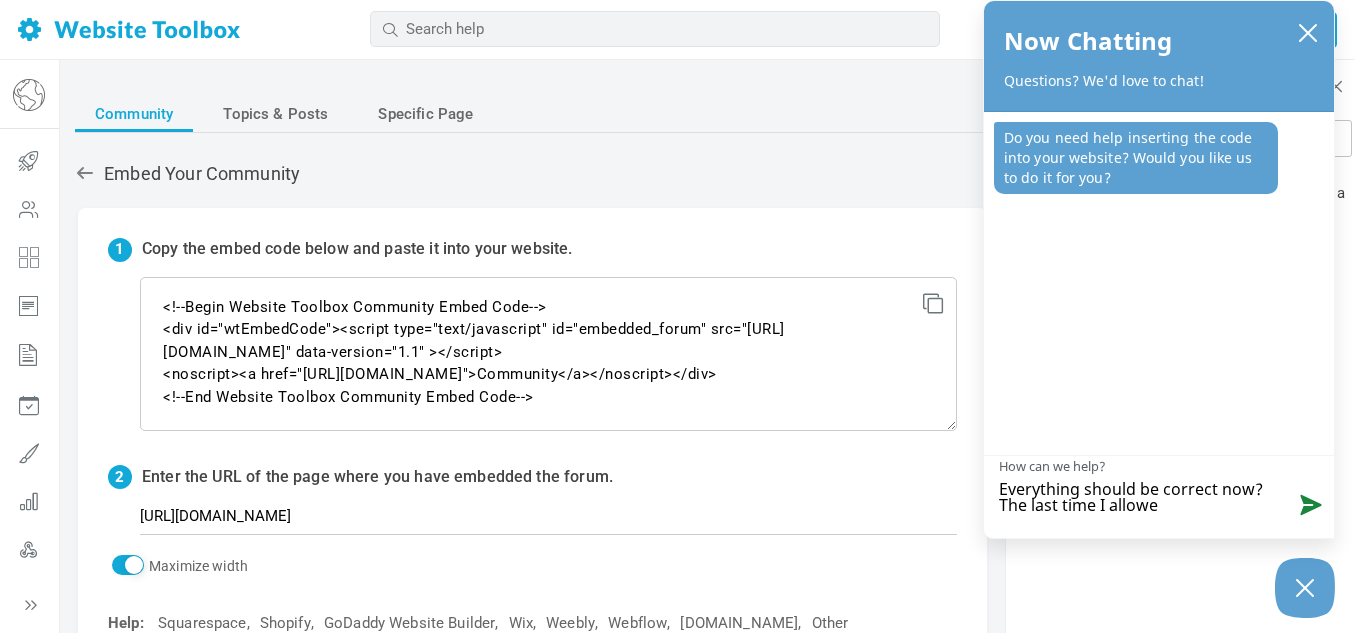 type on "Everything should be correct now? The last time I allowed" 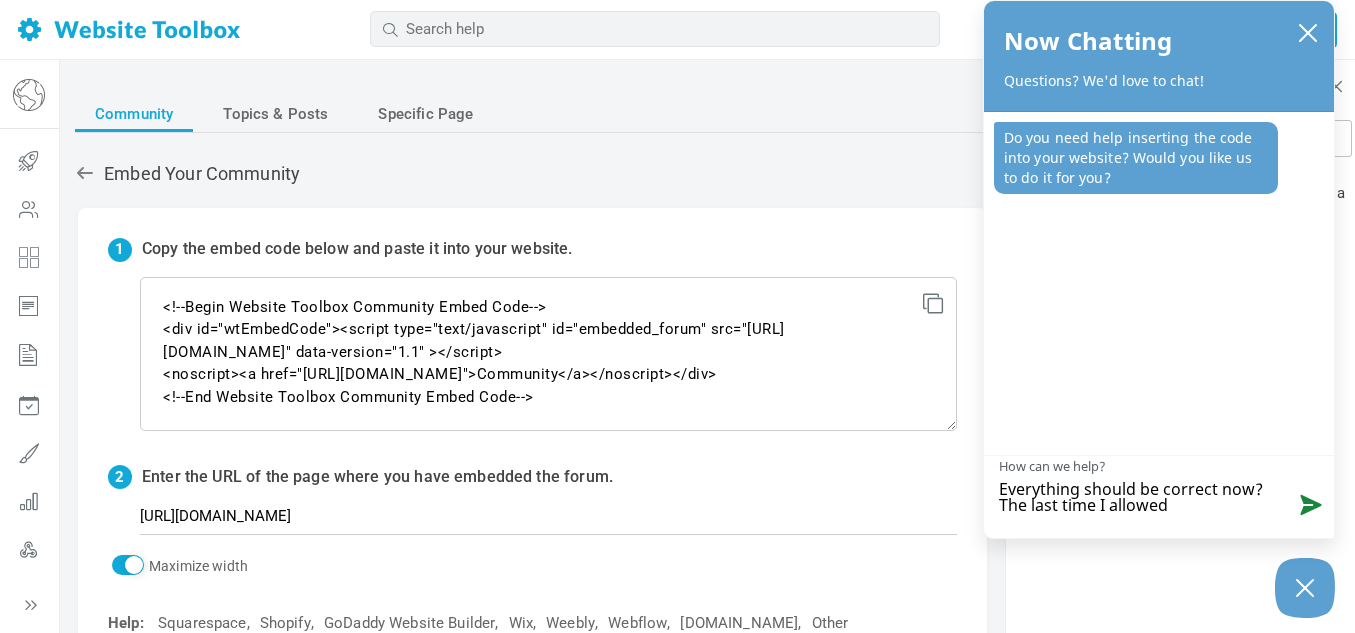 type on "Everything should be correct now? The last time I allowed" 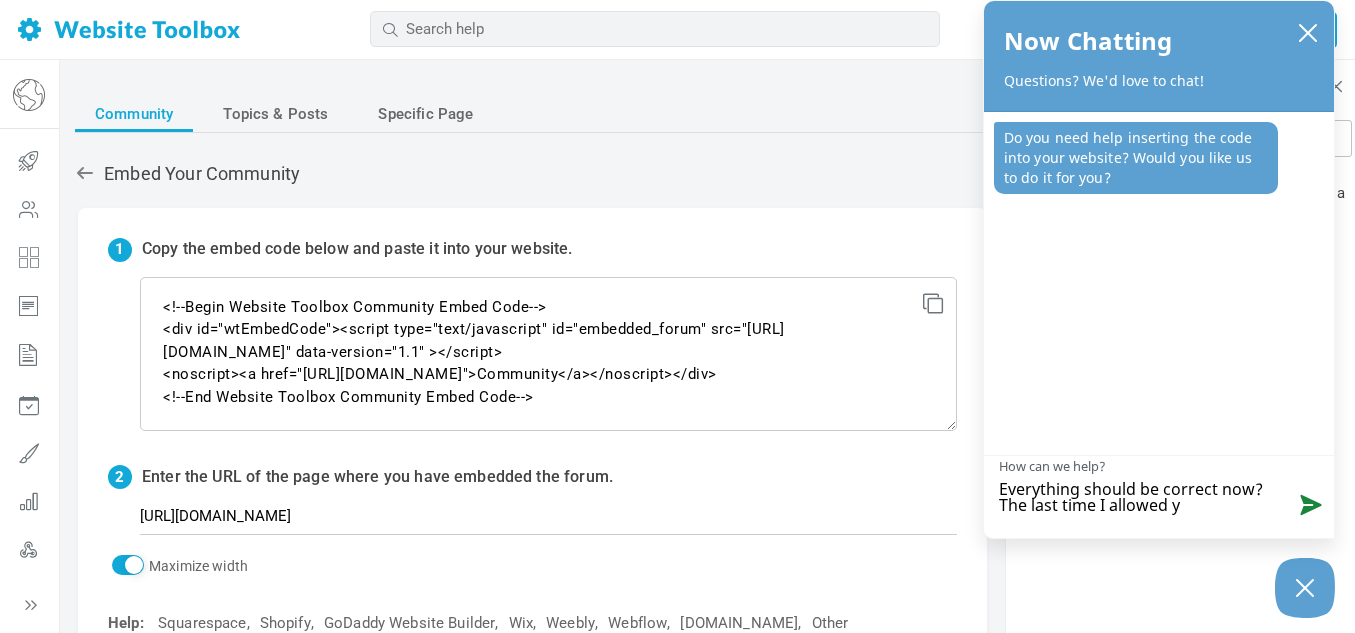 type on "Everything should be correct now? The last time I allowed yo" 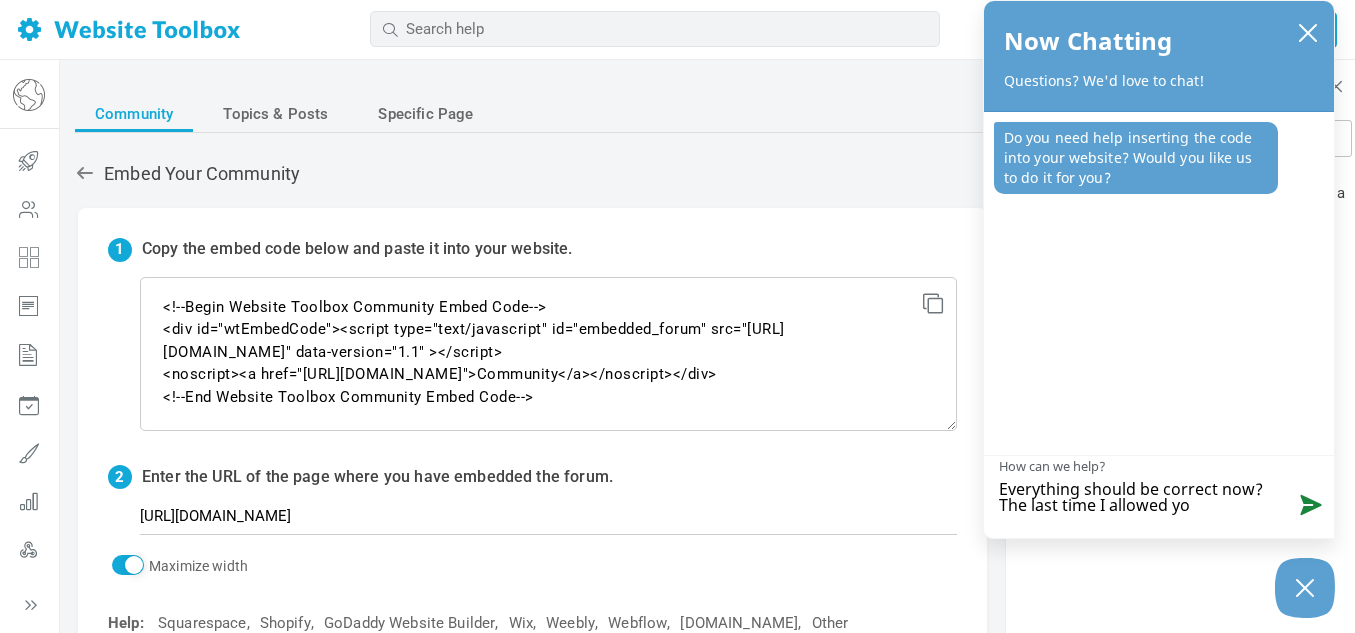 type on "Everything should be correct now? The last time I allowed you" 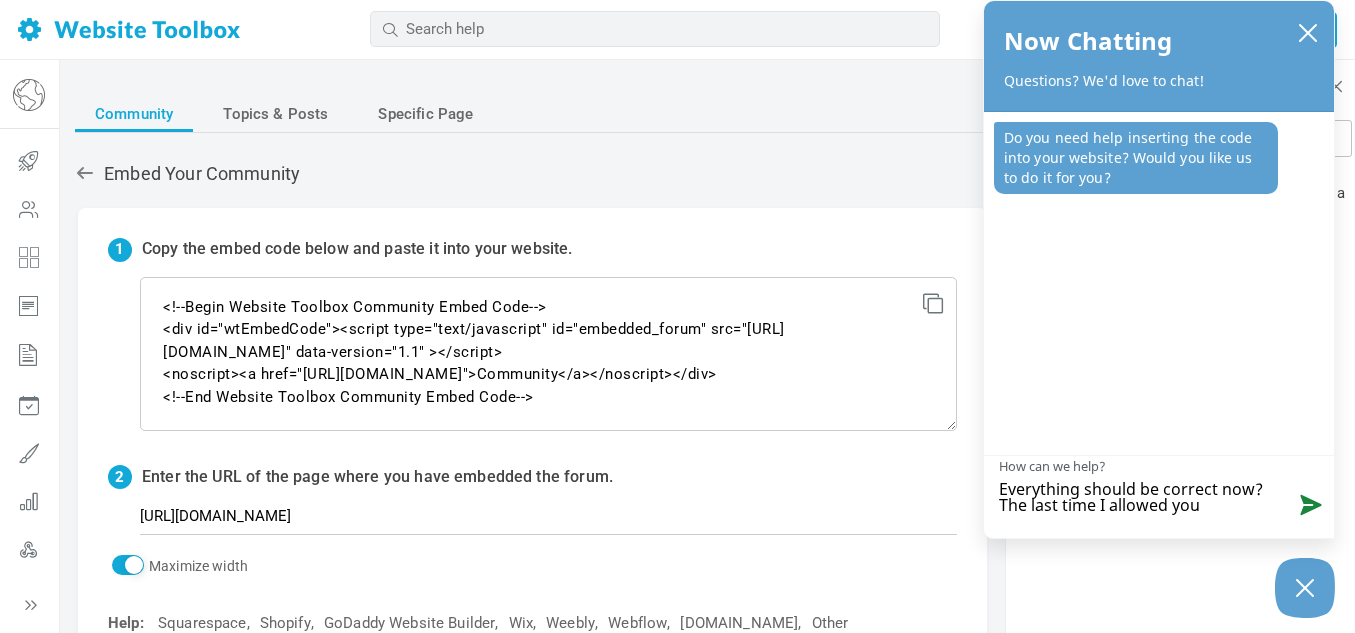 type on "Everything should be correct now? The last time I allowed you" 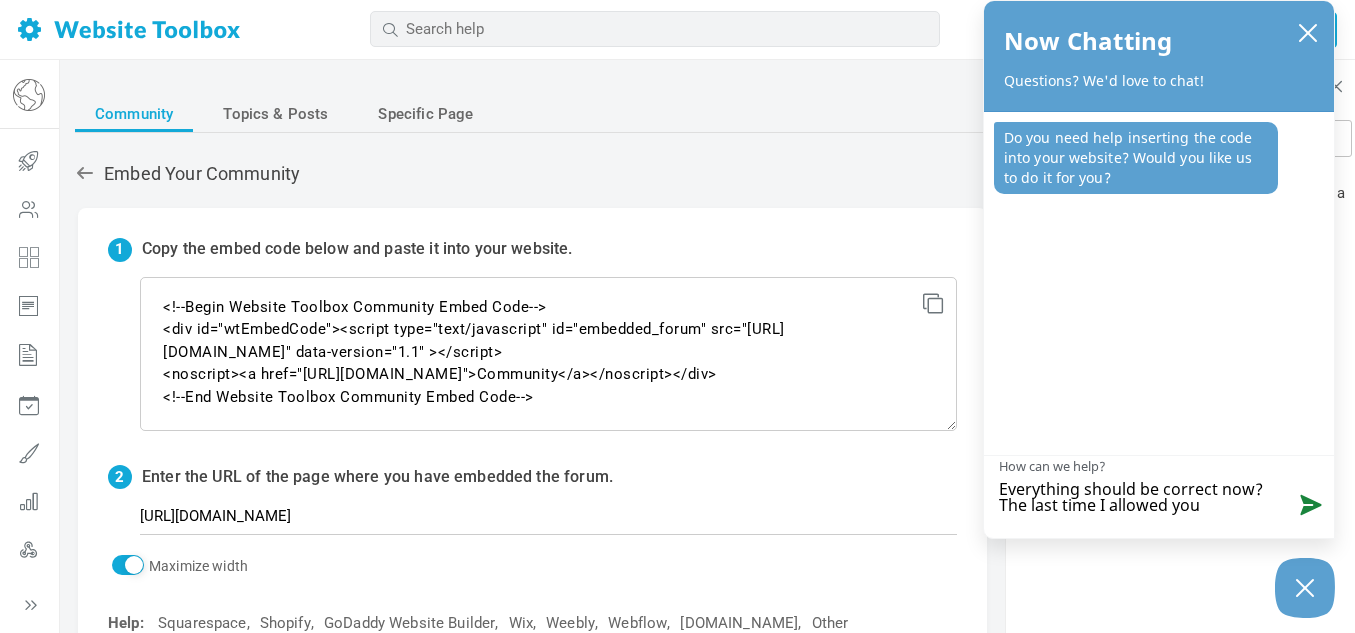 type on "Everything should be correct now? The last time I allowed you" 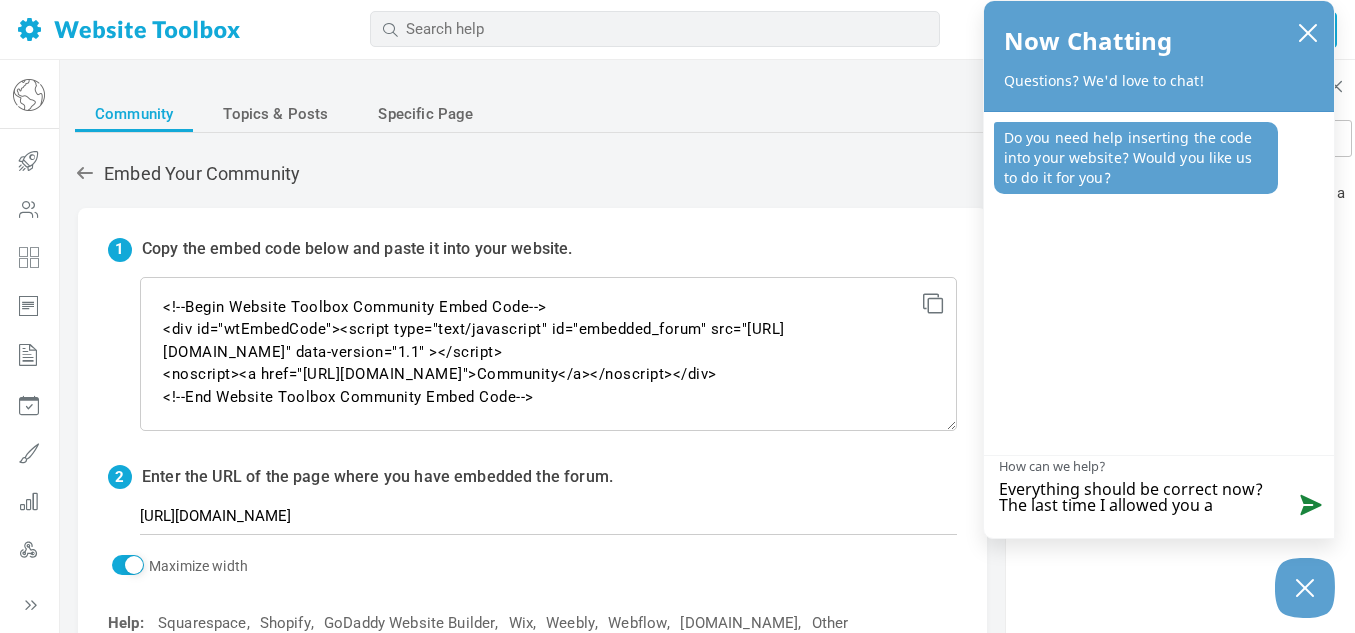 type on "Everything should be correct now? The last time I allowed you al" 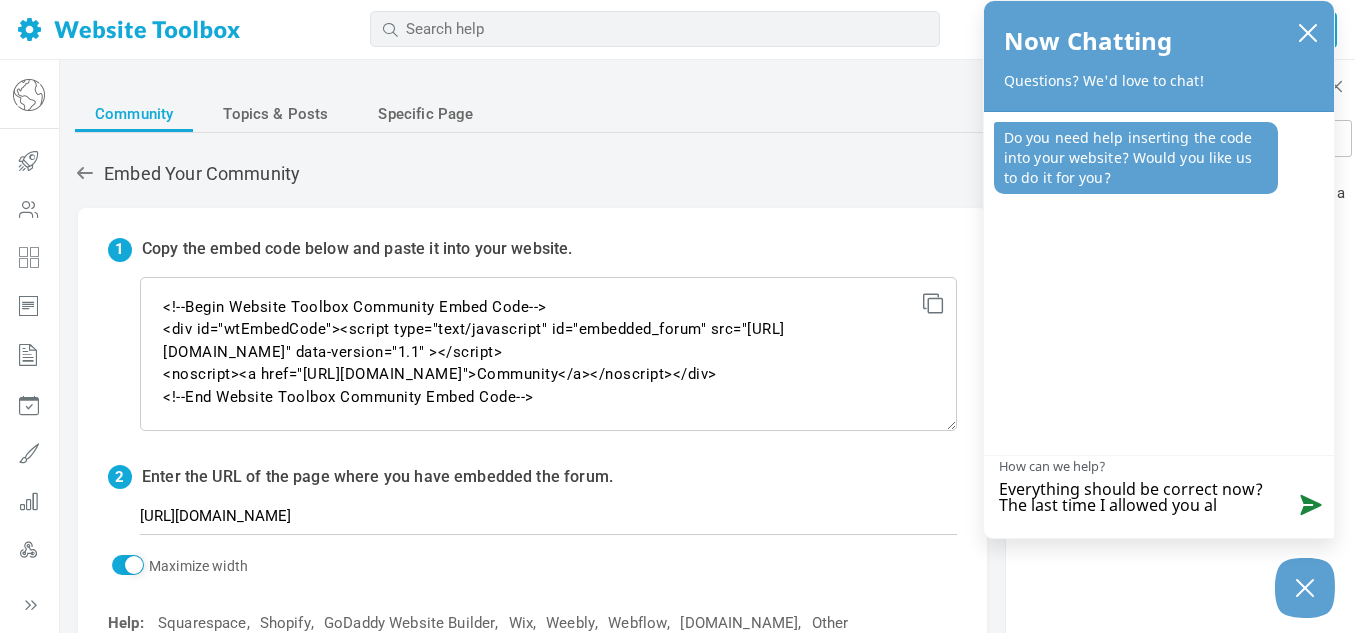 type on "Everything should be correct now? The last time I allowed you all" 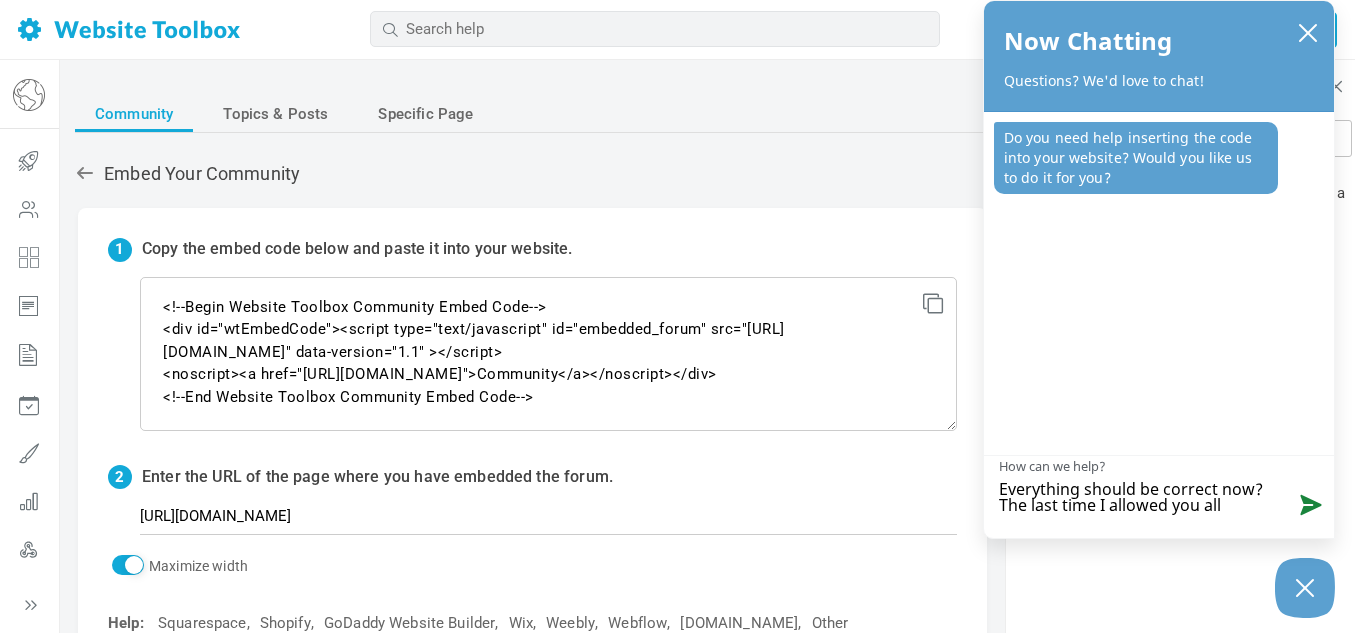 type on "Everything should be correct now? The last time I allowed you all" 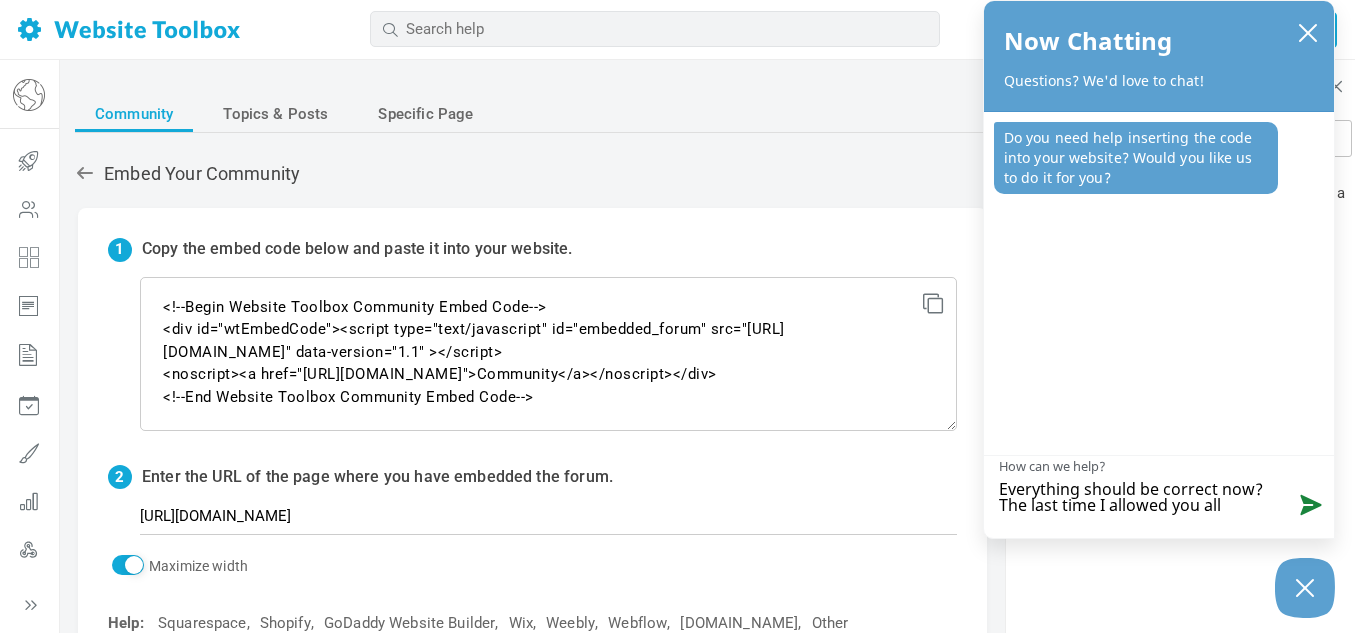 type on "Everything should be correct now? The last time I allowed you all t" 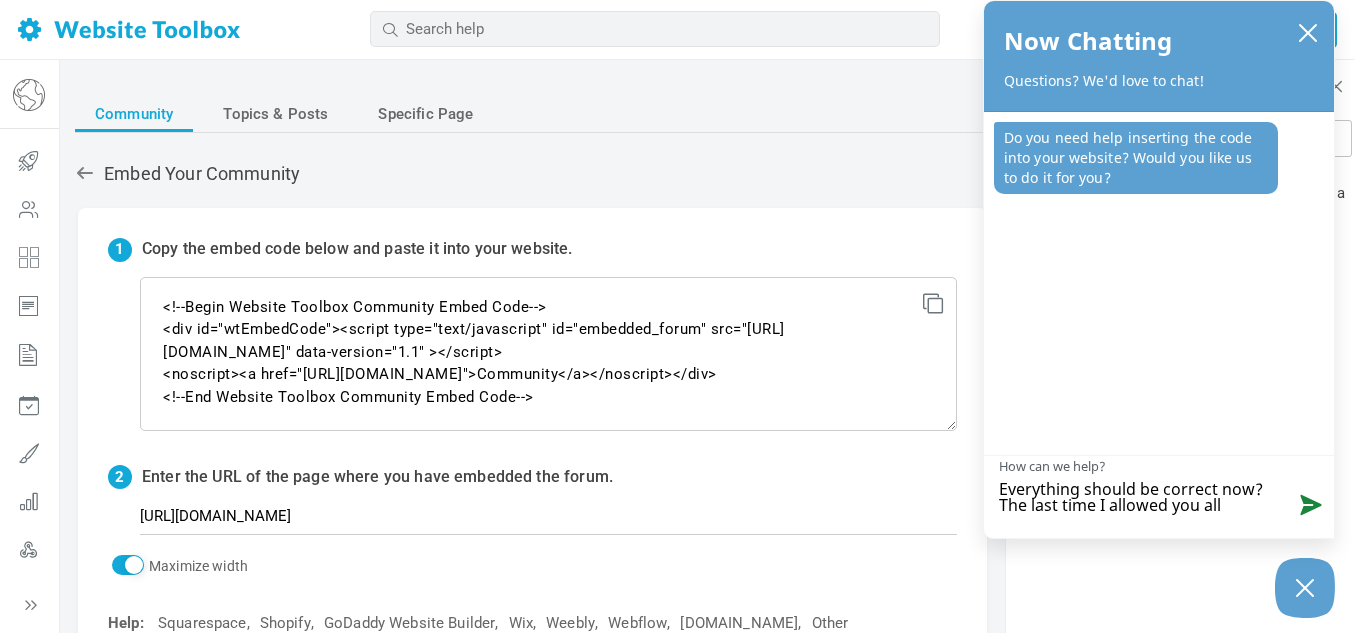 type on "Everything should be correct now? The last time I allowed you all t" 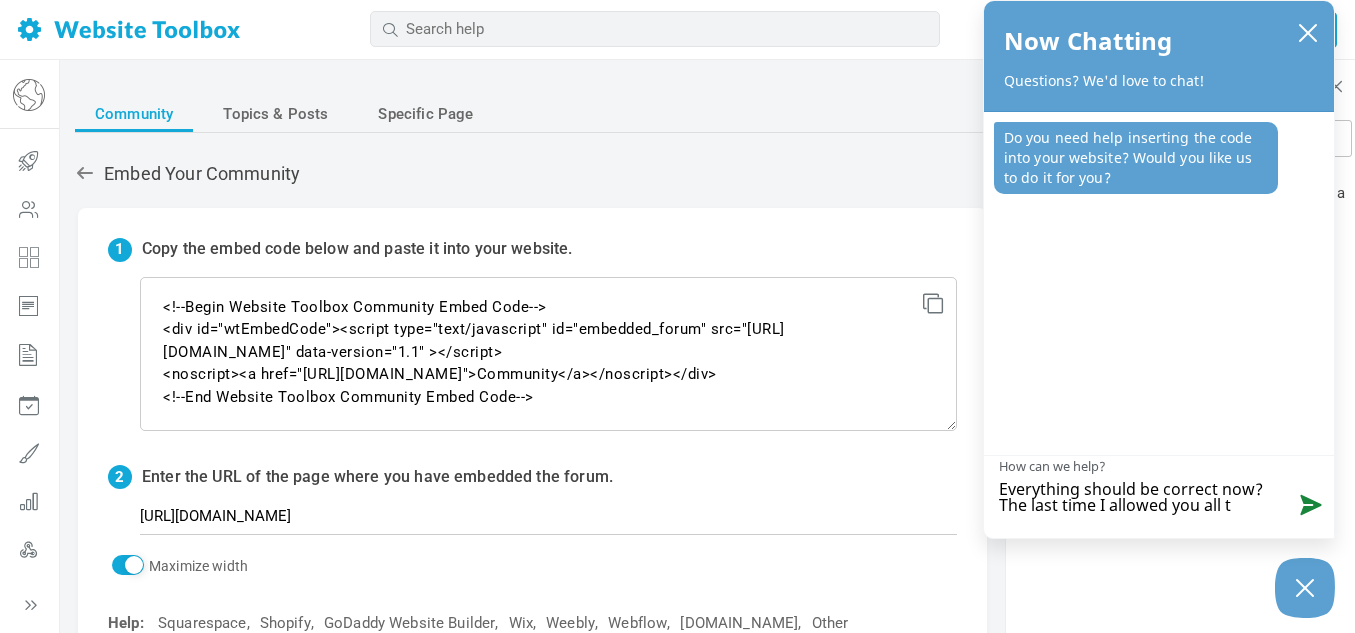 type on "Everything should be correct now? The last time I allowed you all to" 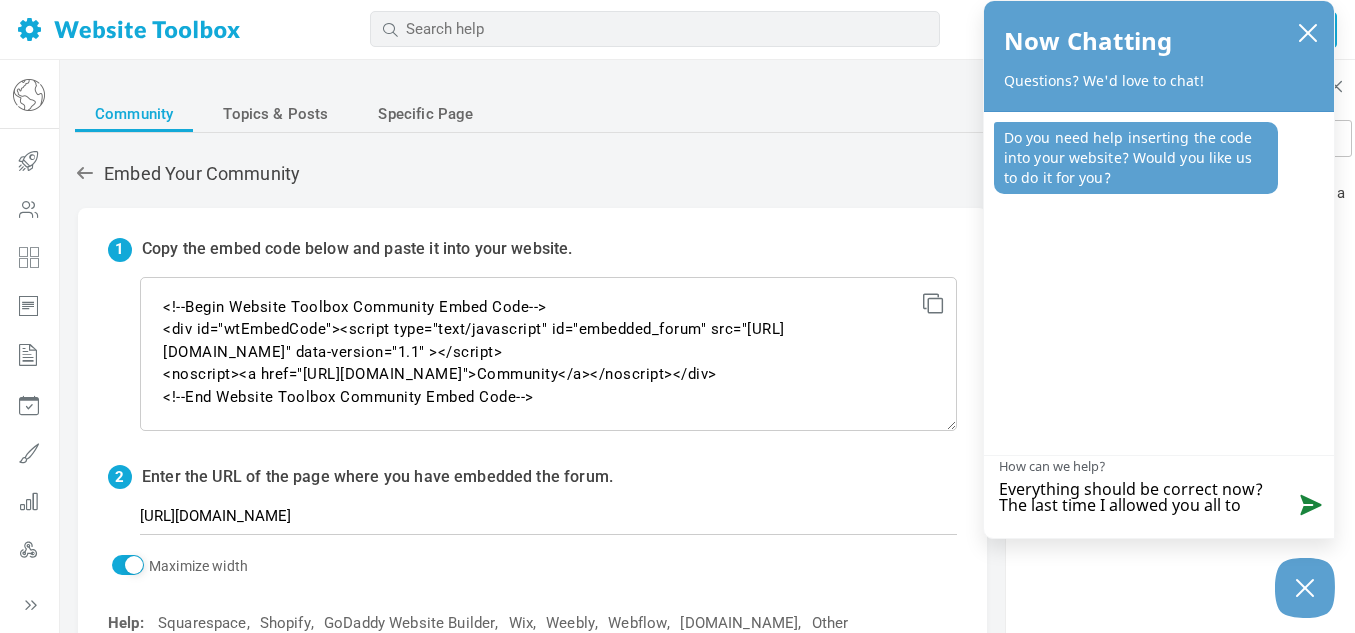 type on "Everything should be correct now? The last time I allowed you all to" 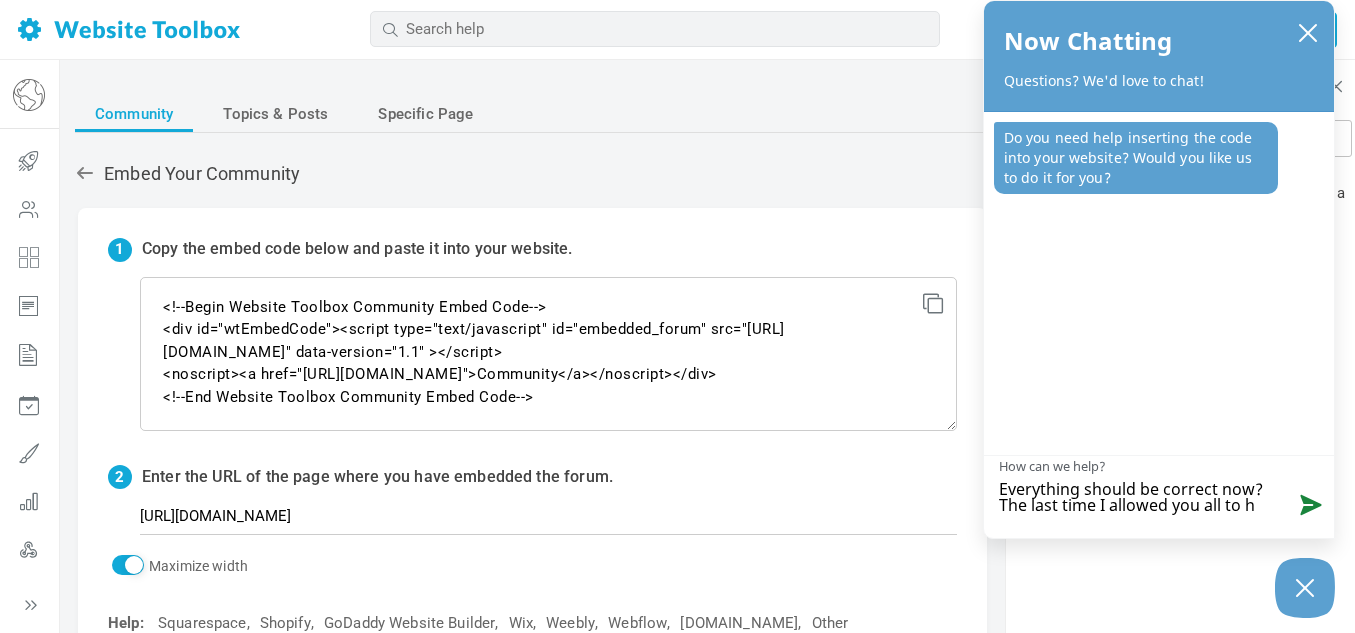 type on "Everything should be correct now? The last time I allowed you all to he" 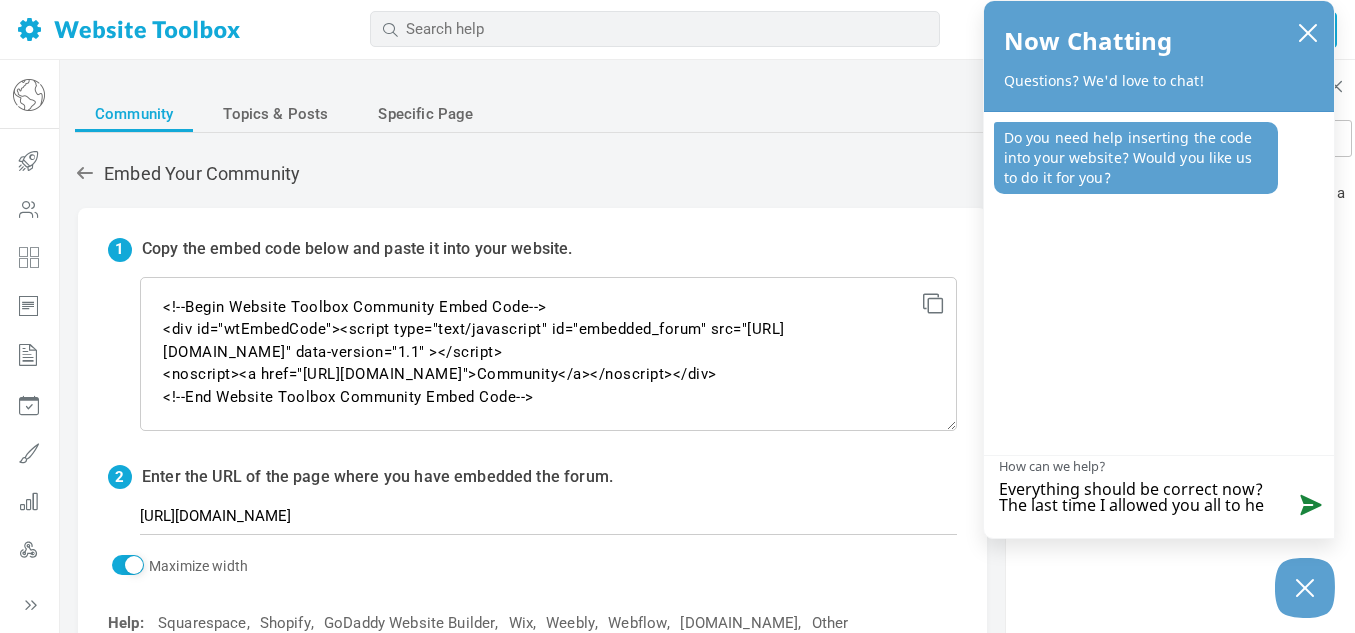 type on "Everything should be correct now? The last time I allowed you all to hel" 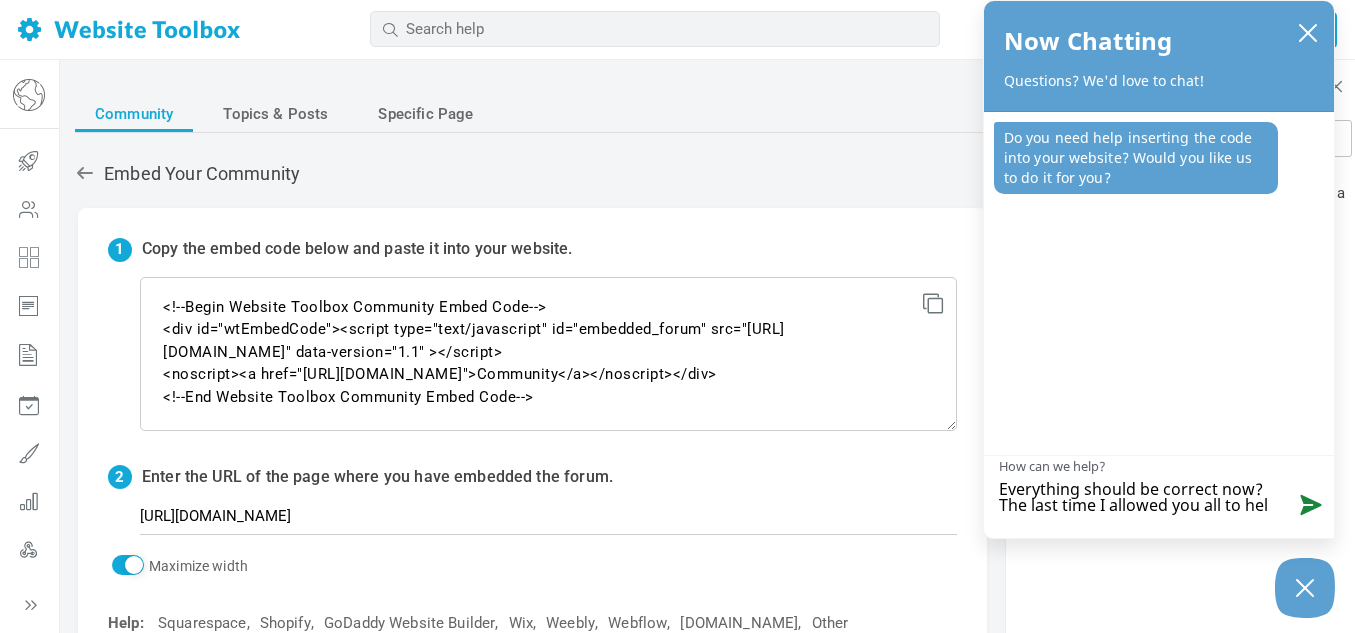 type on "Everything should be correct now? The last time I allowed you all to help" 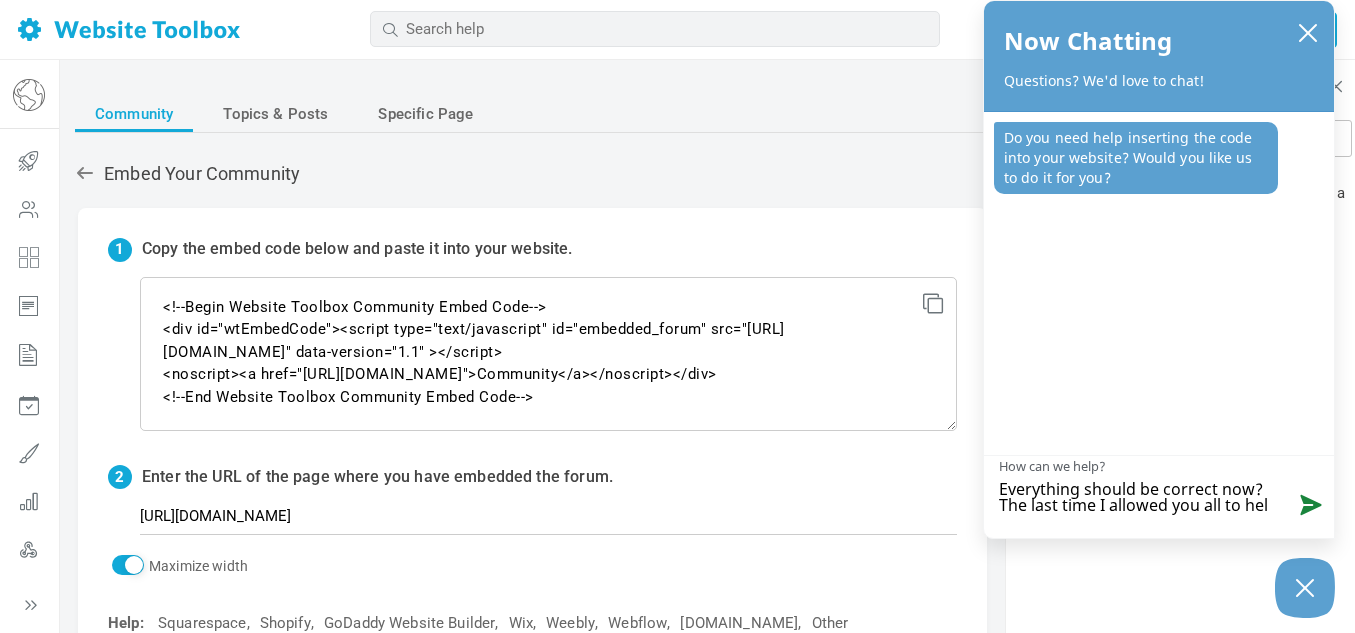 type on "Everything should be correct now? The last time I allowed you all to help" 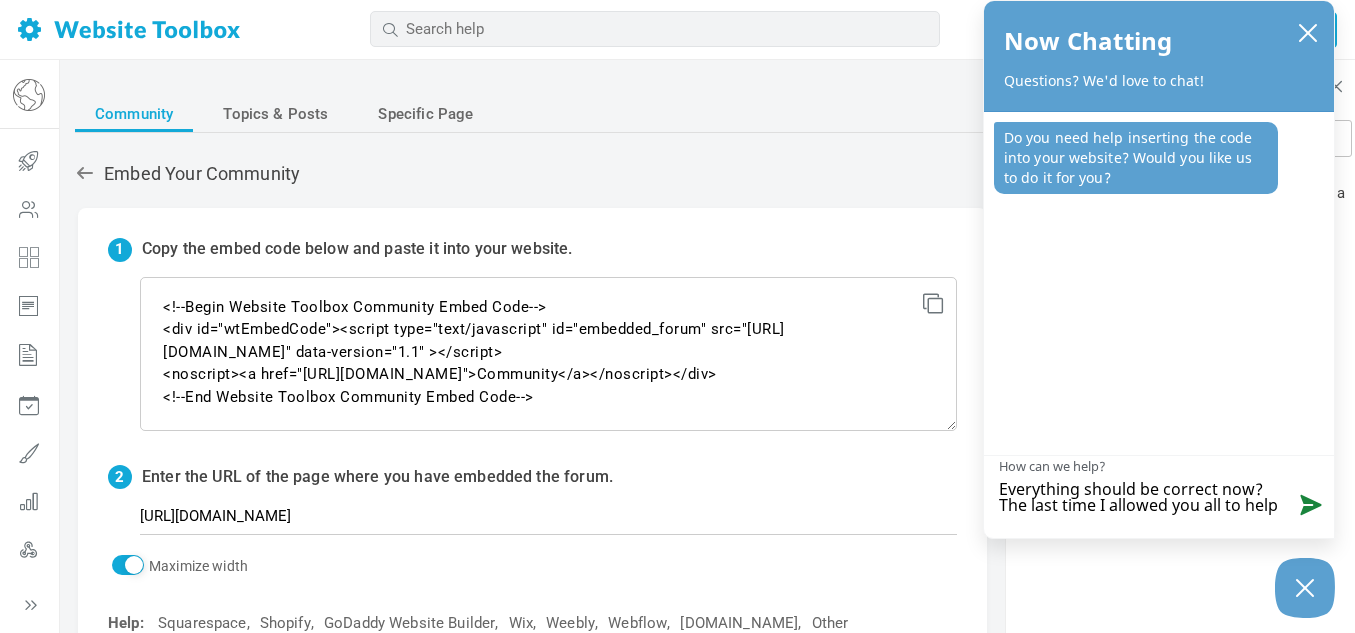 type on "Everything should be correct now? The last time I allowed you all to help" 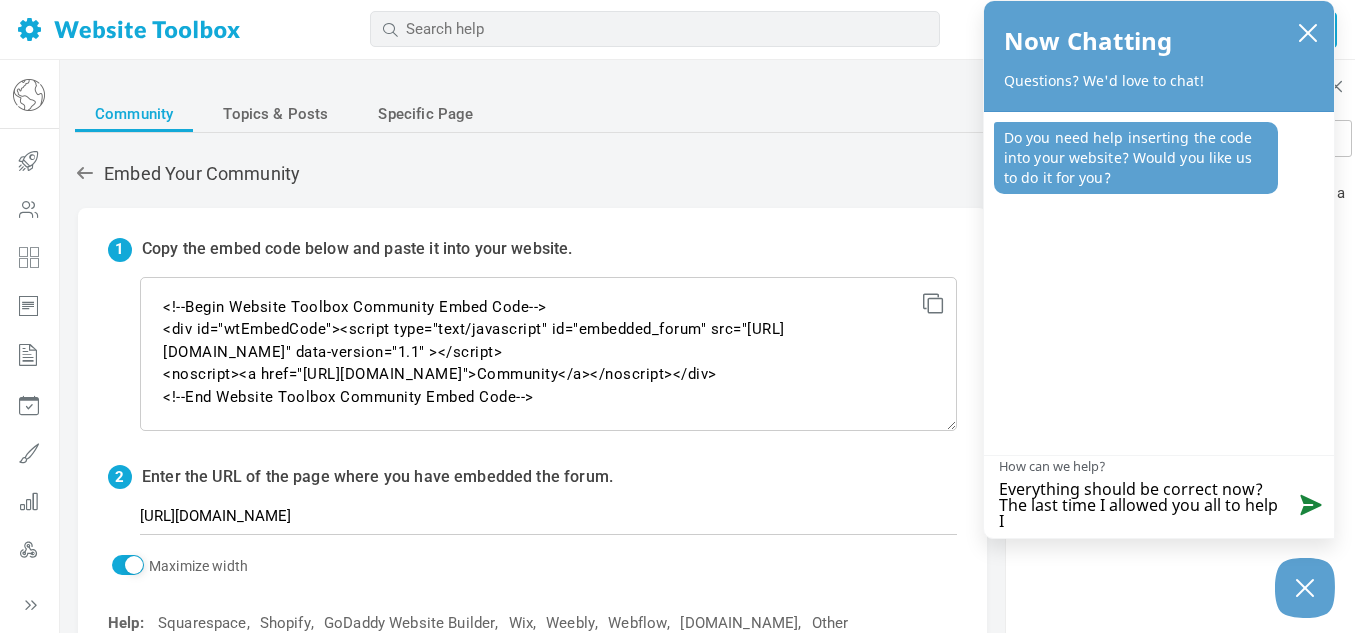 type on "Everything should be correct now? The last time I allowed you all to help I" 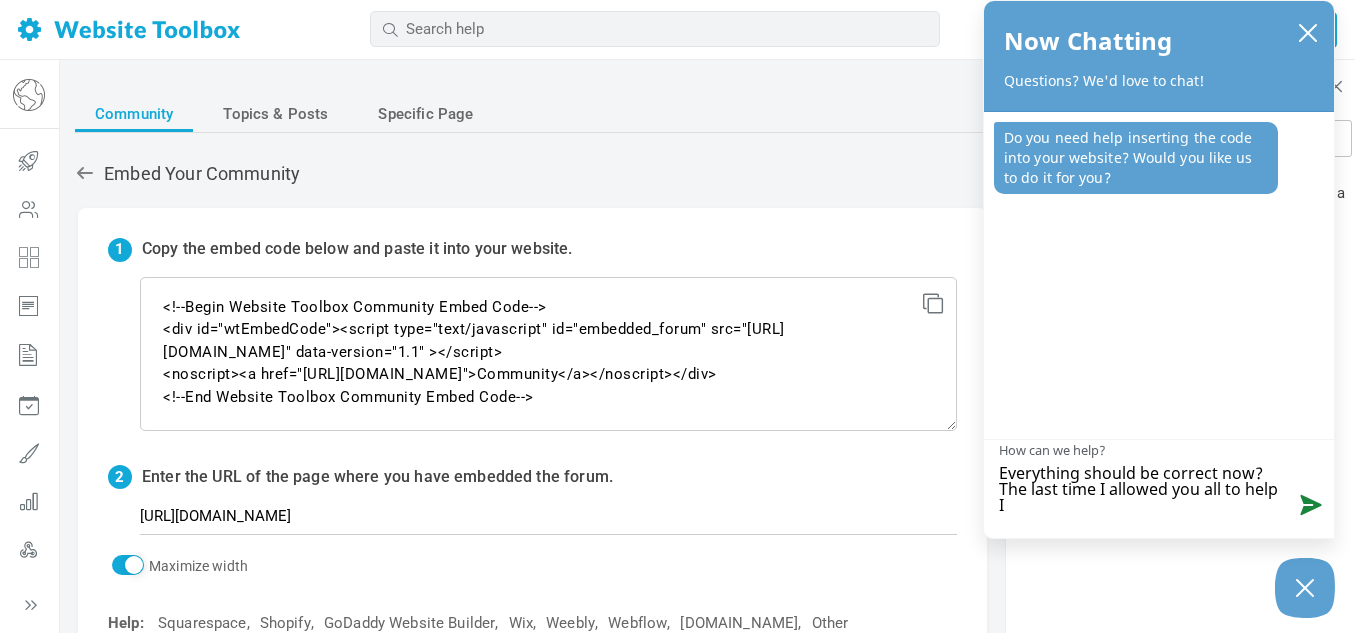 scroll, scrollTop: 0, scrollLeft: 0, axis: both 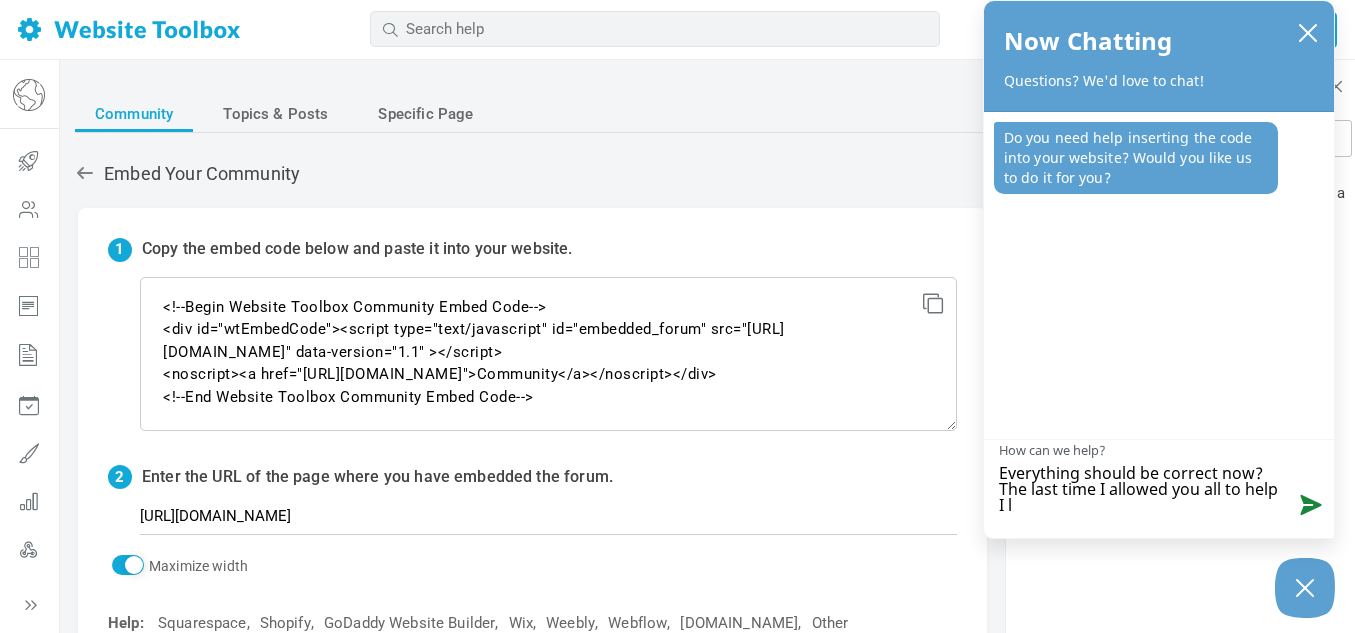 type on "Everything should be correct now? The last time I allowed you all to help I lo" 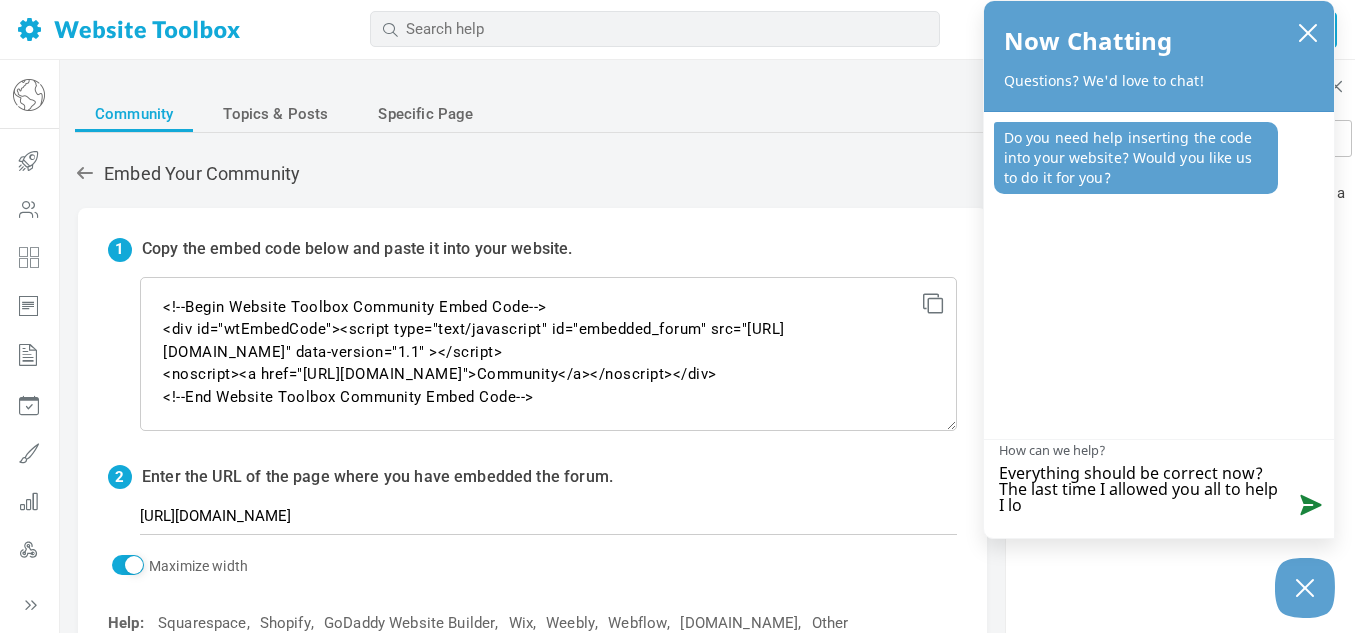 type on "Everything should be correct now? The last time I allowed you all to help I log" 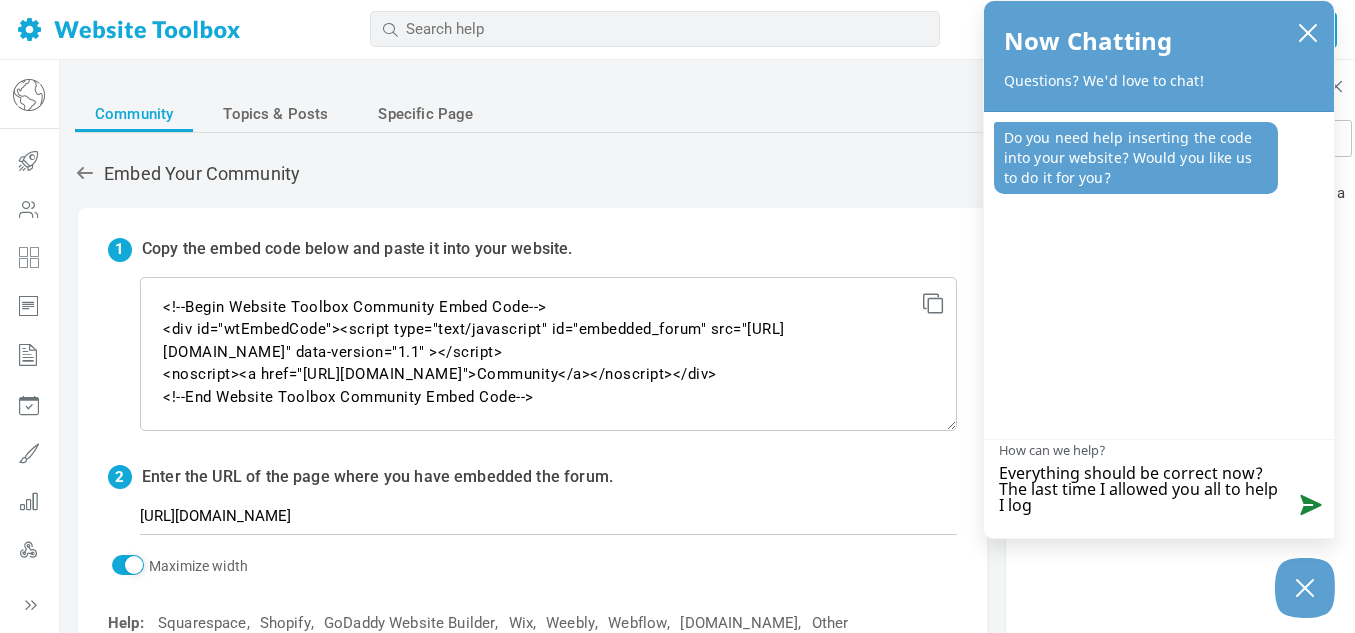 type on "Everything should be correct now? The last time I allowed you all to help I log" 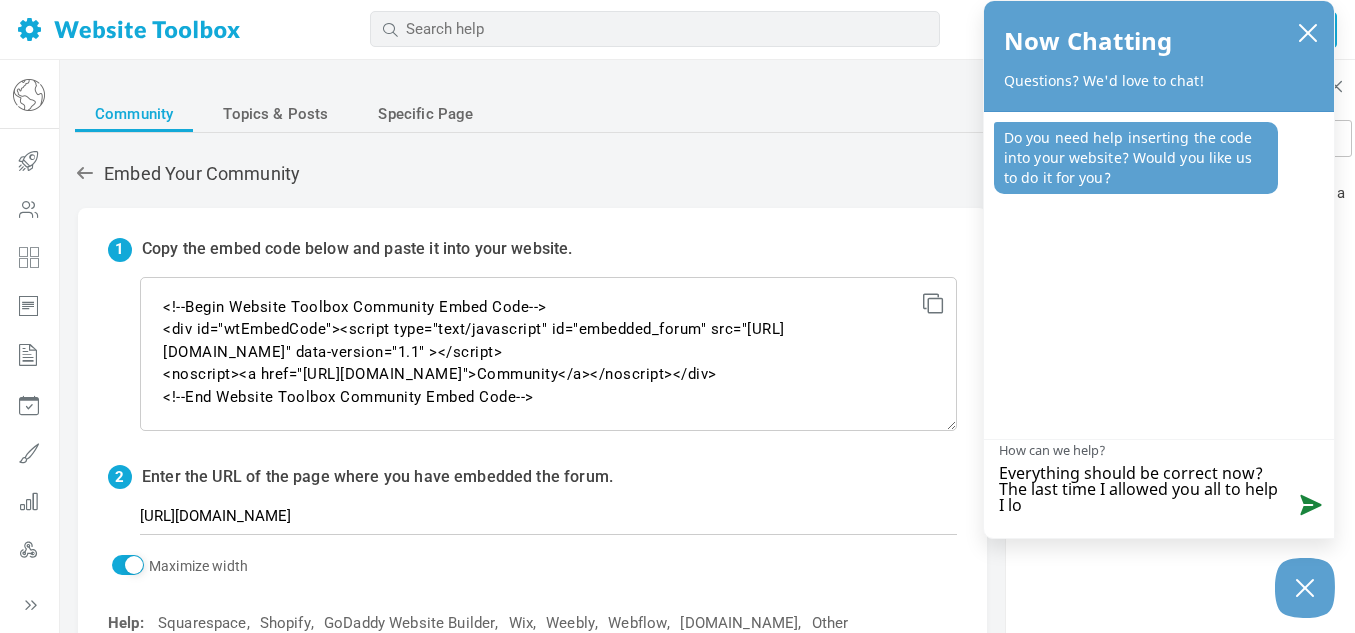 type on "Everything should be correct now? The last time I allowed you all to help I los" 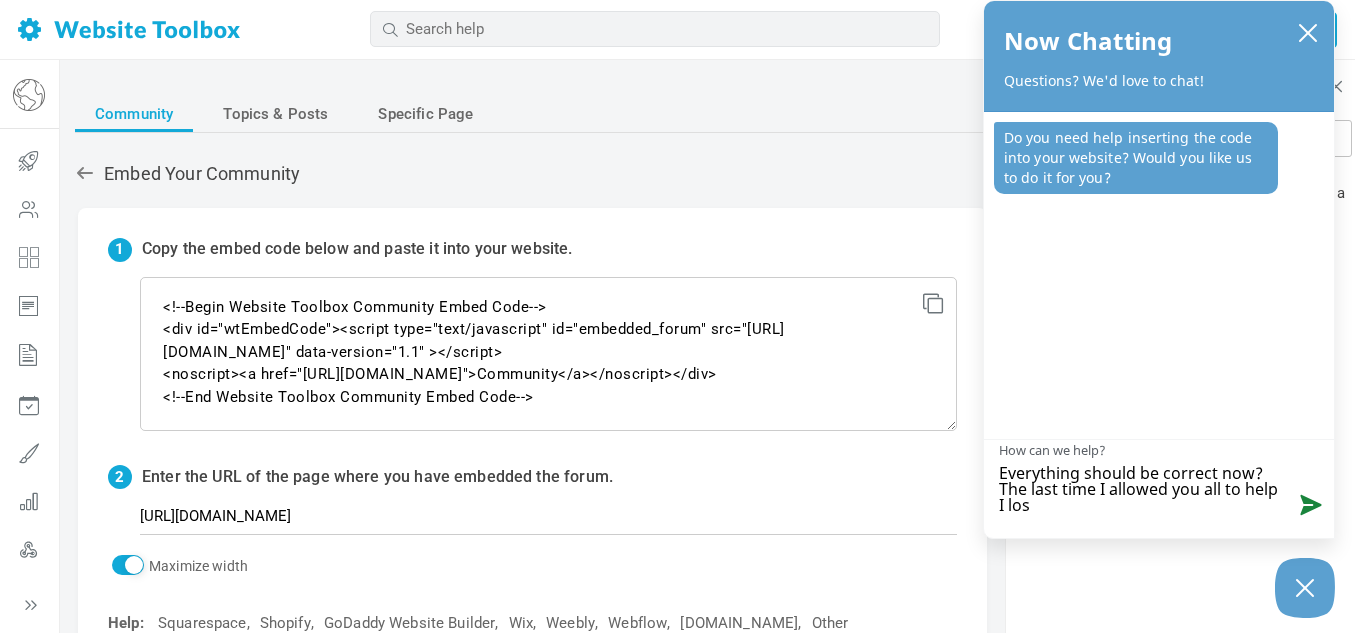 type on "Everything should be correct now? The last time I allowed you all to help I lost" 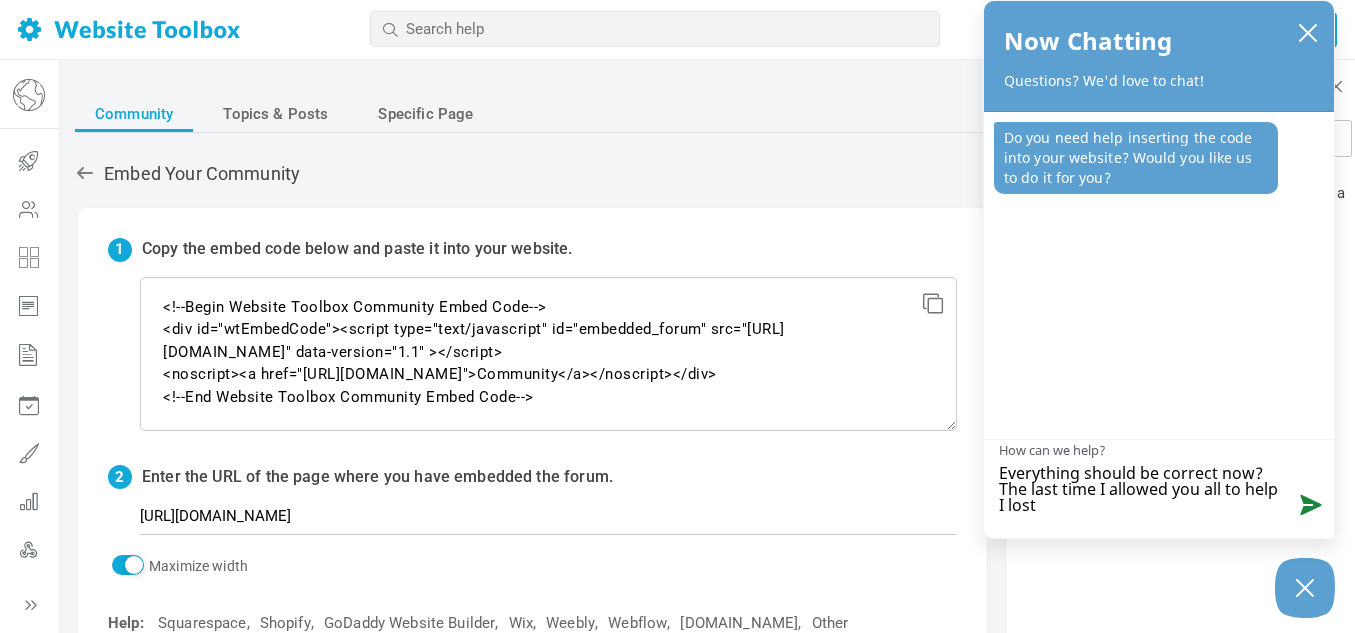 type on "Everything should be correct now? The last time I allowed you all to help I lost" 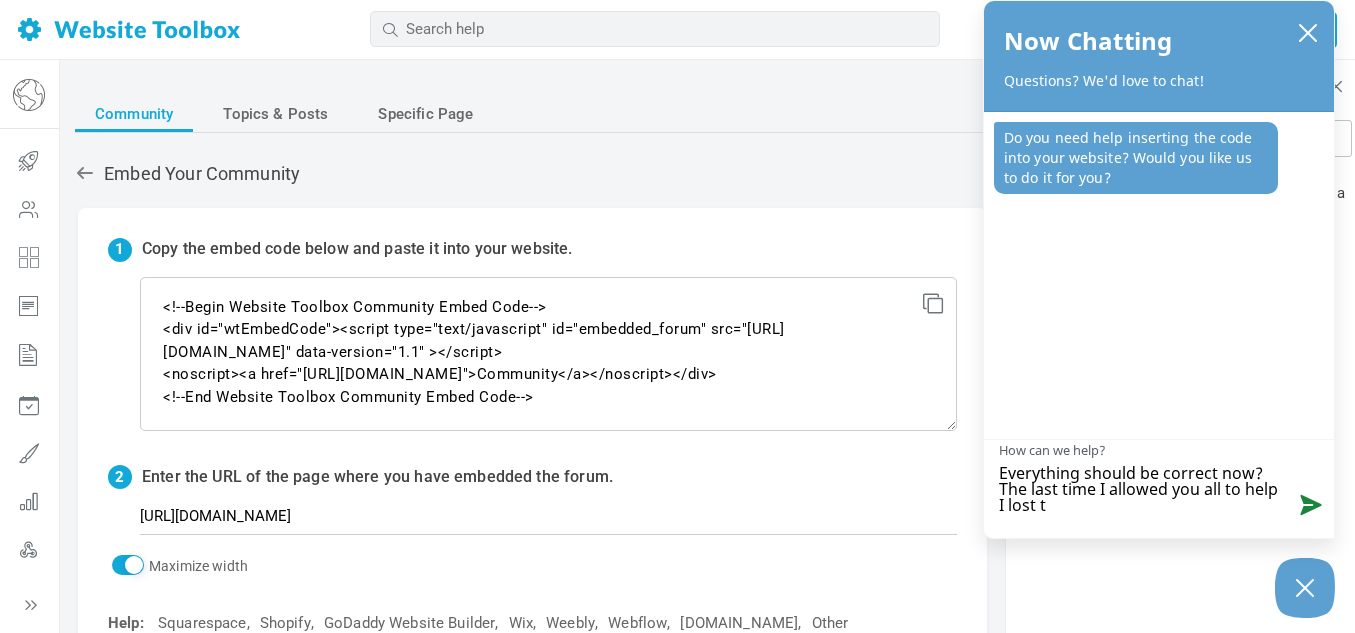 type on "Everything should be correct now? The last time I allowed you all to help I lost th" 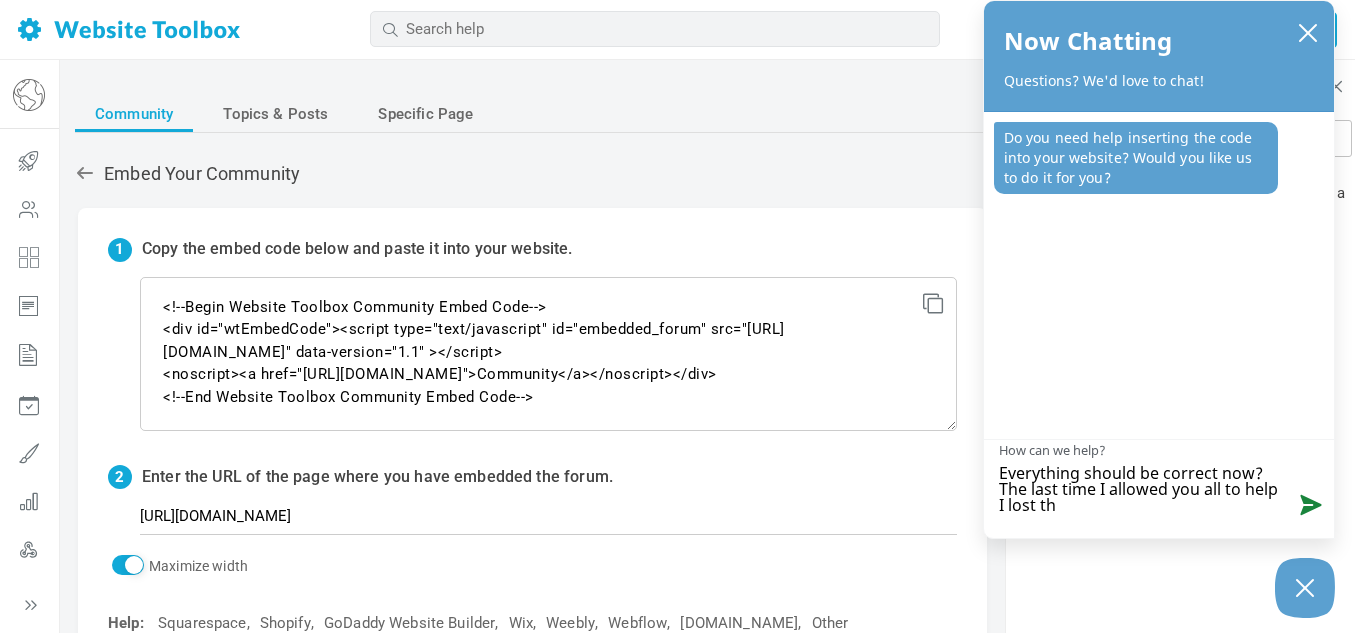 type on "Everything should be correct now? The last time I allowed you all to help I lost the" 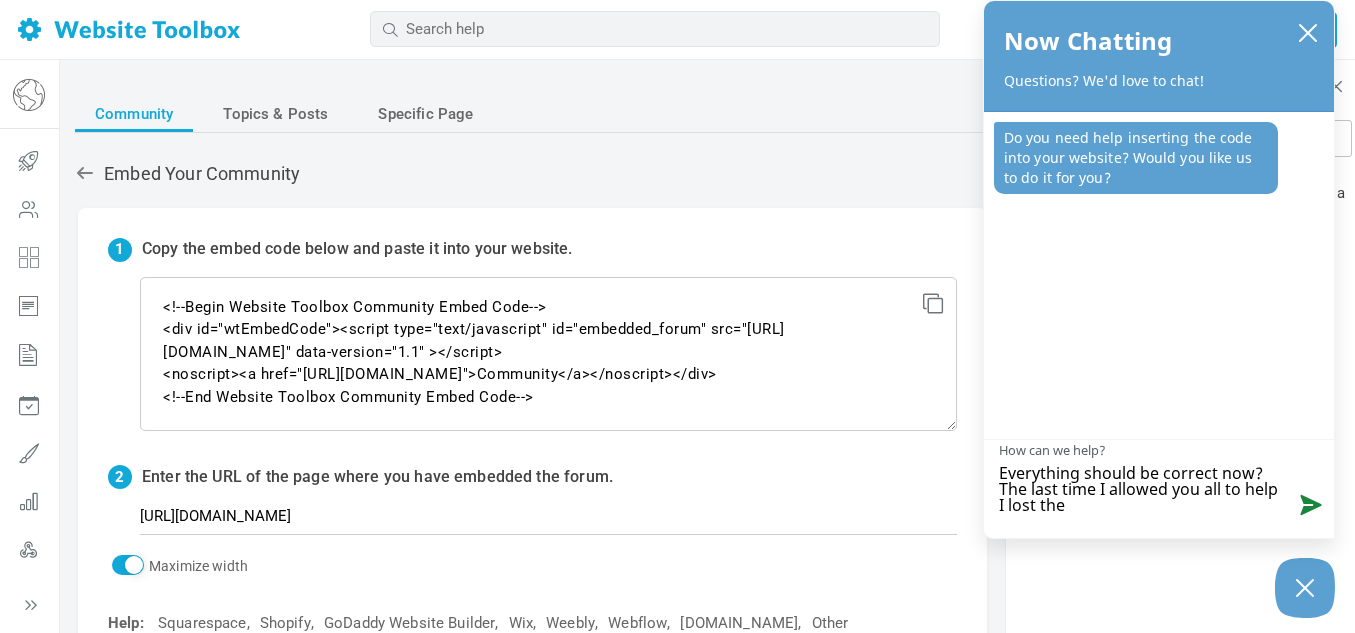 type on "Everything should be correct now? The last time I allowed you all to help I lost the" 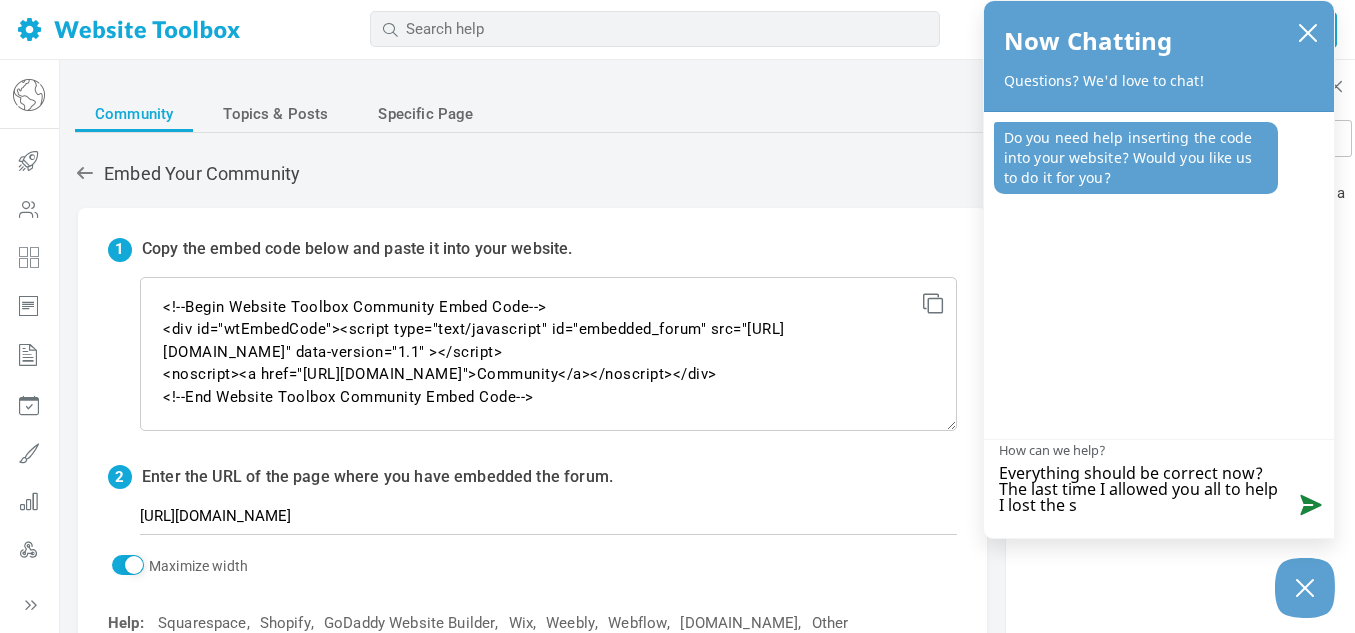type on "Everything should be correct now? The last time I allowed you all to help I lost the si" 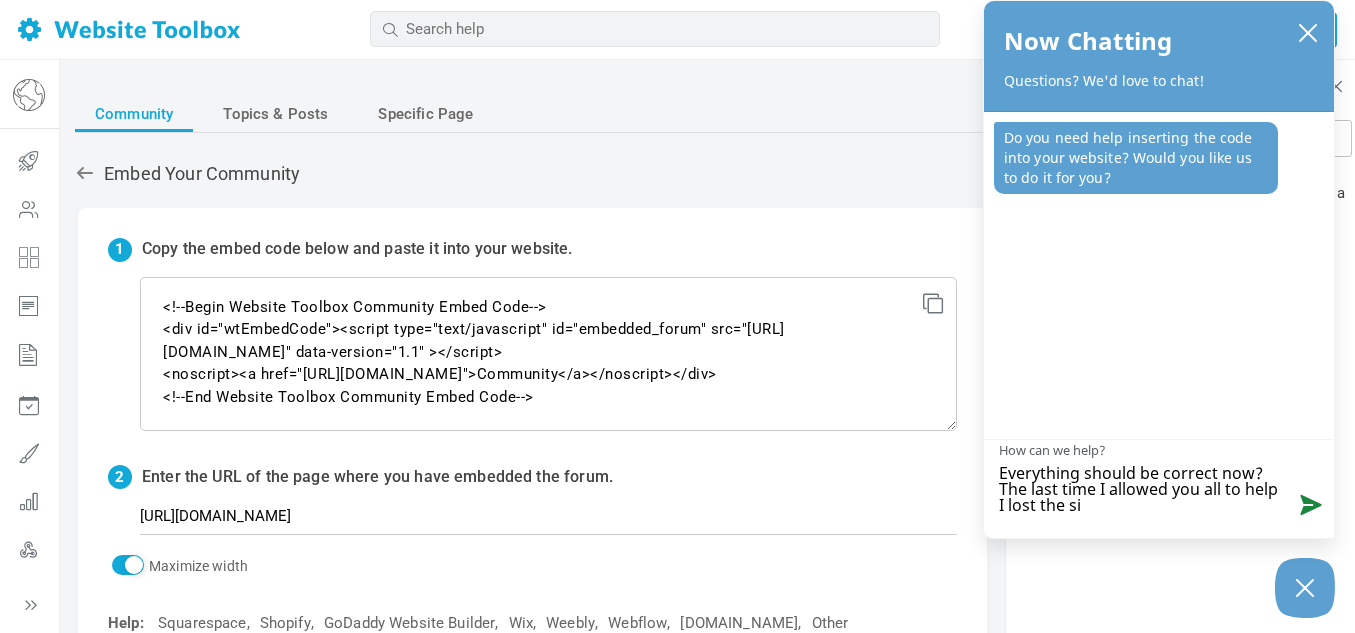 type on "Everything should be correct now? The last time I allowed you all to help I lost the sit" 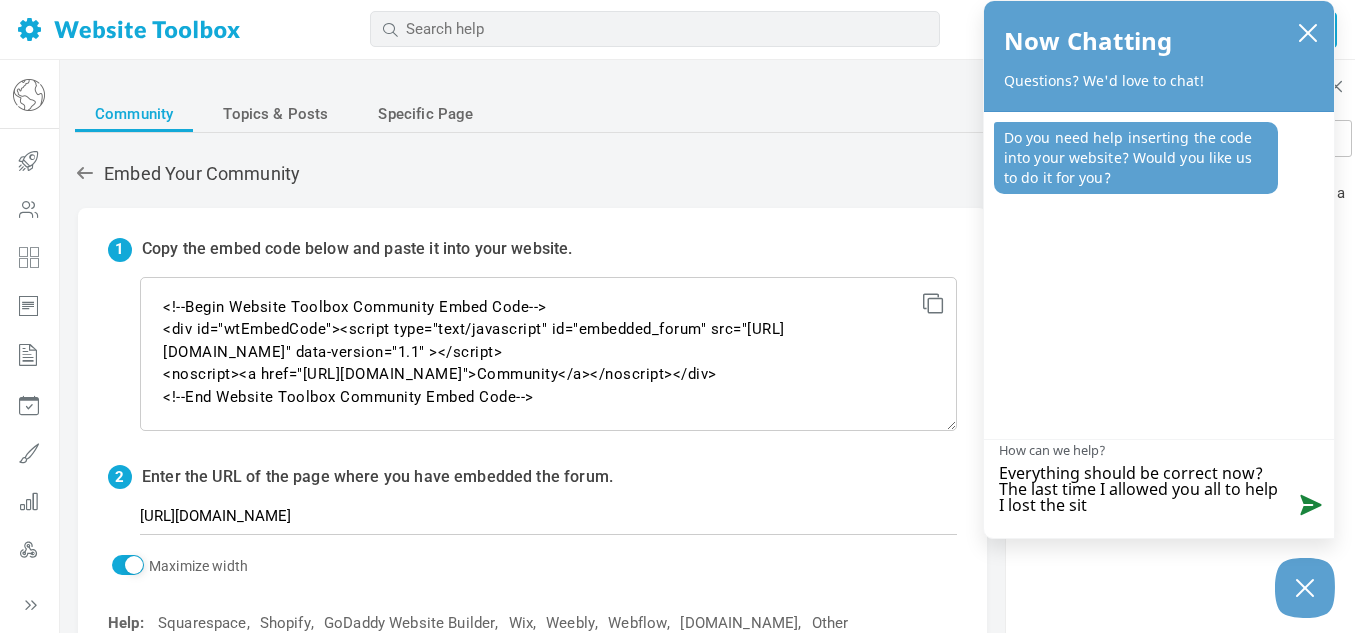 type on "Everything should be correct now? The last time I allowed you all to help I lost the site" 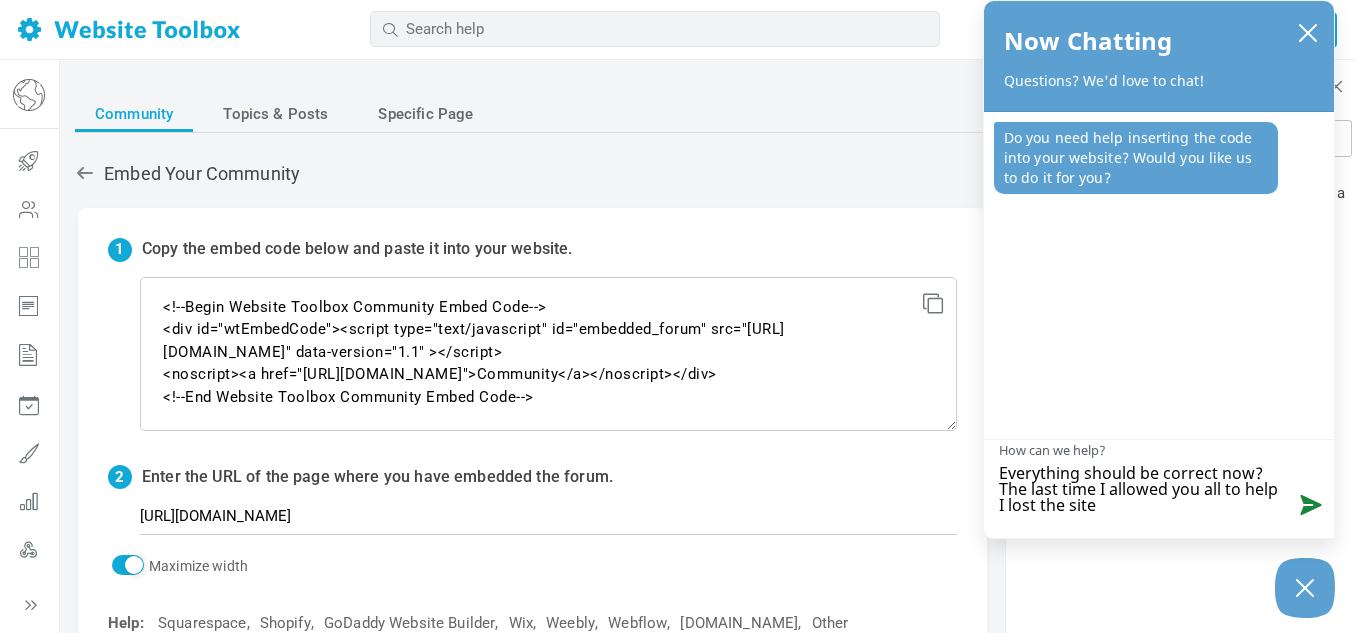 type on "Everything should be correct now? The last time I allowed you all to help I lost the site" 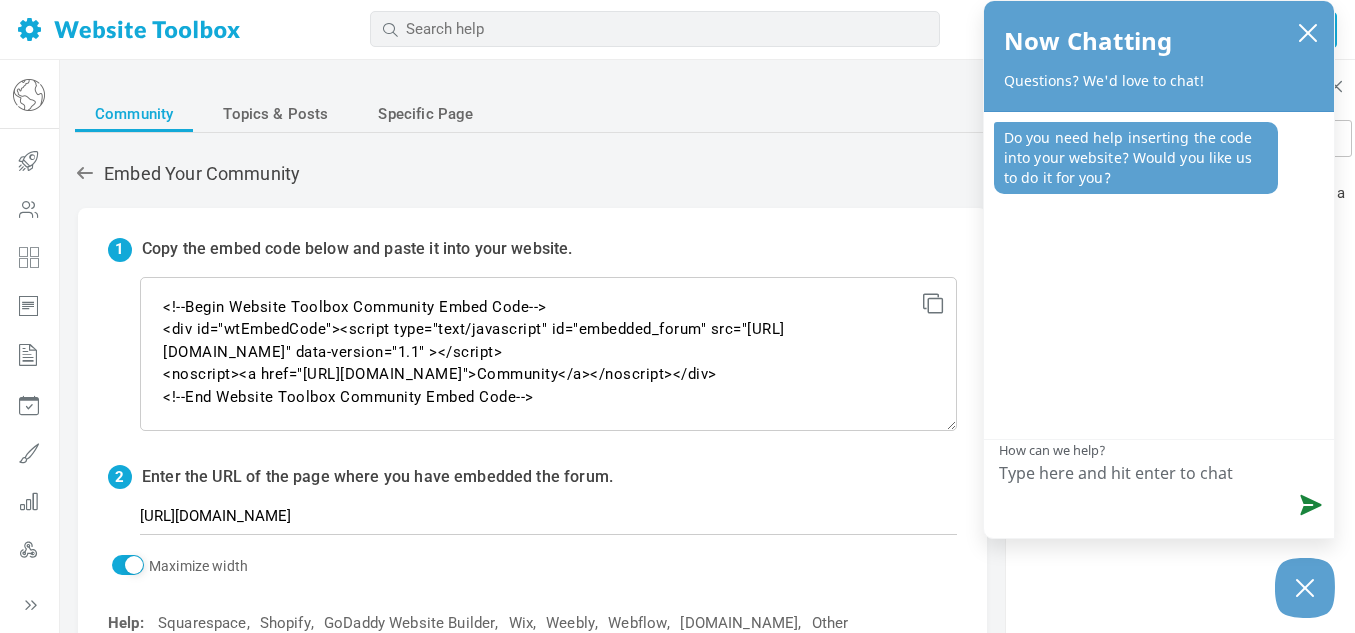 type 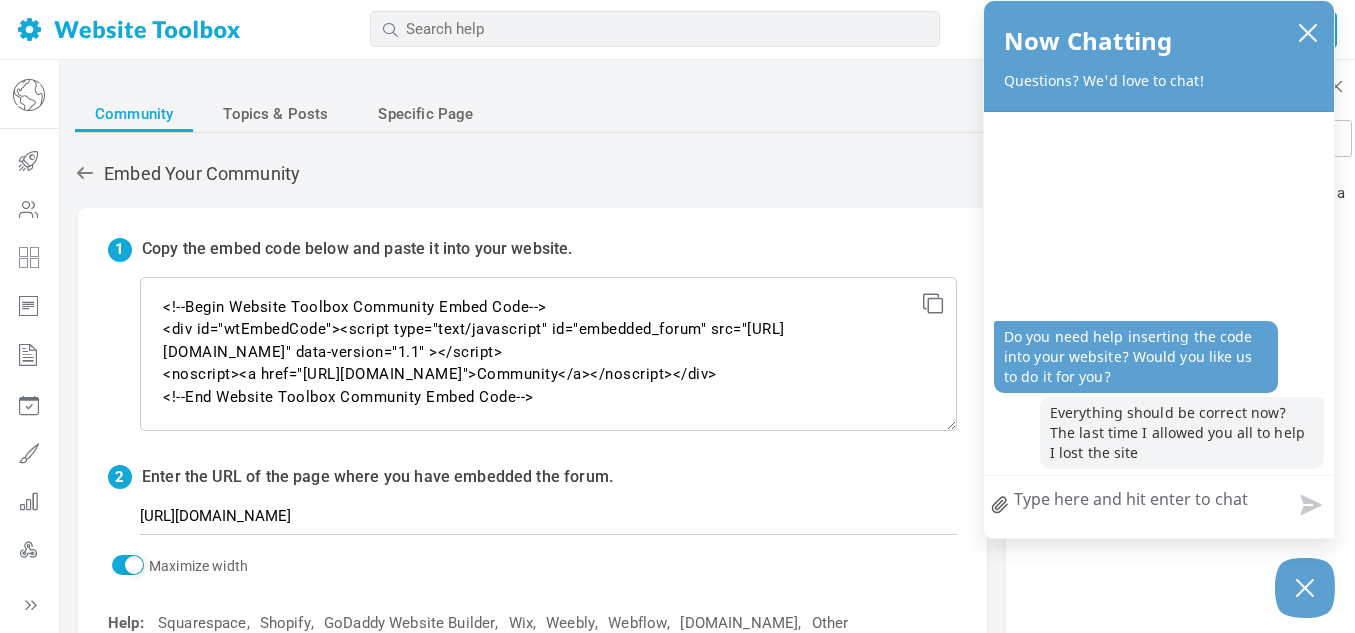 type on "C" 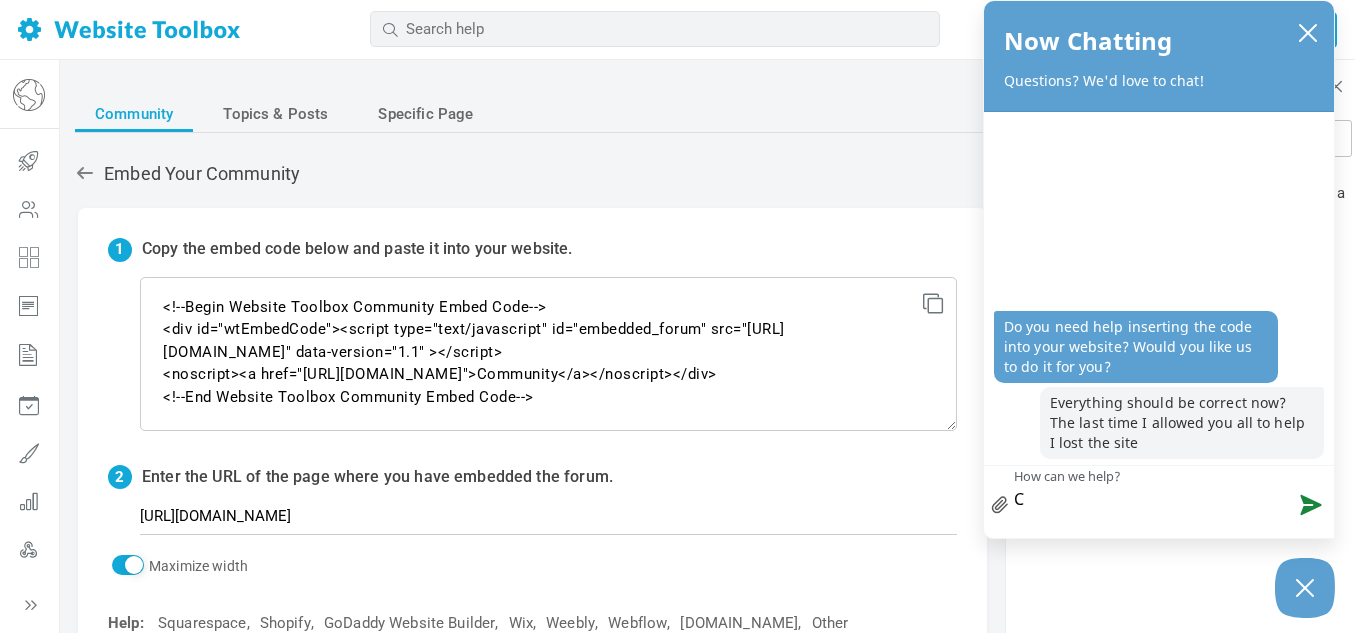 type on "Ca" 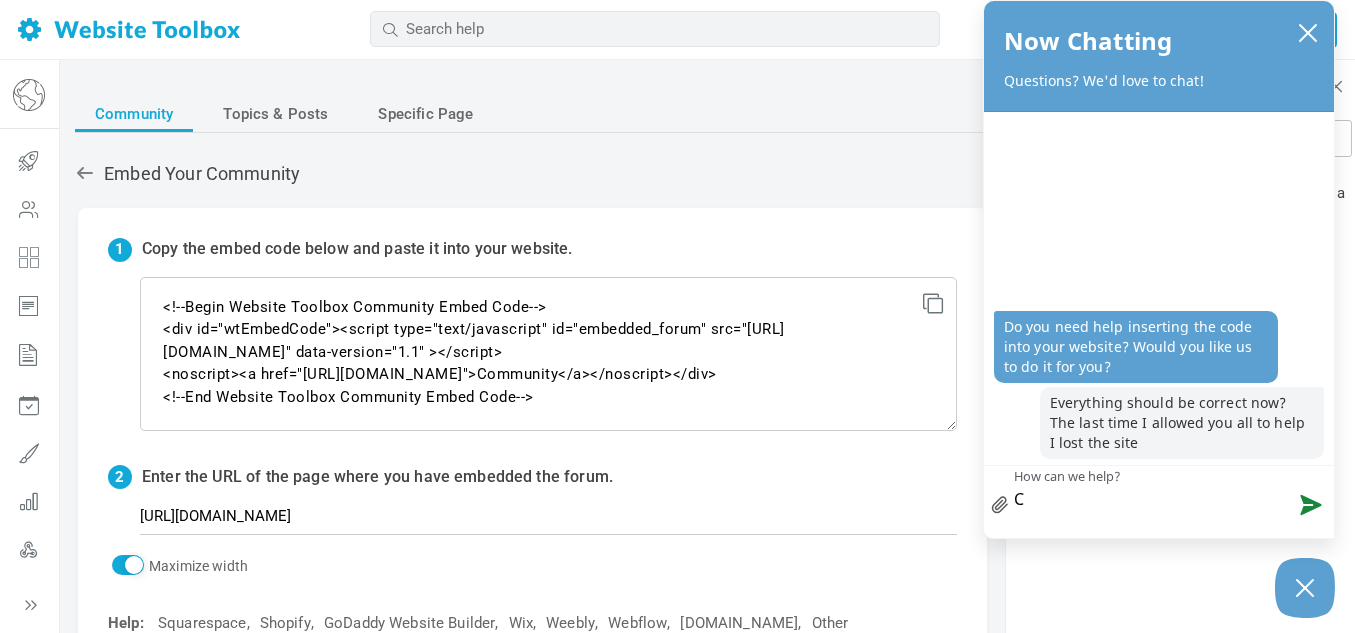 type on "Ca" 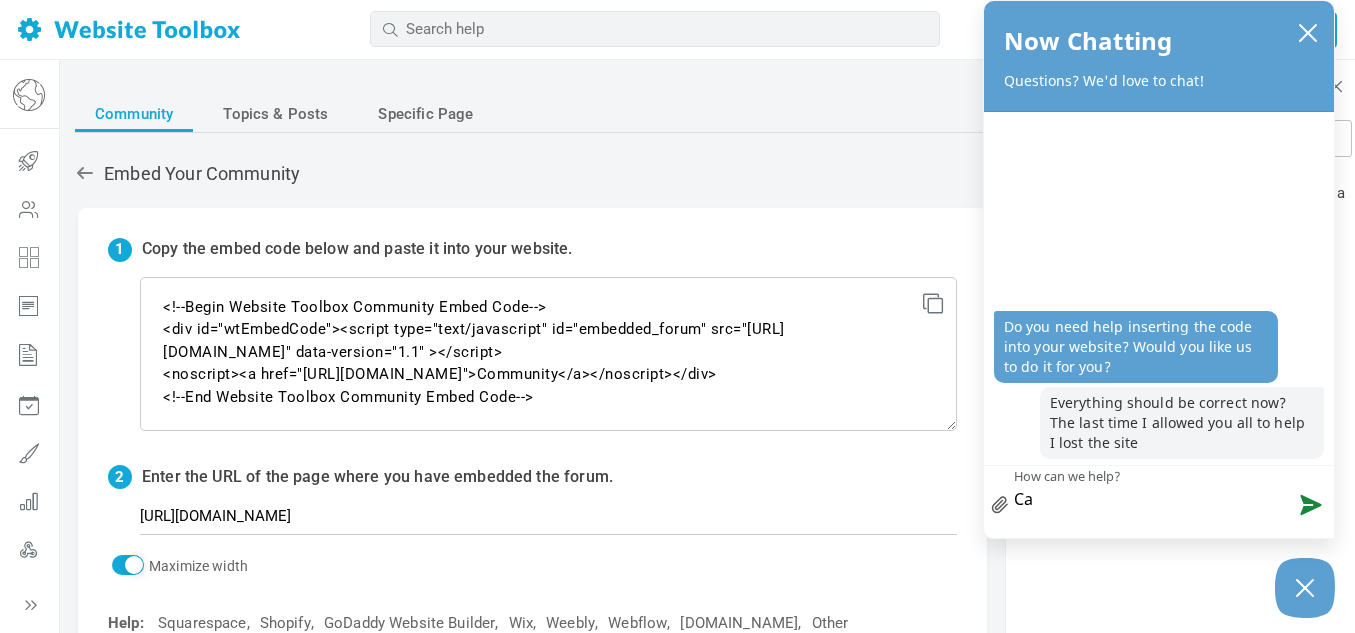 type on "Can" 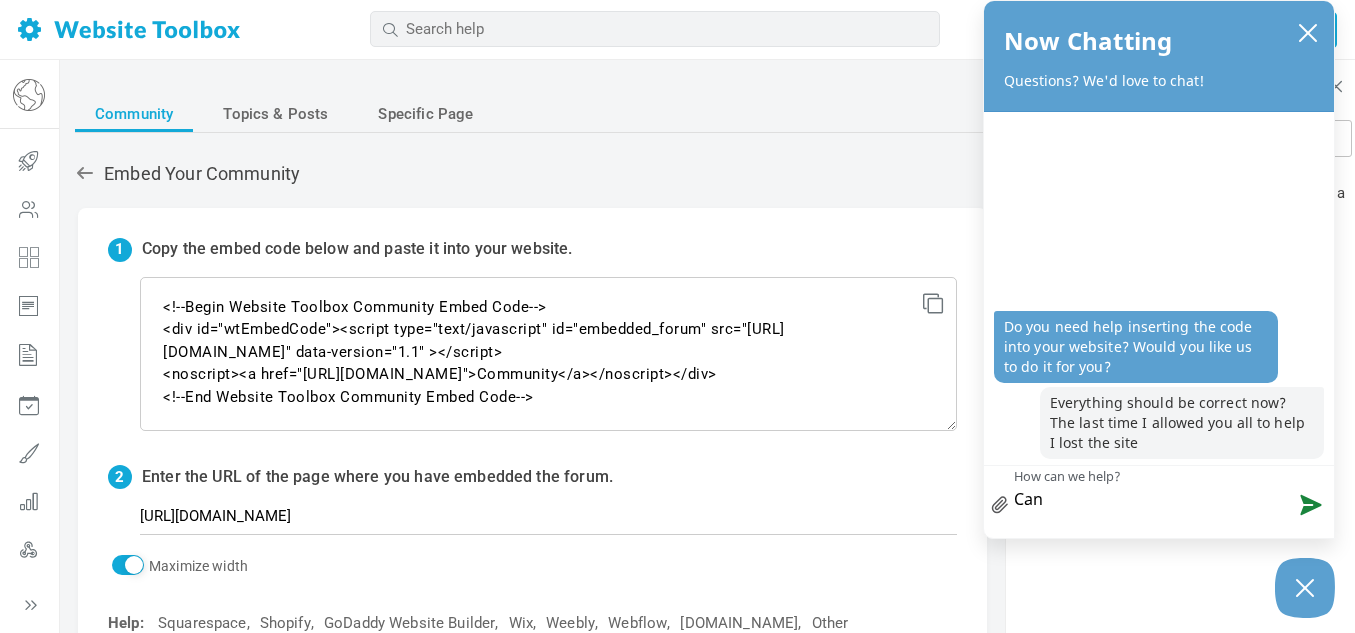 type on "Can" 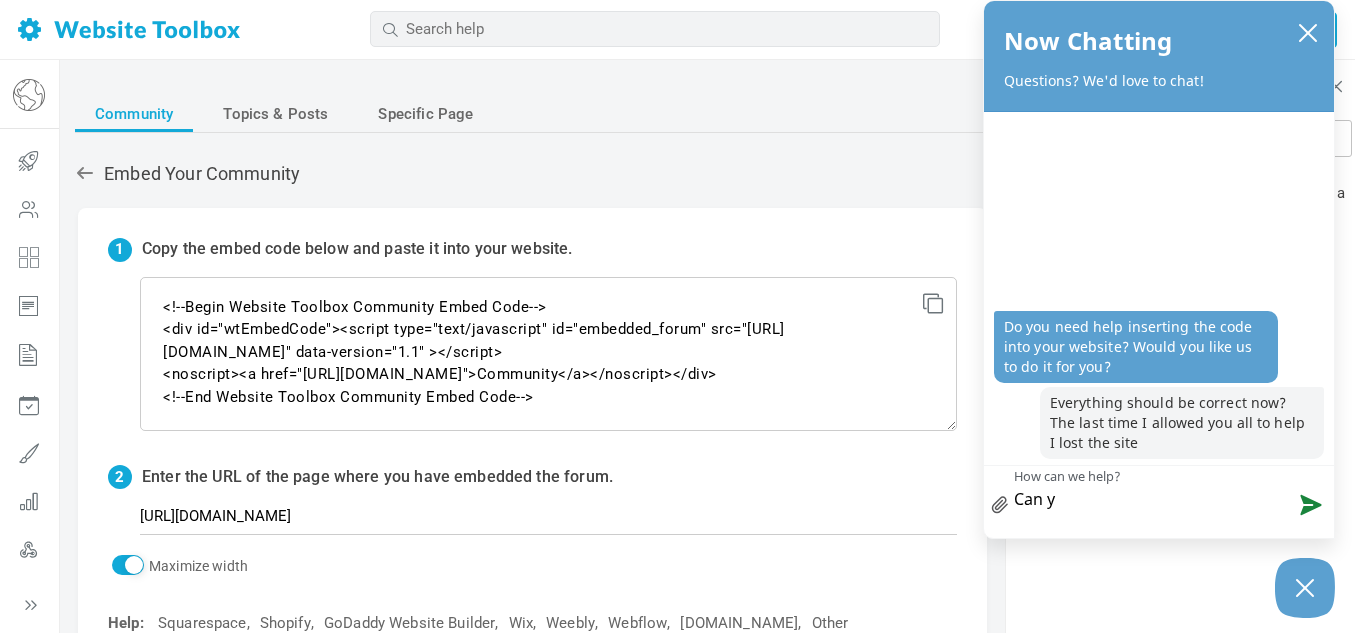 type on "Can yo" 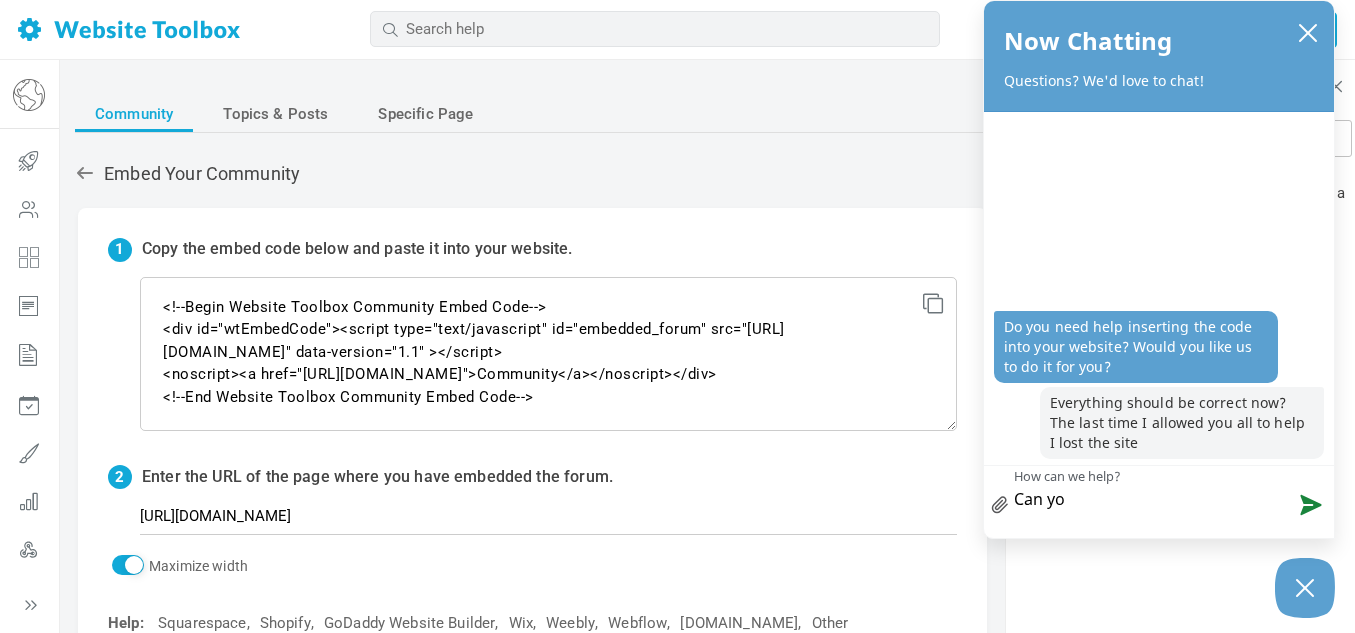 type on "Can you" 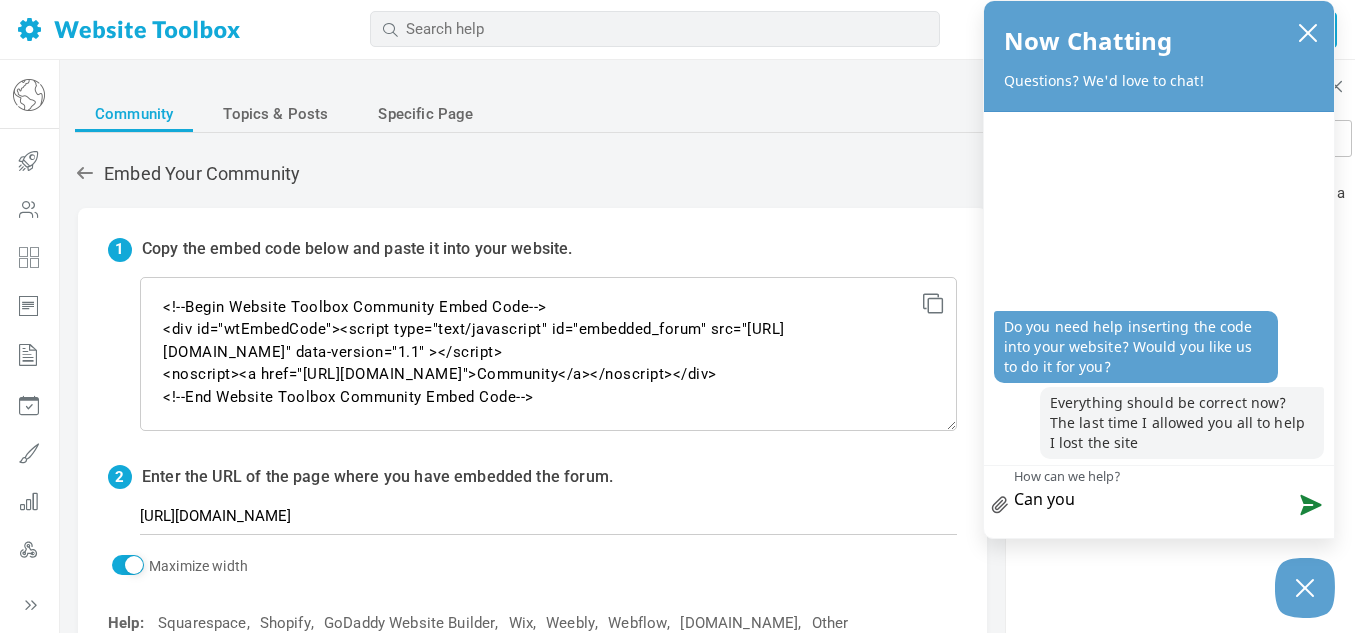 type on "Can you" 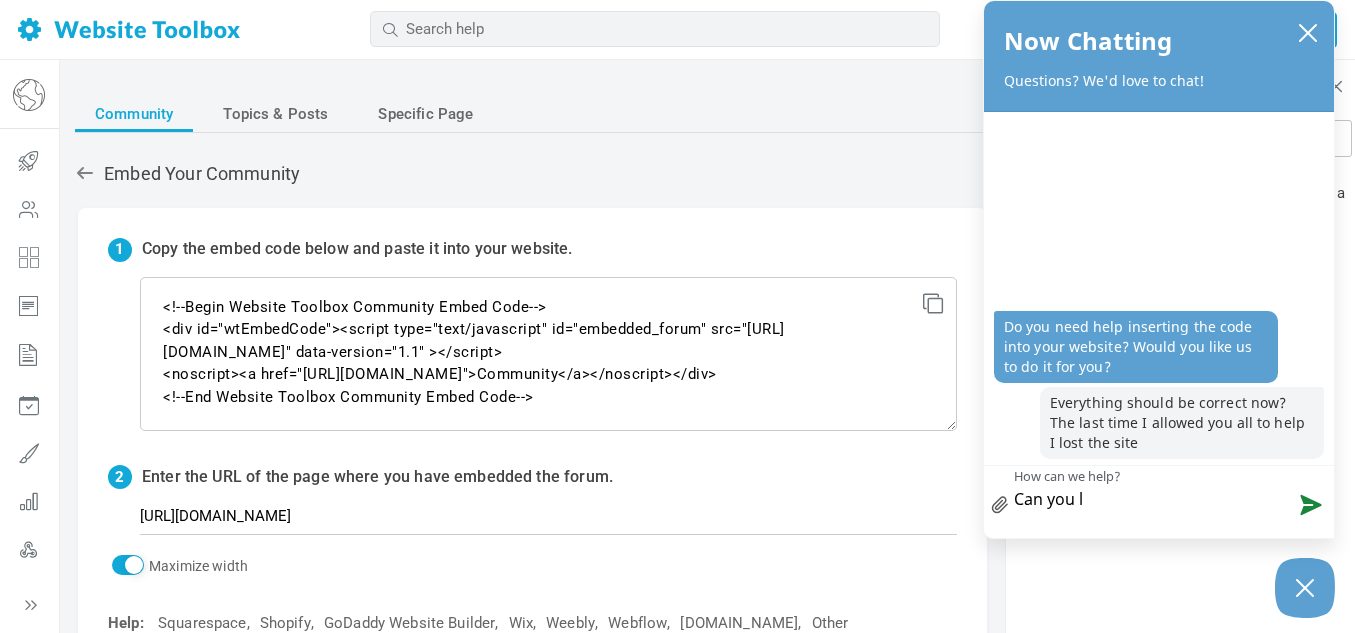type on "Can you lo" 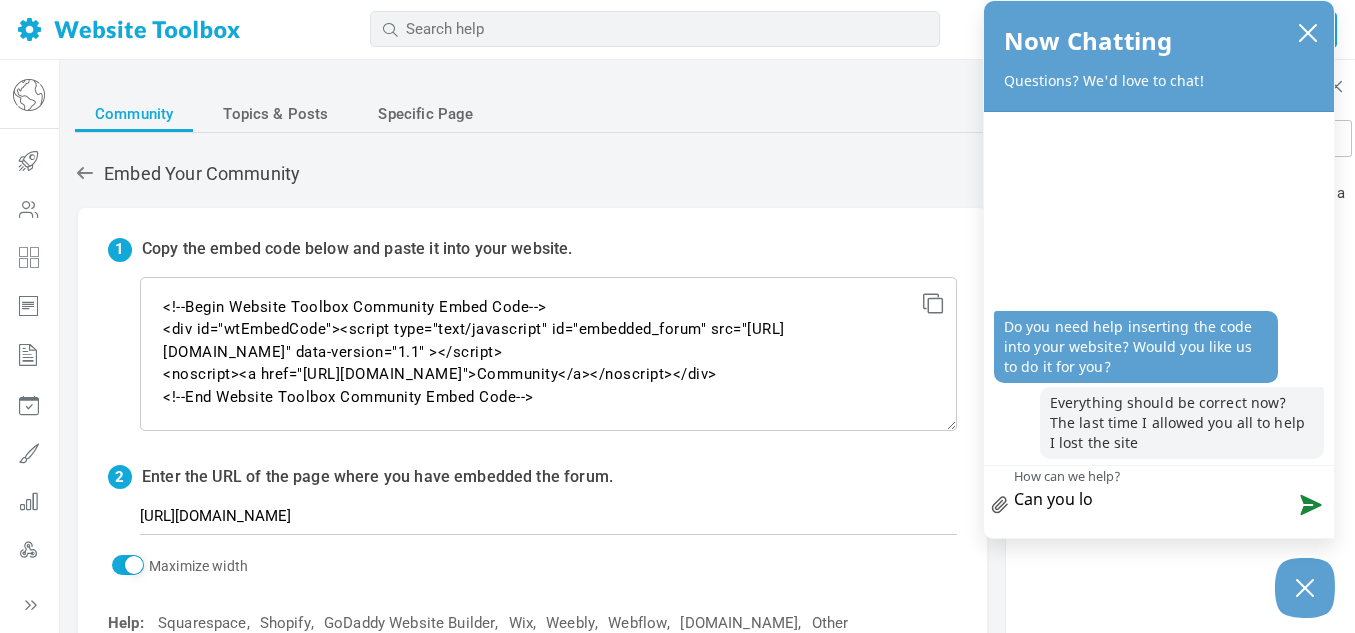 type on "Can you loo" 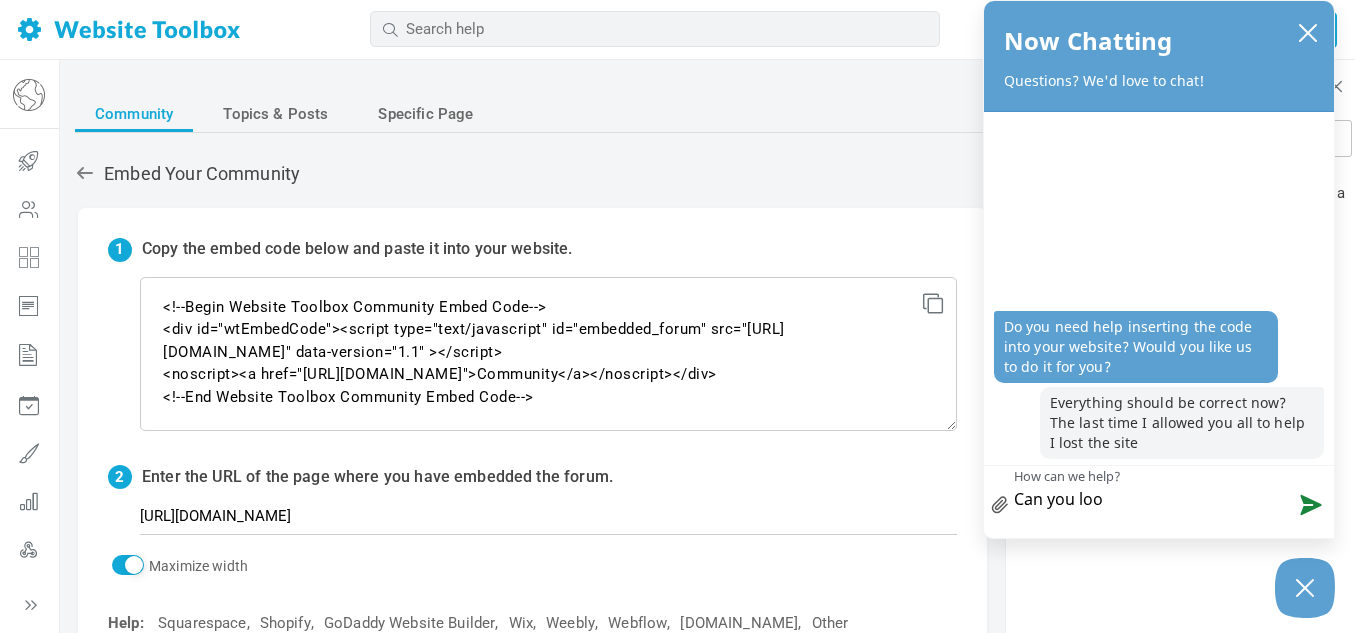 type on "Can you look" 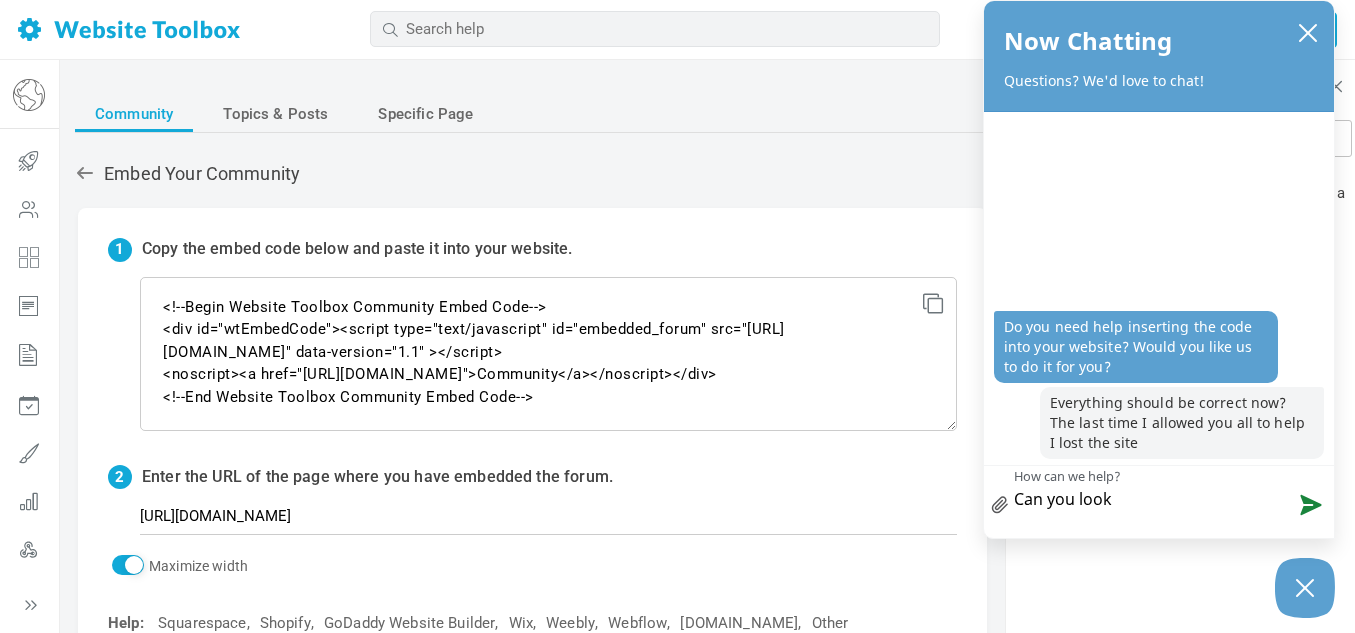 type on "Can you look" 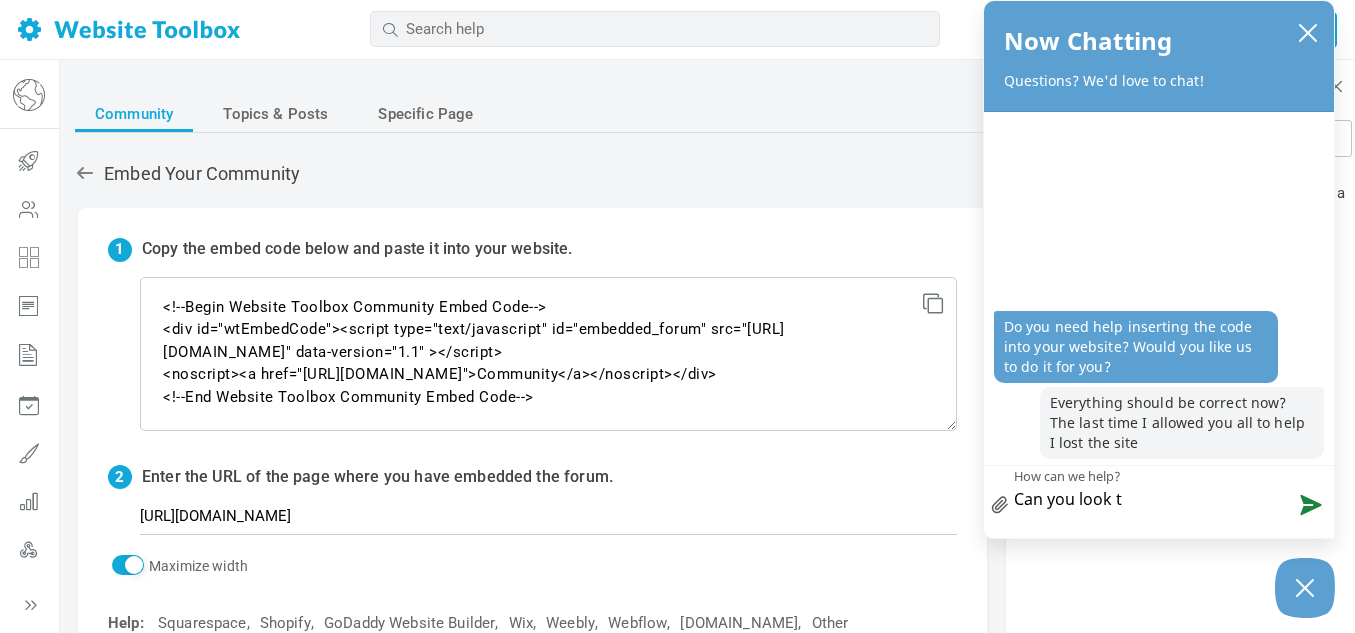 type on "Can you look to" 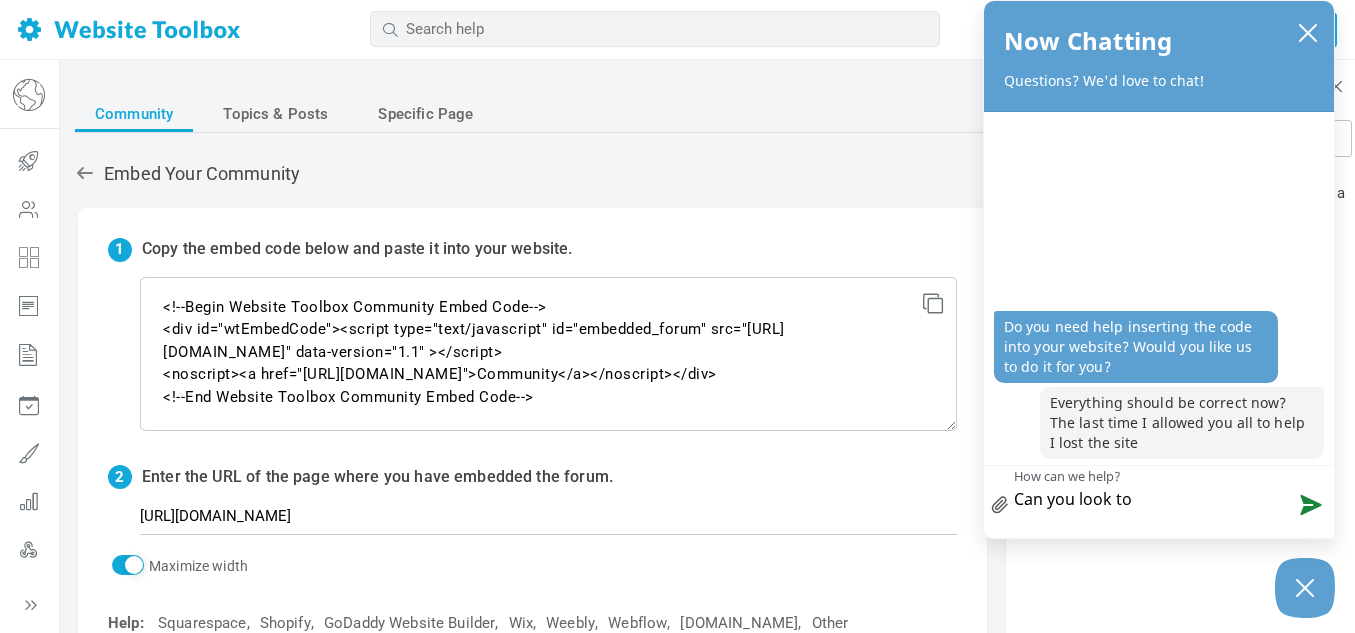 type on "Can you look to" 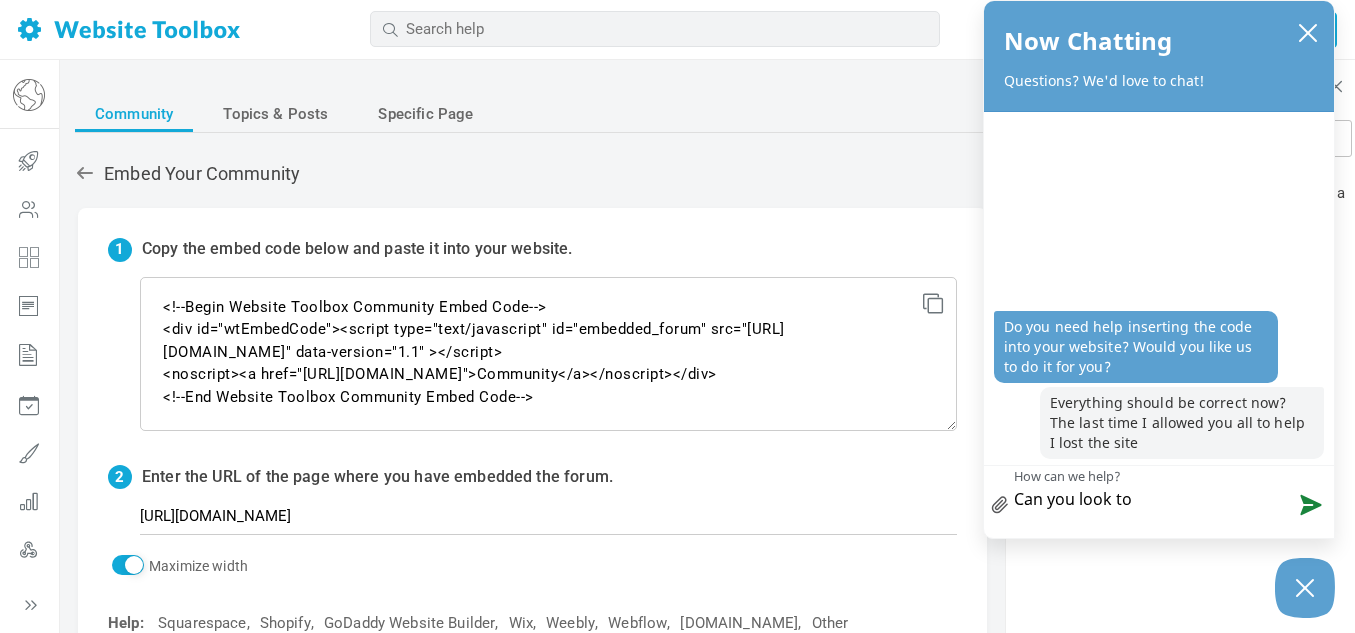type on "Can you look to l" 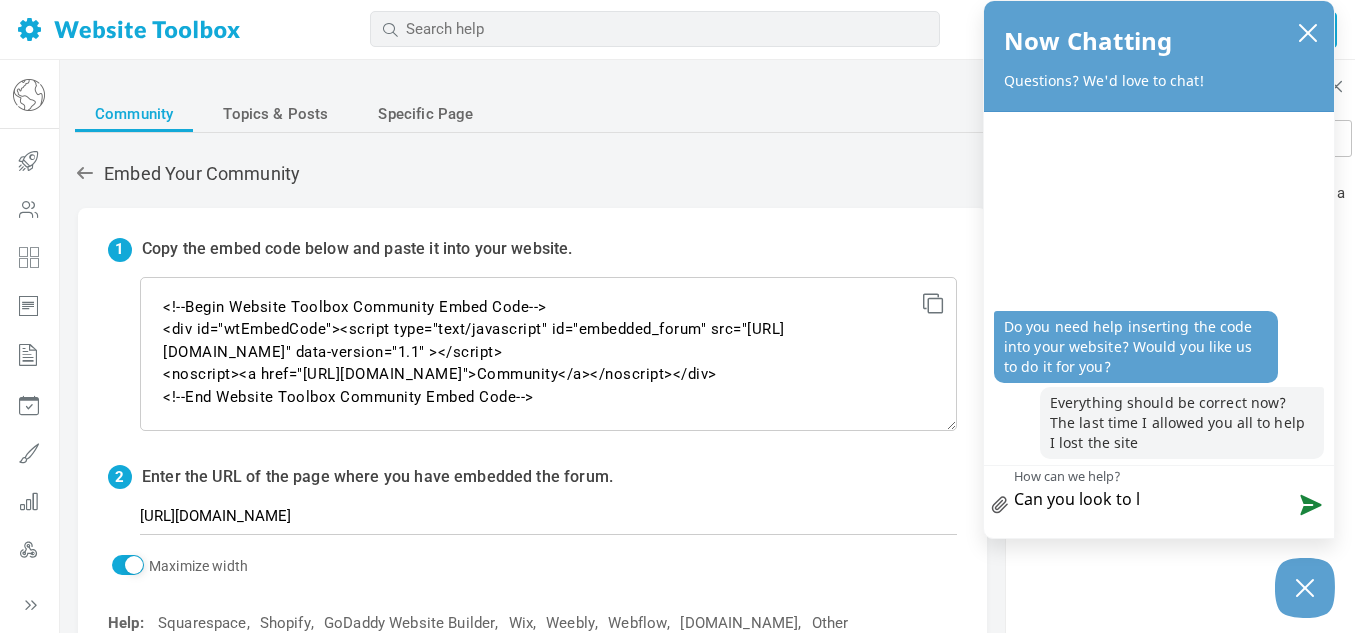 type on "Can you look to le" 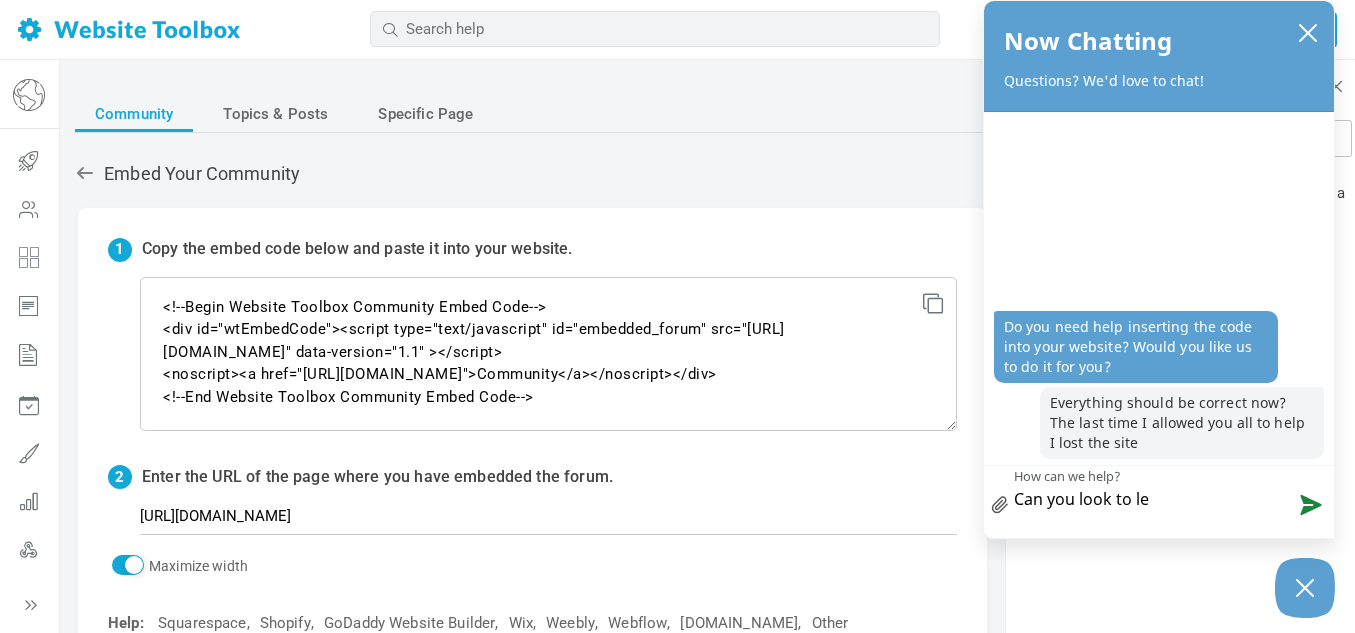 type on "Can you look to let" 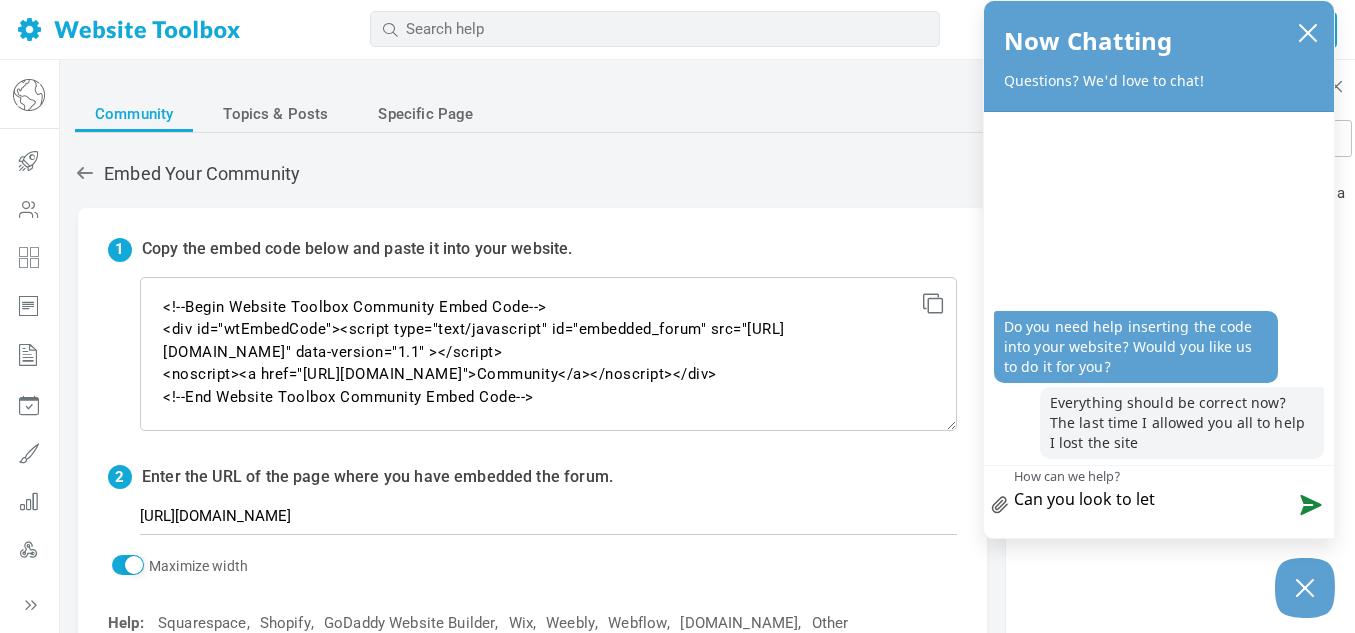 type on "Can you look to let" 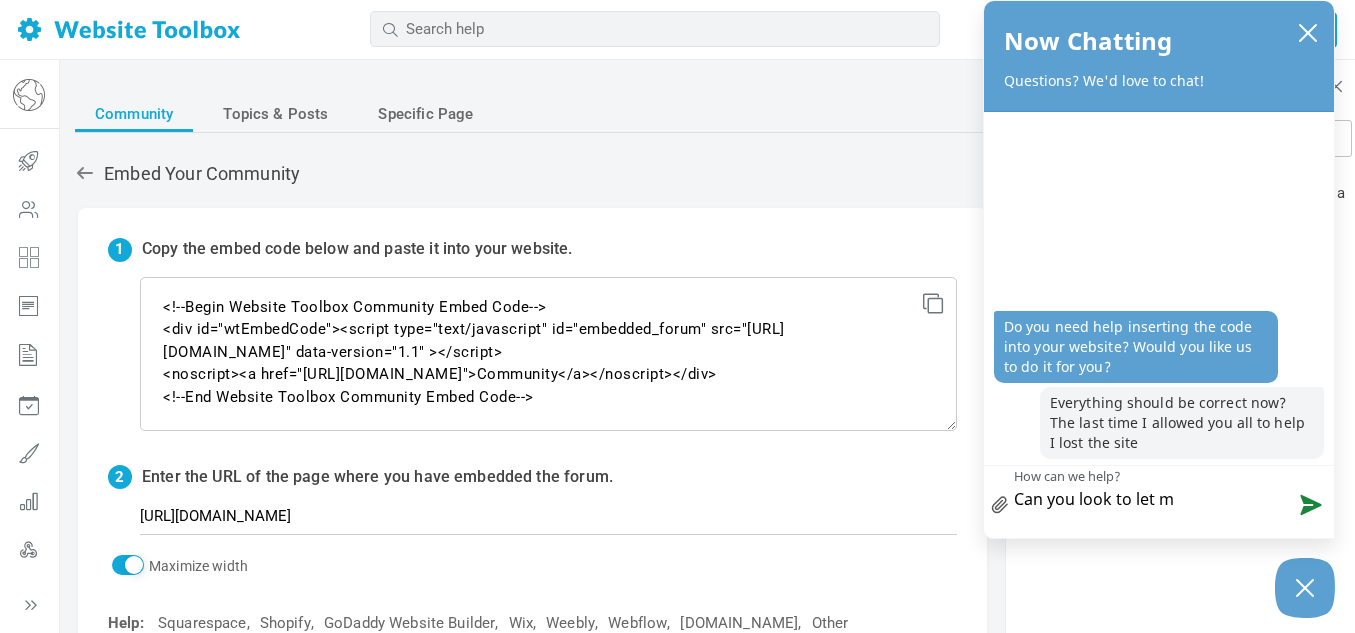 type on "Can you look to let me" 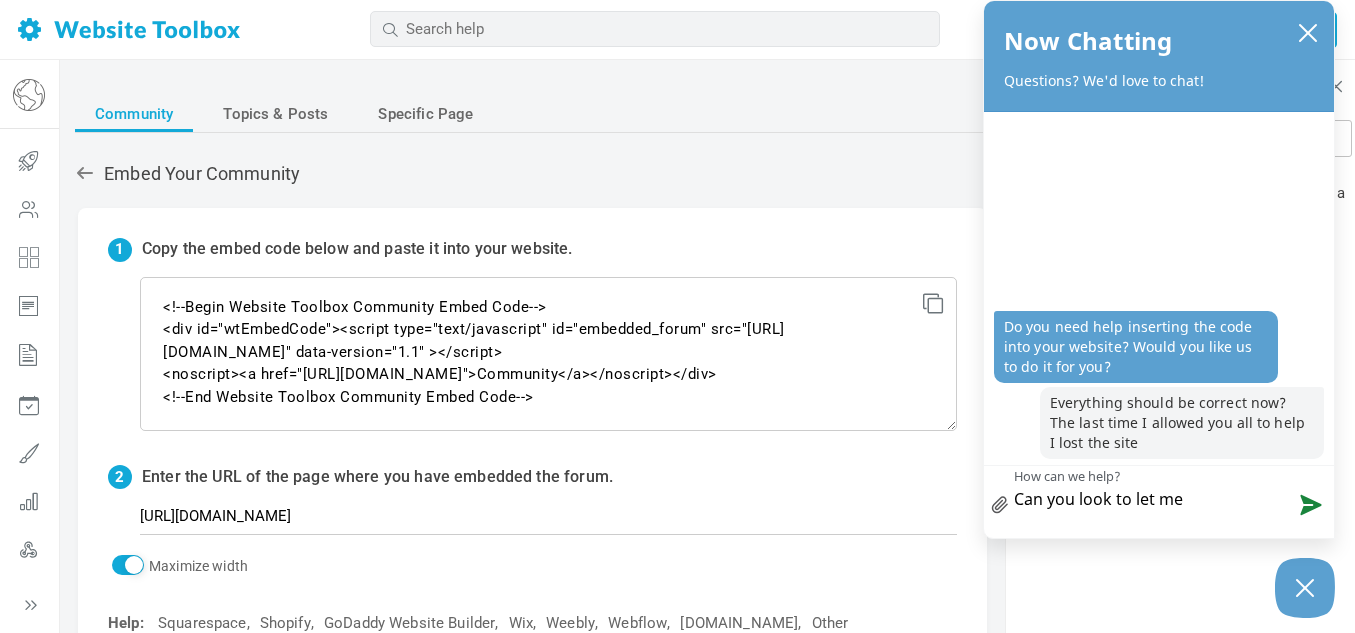 type on "Can you look to let me" 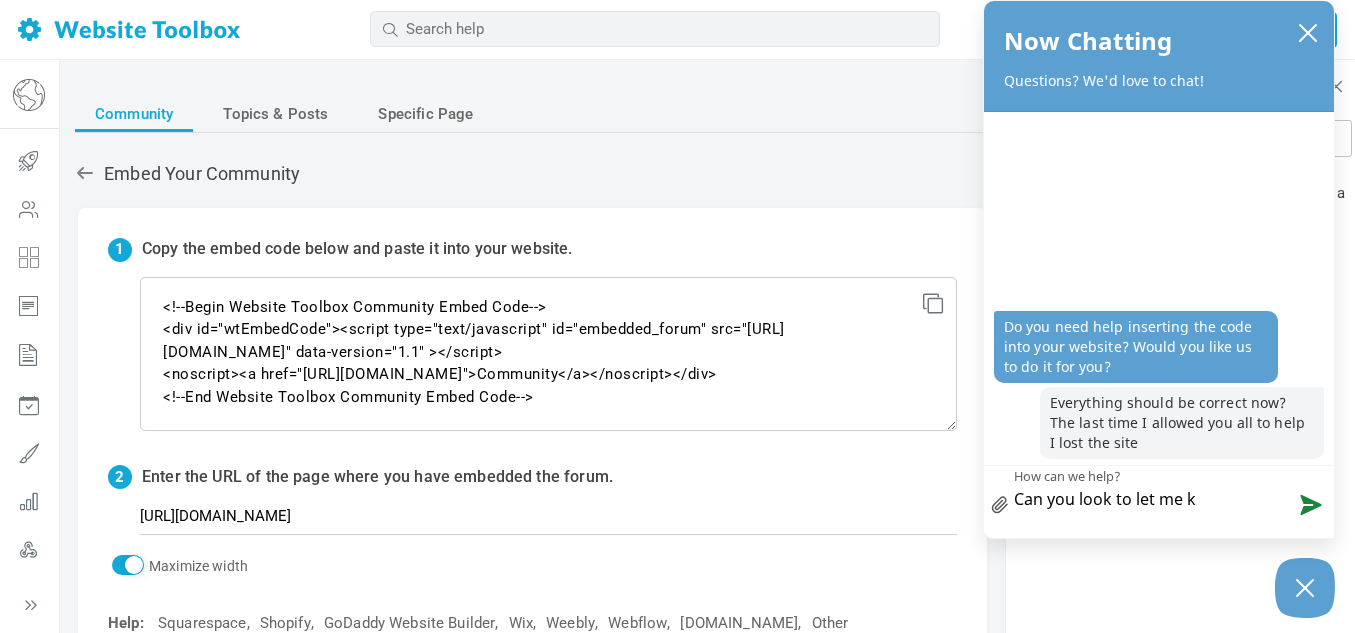 type on "Can you look to let me kn" 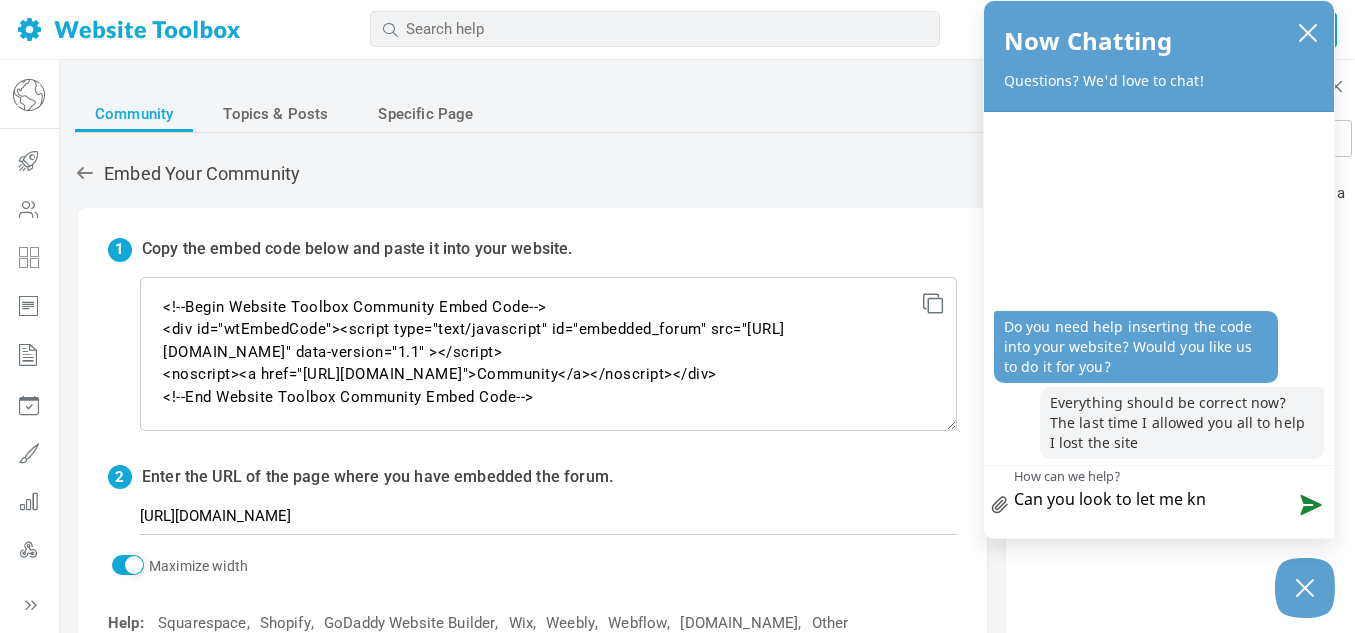 type on "Can you look to let me kno" 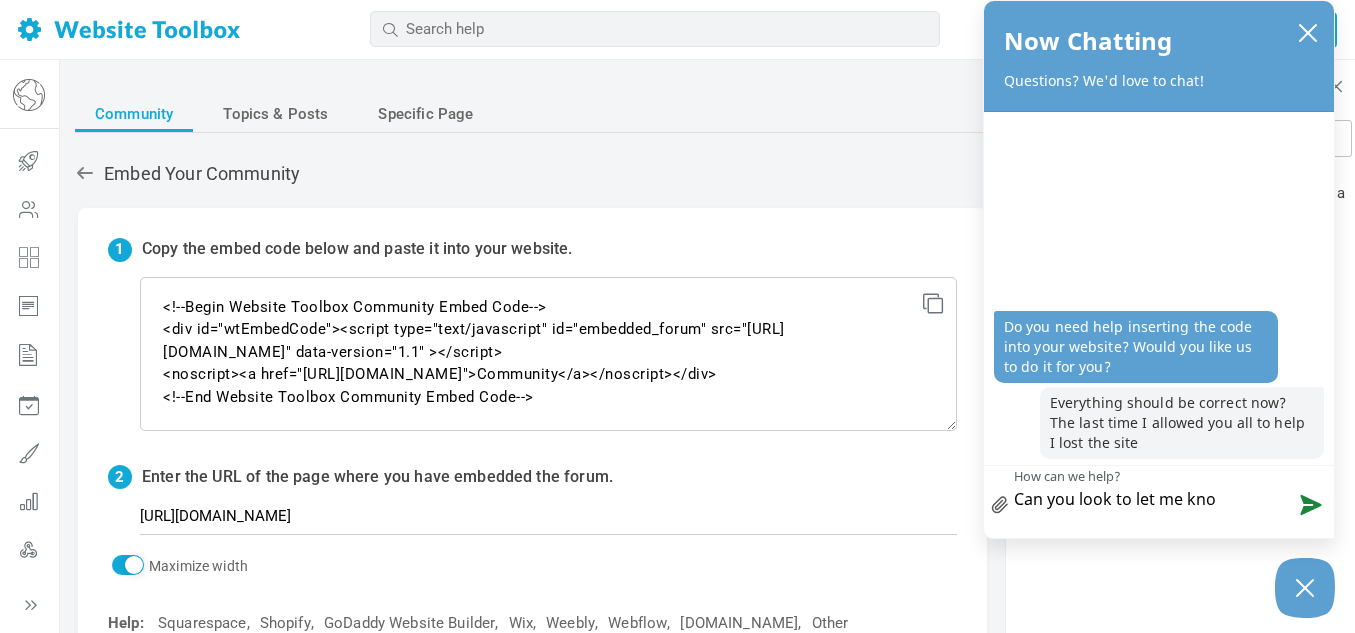 type on "Can you look to let me know" 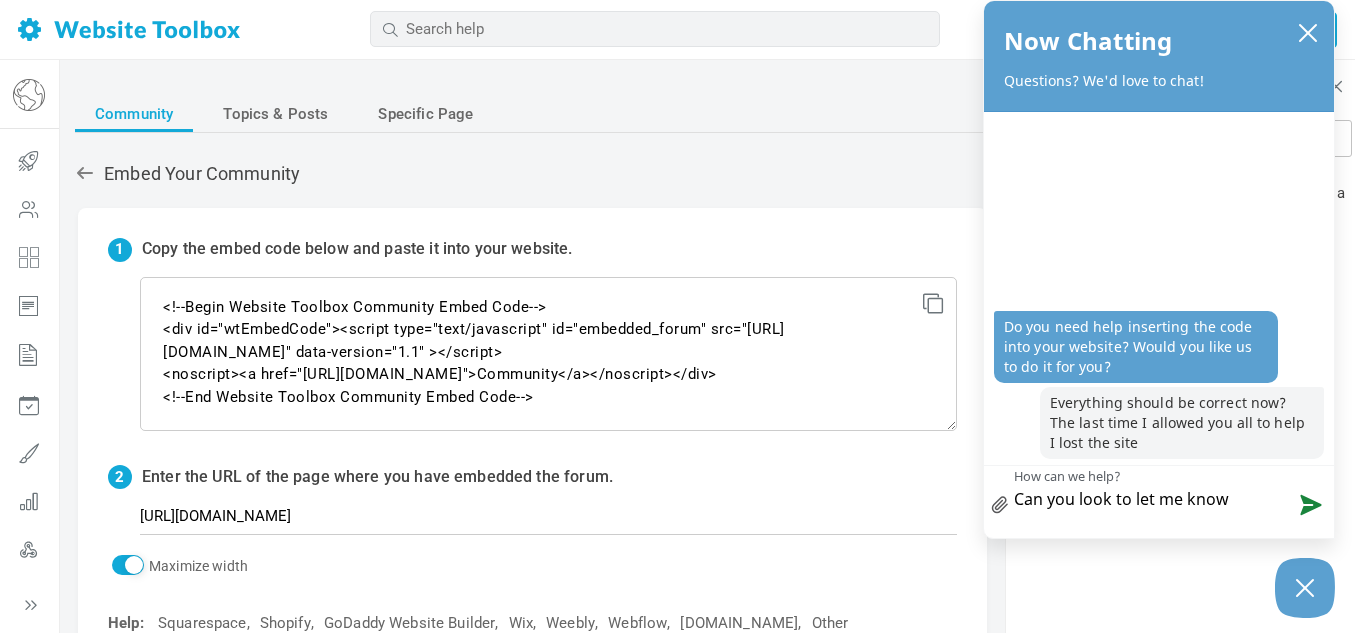 type 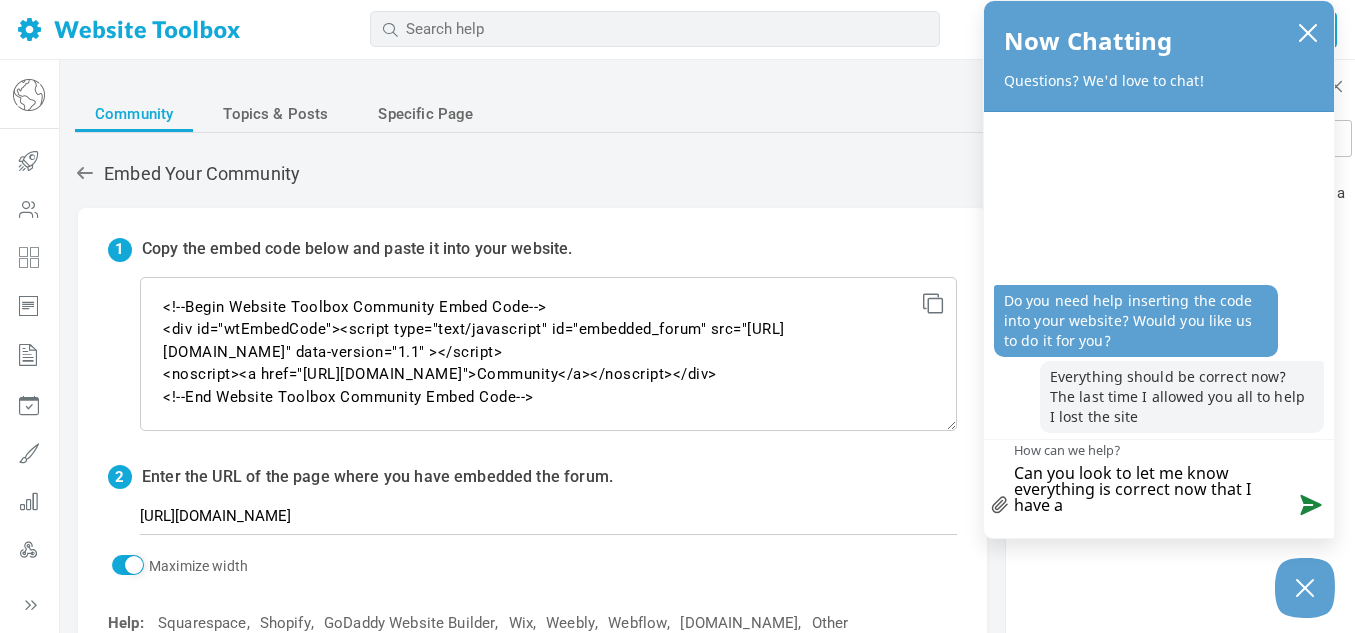 scroll, scrollTop: 0, scrollLeft: 0, axis: both 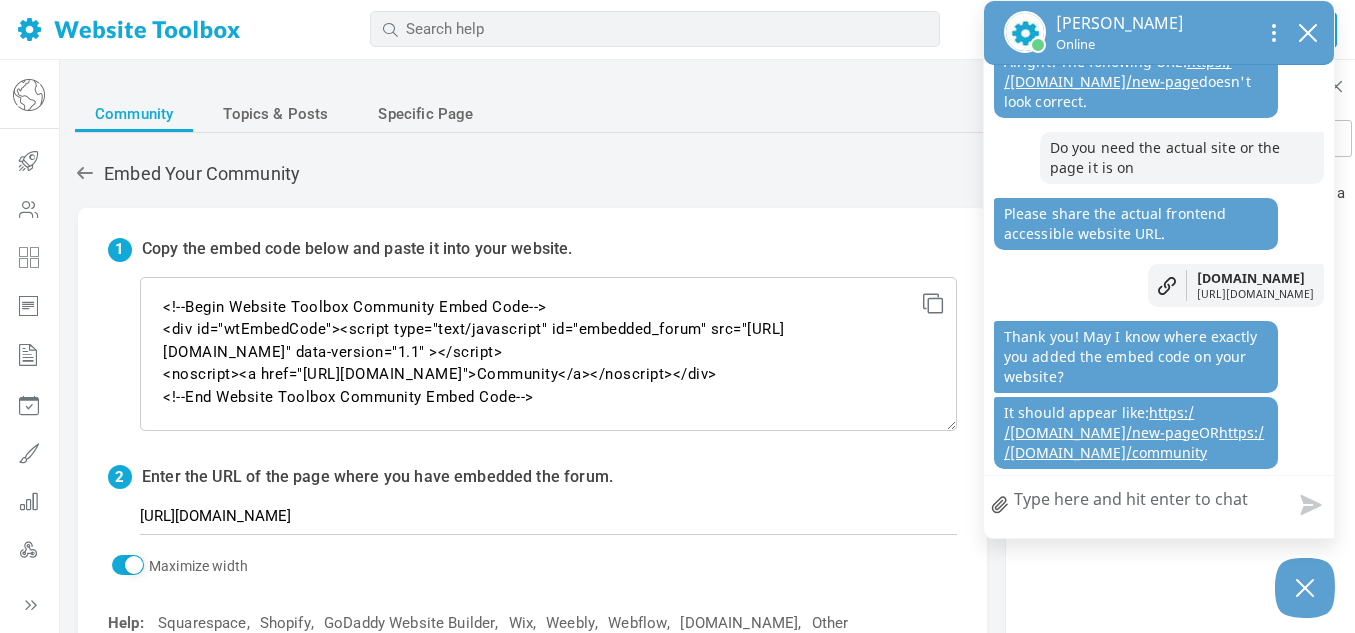 click on "How can we help?" at bounding box center (1159, 502) 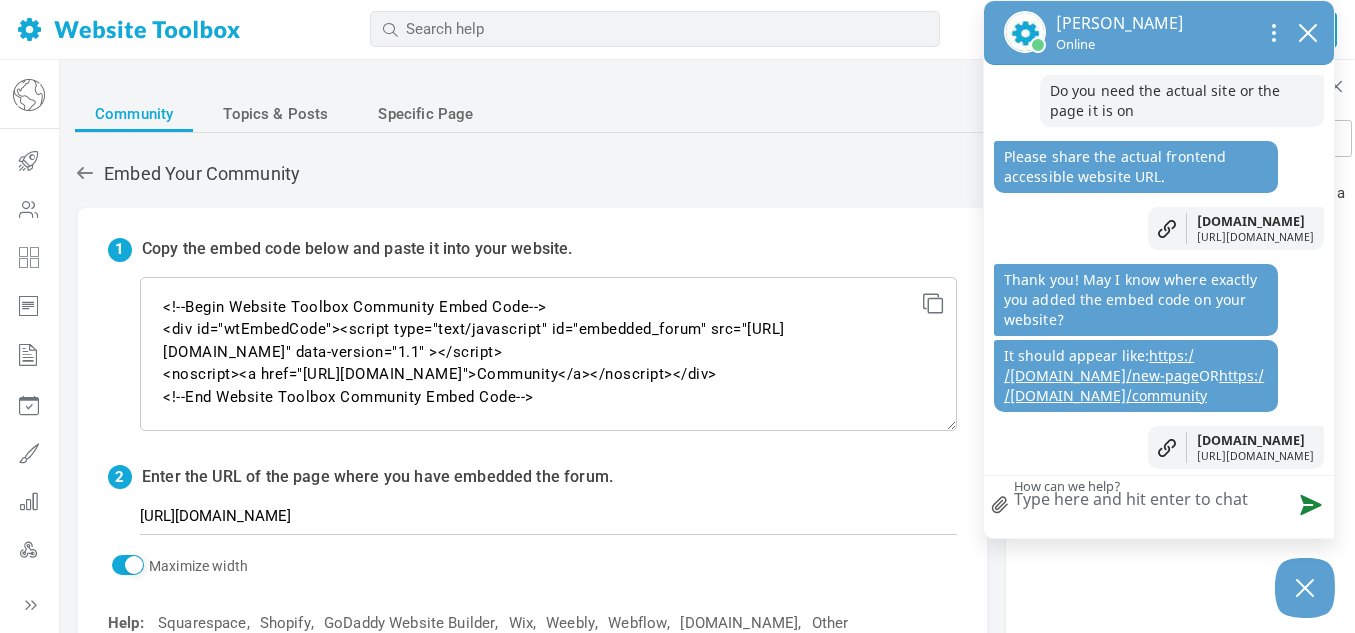 scroll, scrollTop: 1022, scrollLeft: 0, axis: vertical 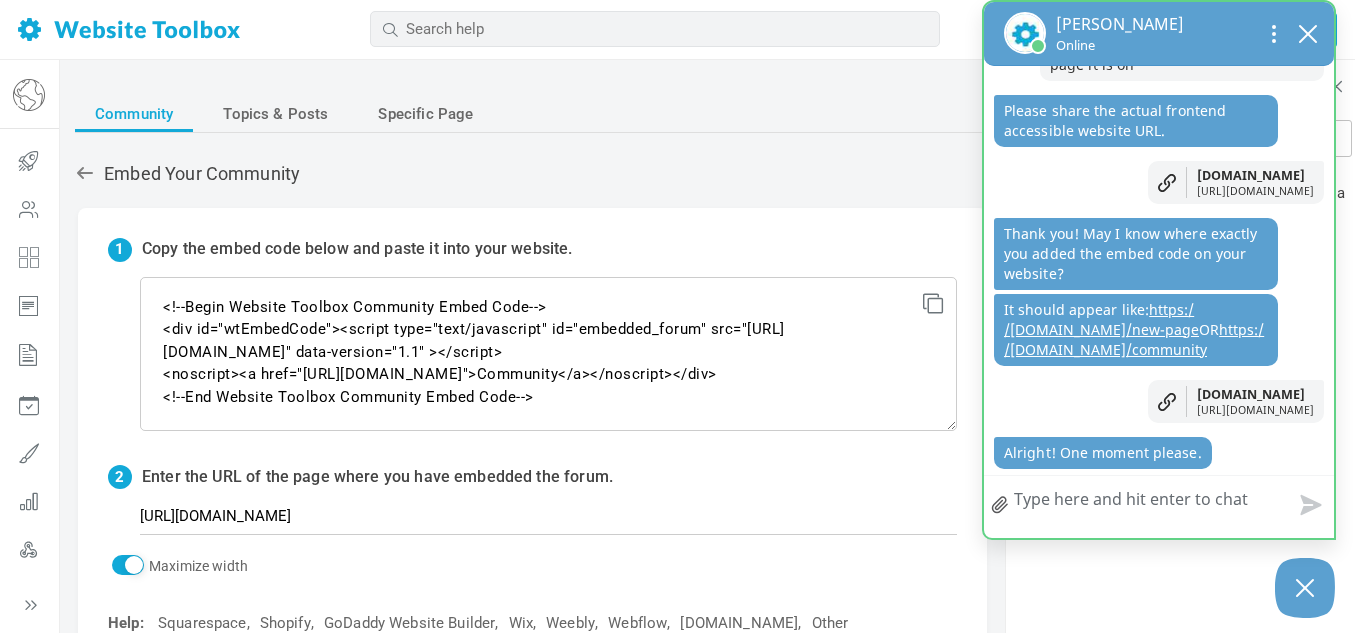 click on "Thank you! May I know where exactly you added the embed code on your website?" at bounding box center (1136, 254) 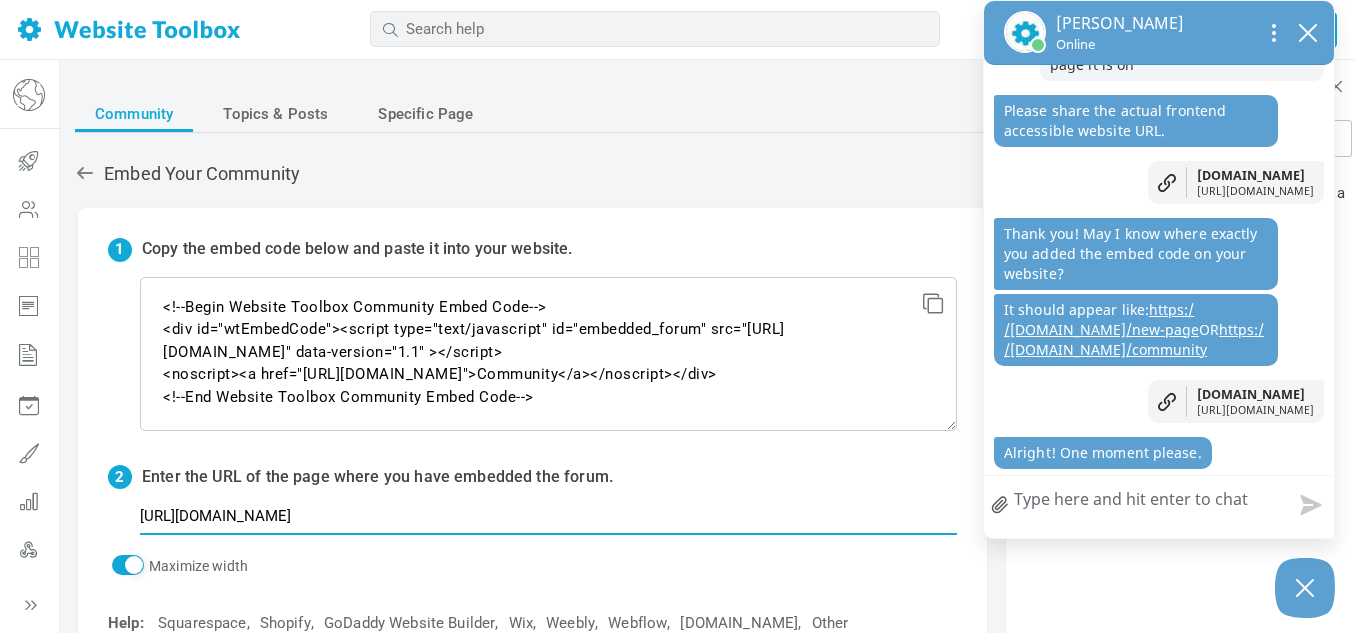 click on "https://grape-tetra-r8me.squarespace.com/new-page" at bounding box center [548, 516] 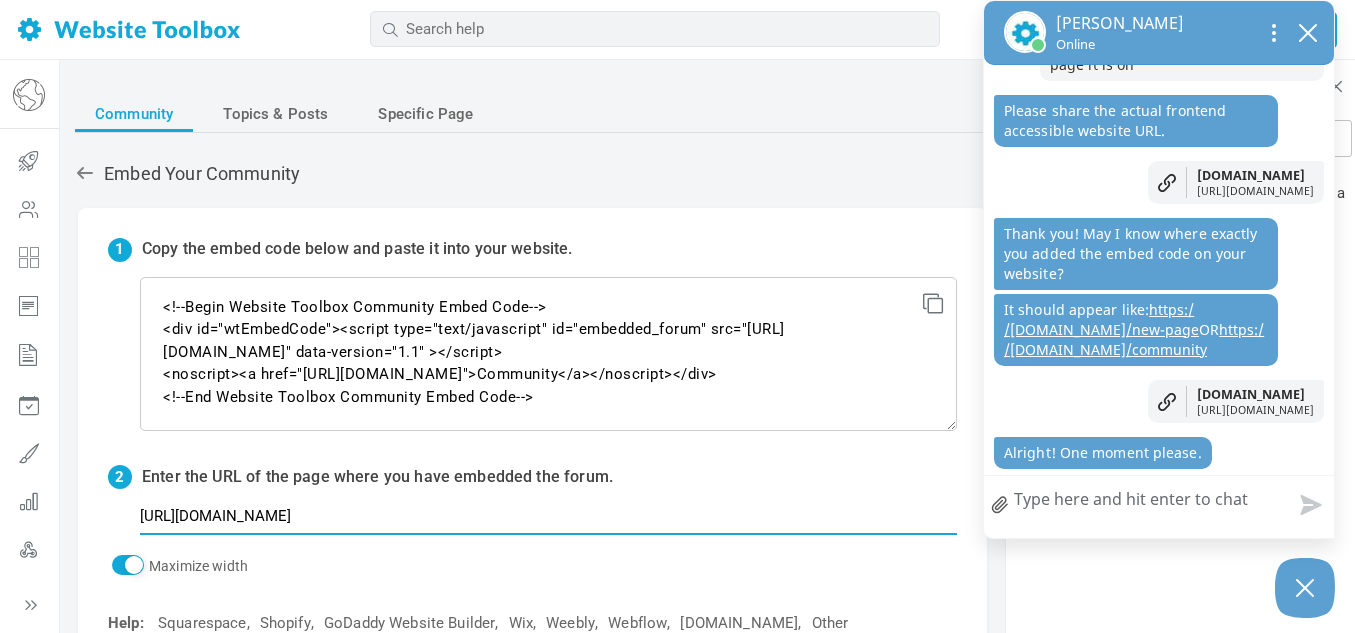 scroll, scrollTop: 1068, scrollLeft: 0, axis: vertical 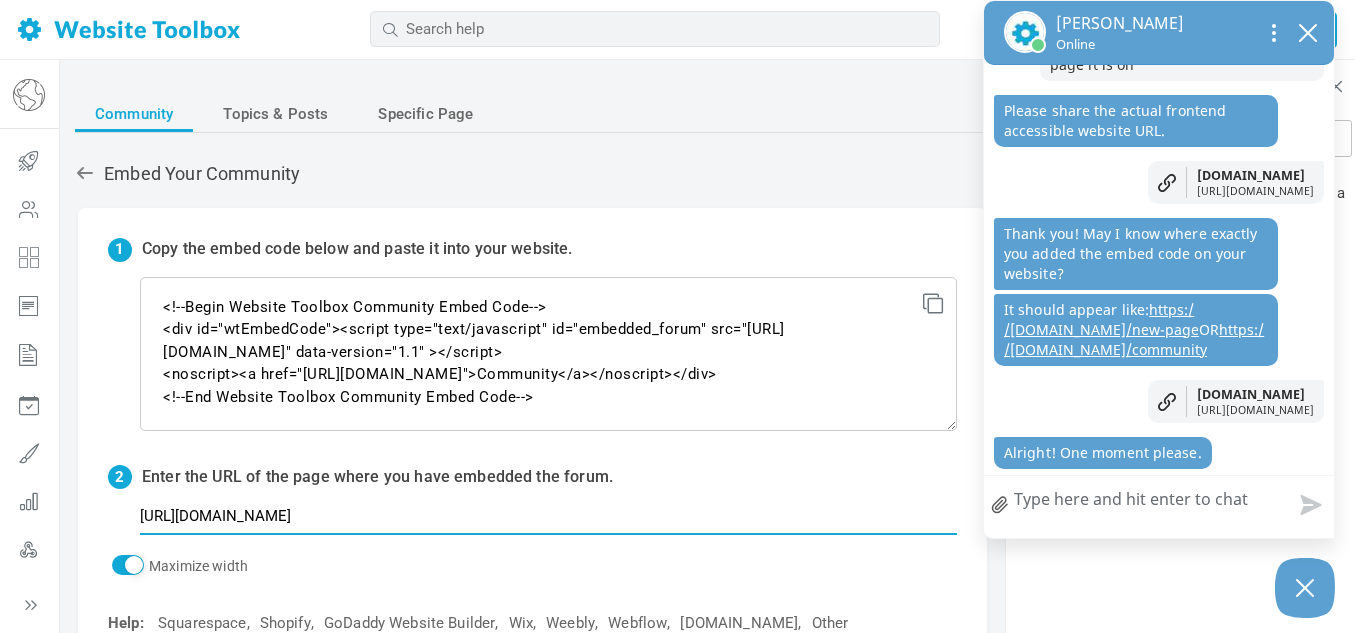 click on "https://grape-tetra-r8me.squarespace.com/new-page" at bounding box center (548, 516) 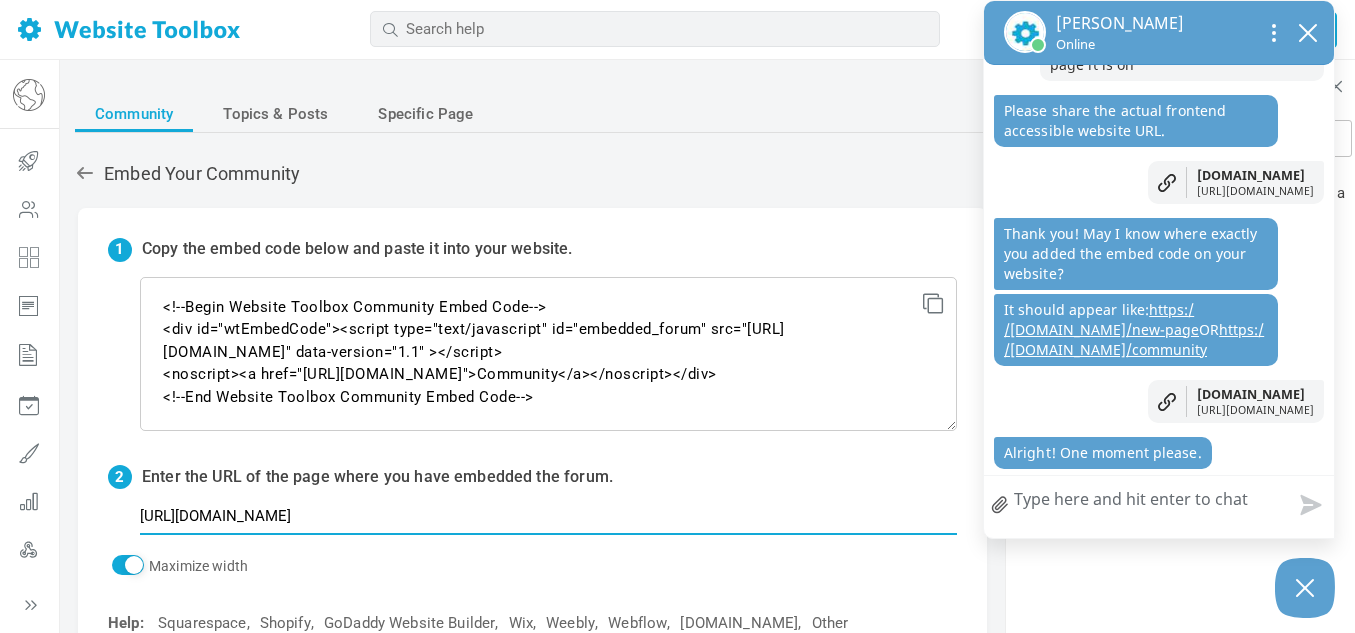 paste on "www.thatgirltexas.org" 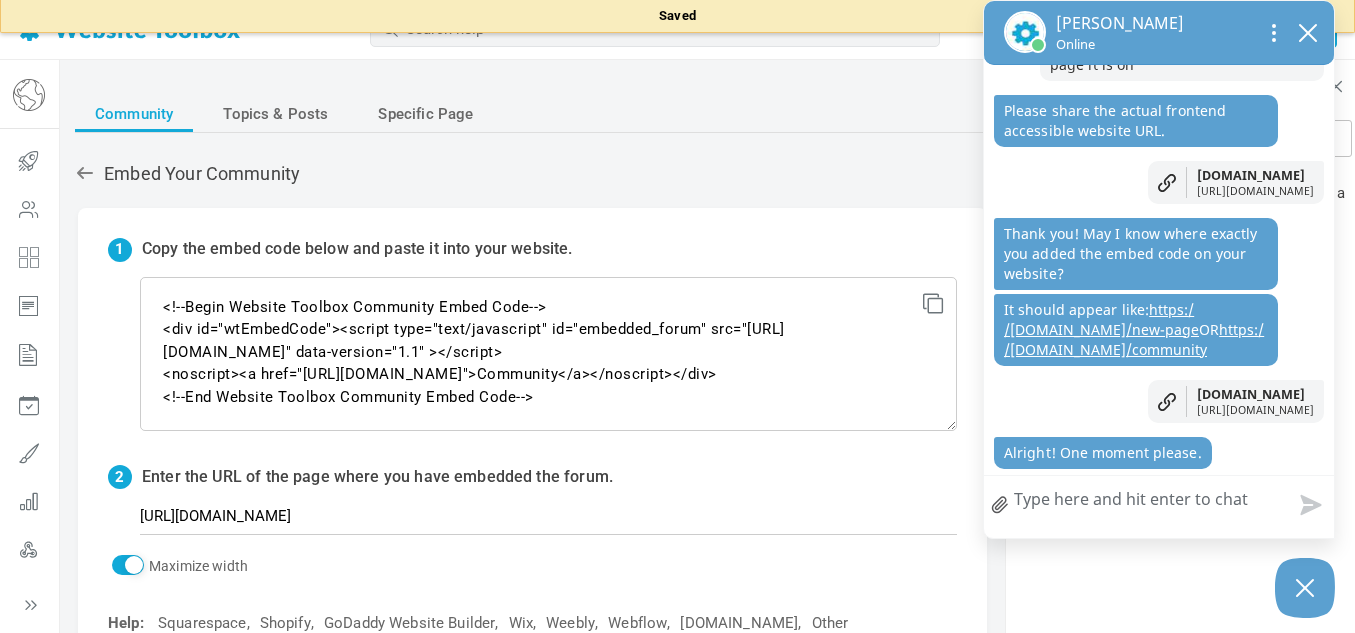 click on "Maximize width" at bounding box center [532, 566] 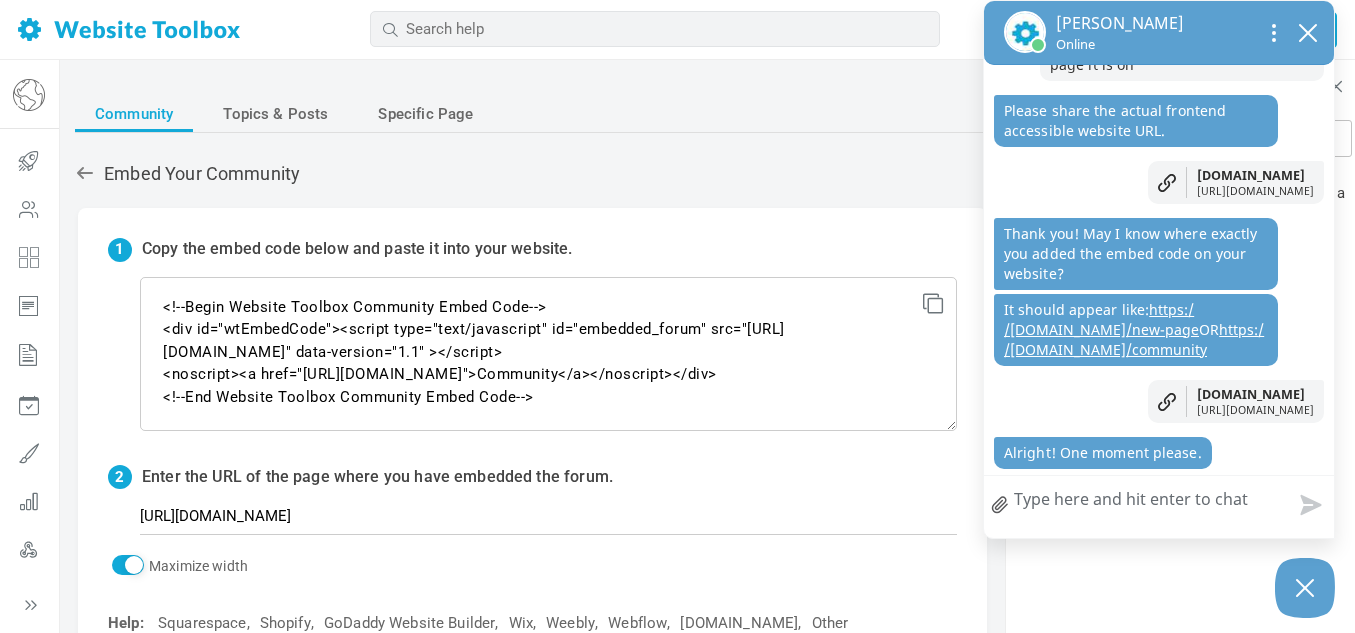 click on "How can we help?" at bounding box center [1159, 502] 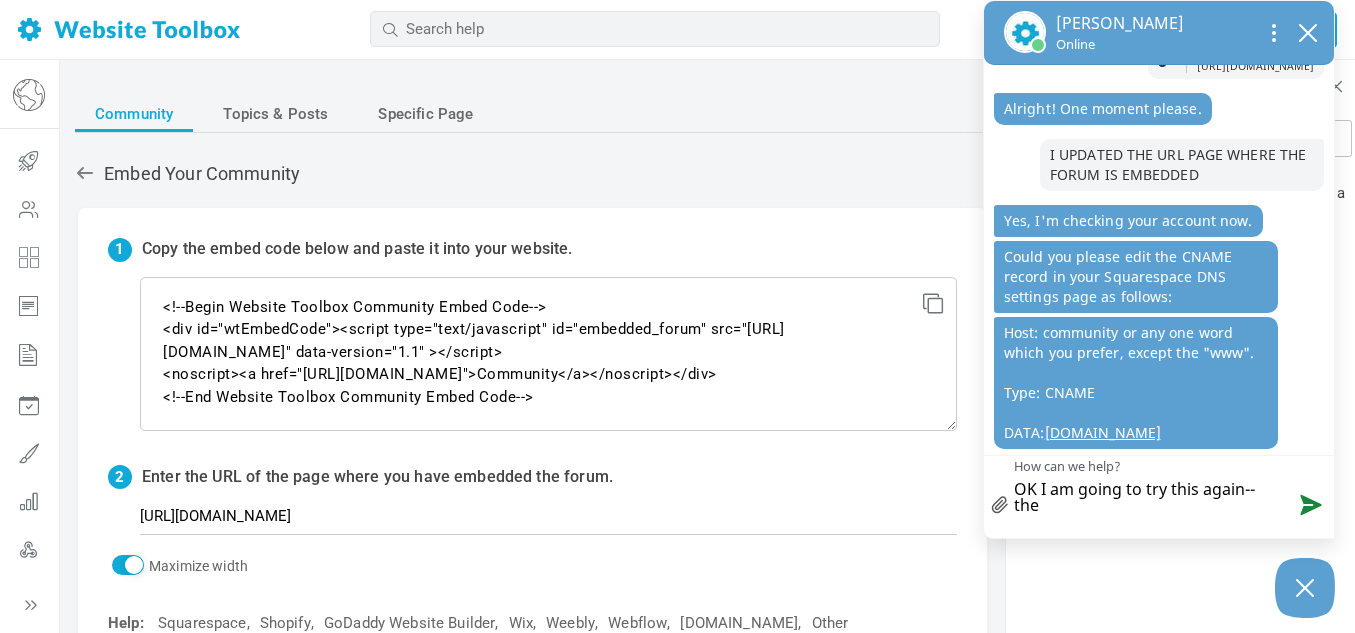 scroll, scrollTop: 1412, scrollLeft: 0, axis: vertical 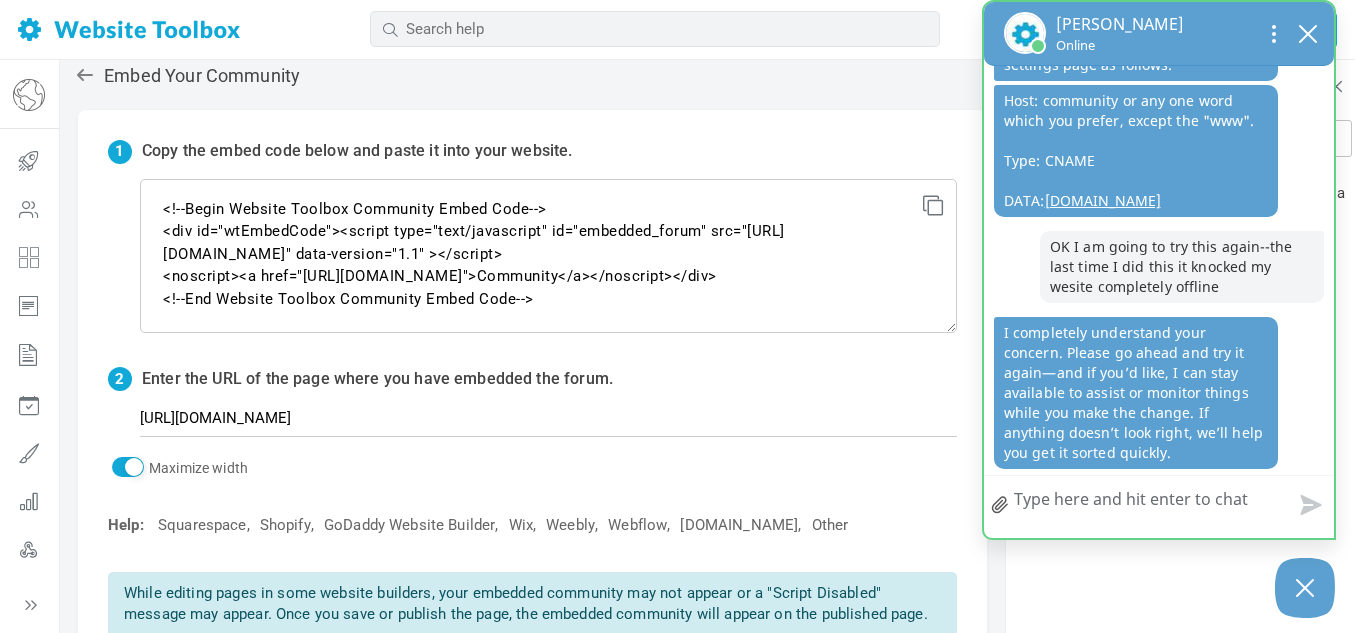 drag, startPoint x: 1242, startPoint y: 199, endPoint x: 1048, endPoint y: 204, distance: 194.06442 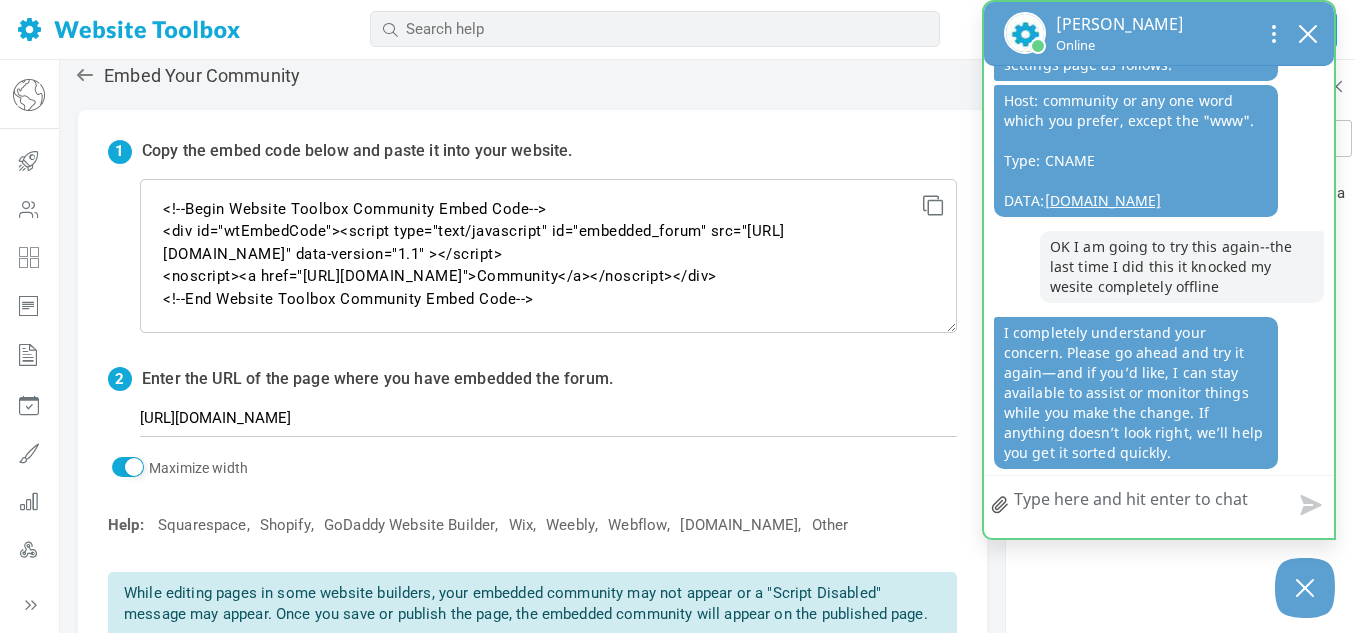 click on "Host: community or any one word which you prefer, except the "www".
Type: CNAME
DATA:  custom.websitetoolbox.com" at bounding box center (1136, 151) 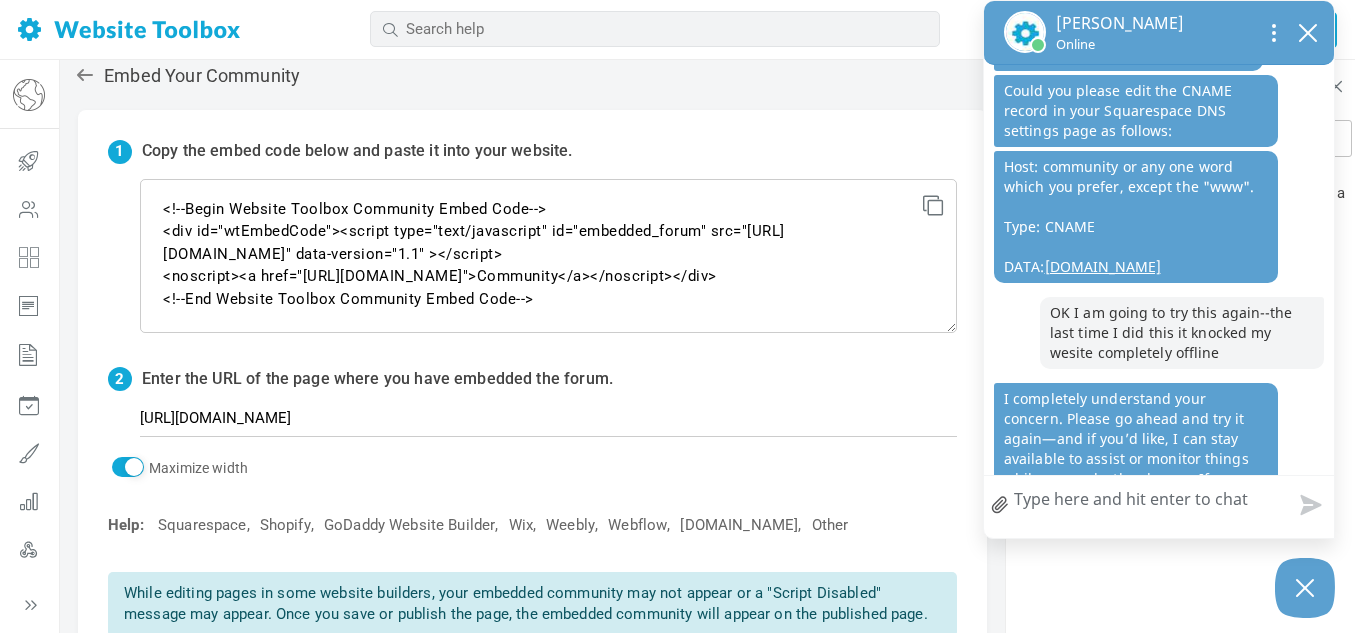 scroll, scrollTop: 1644, scrollLeft: 0, axis: vertical 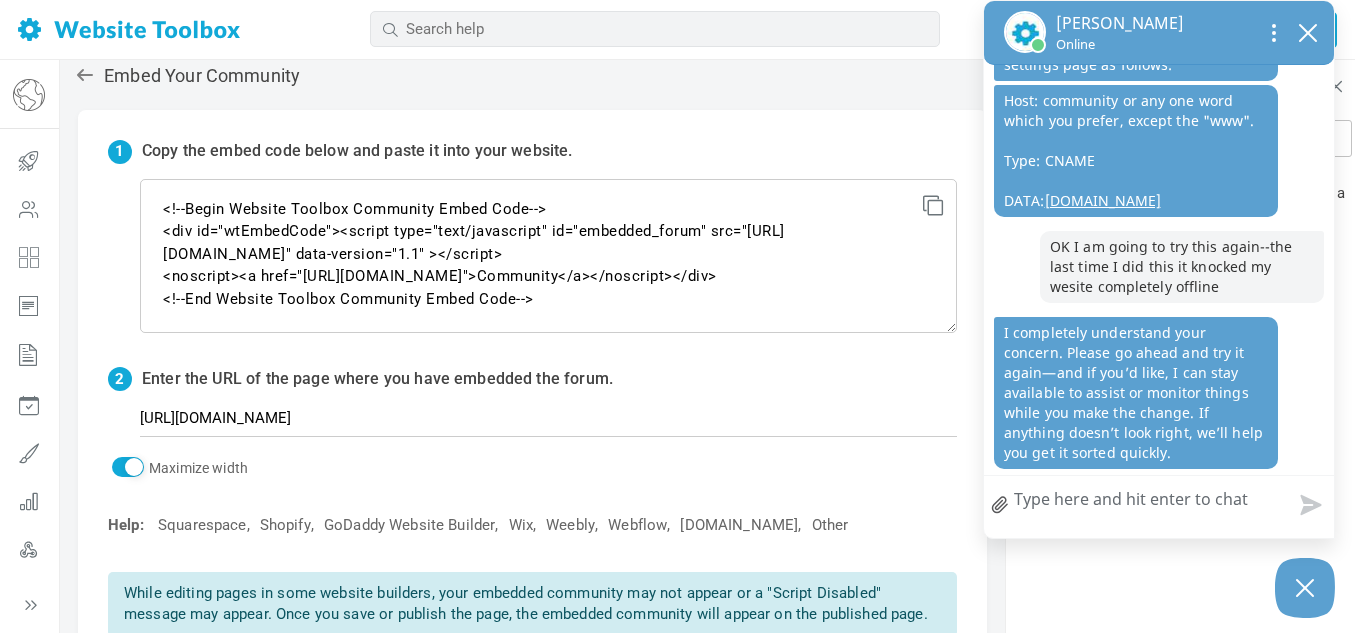 click on "How can we help?" at bounding box center (1159, 502) 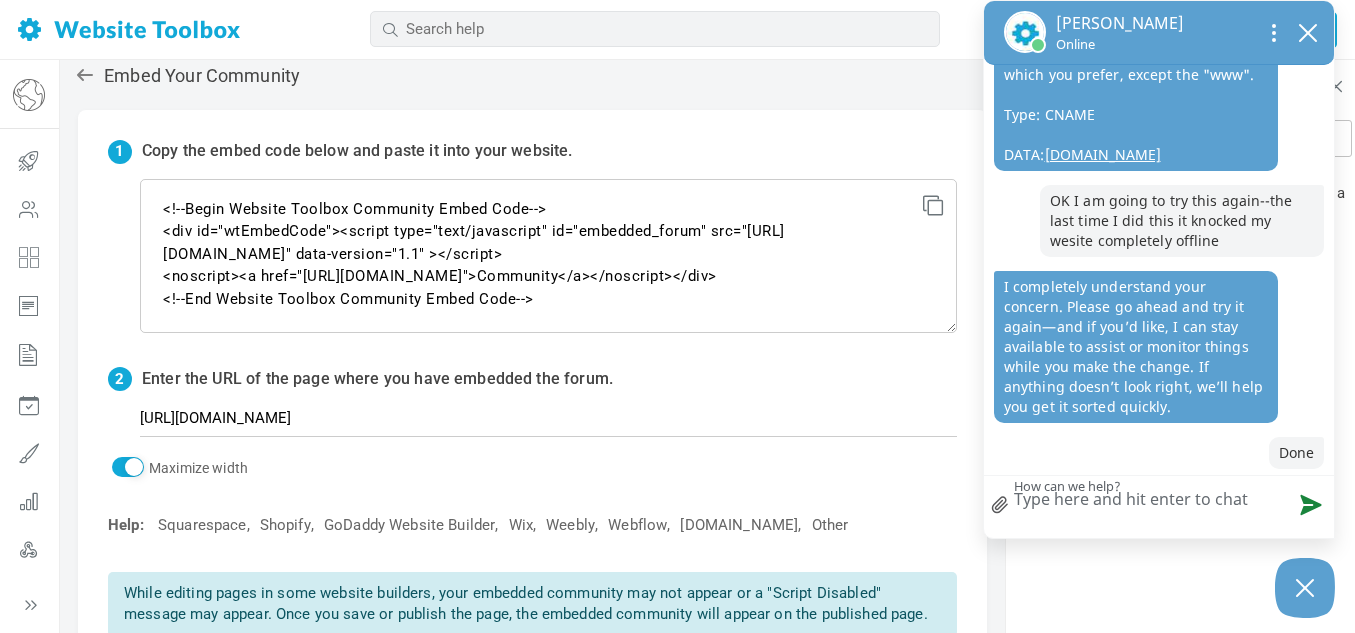scroll, scrollTop: 1690, scrollLeft: 0, axis: vertical 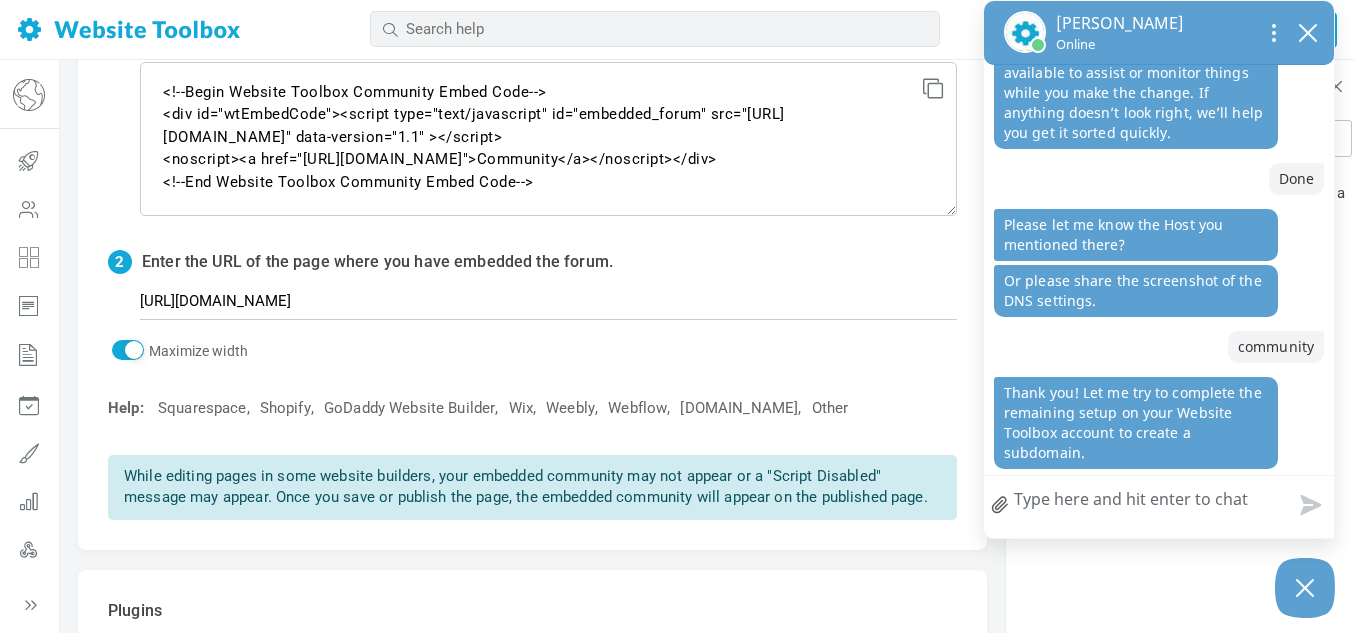click on "How can we help?" at bounding box center [1159, 502] 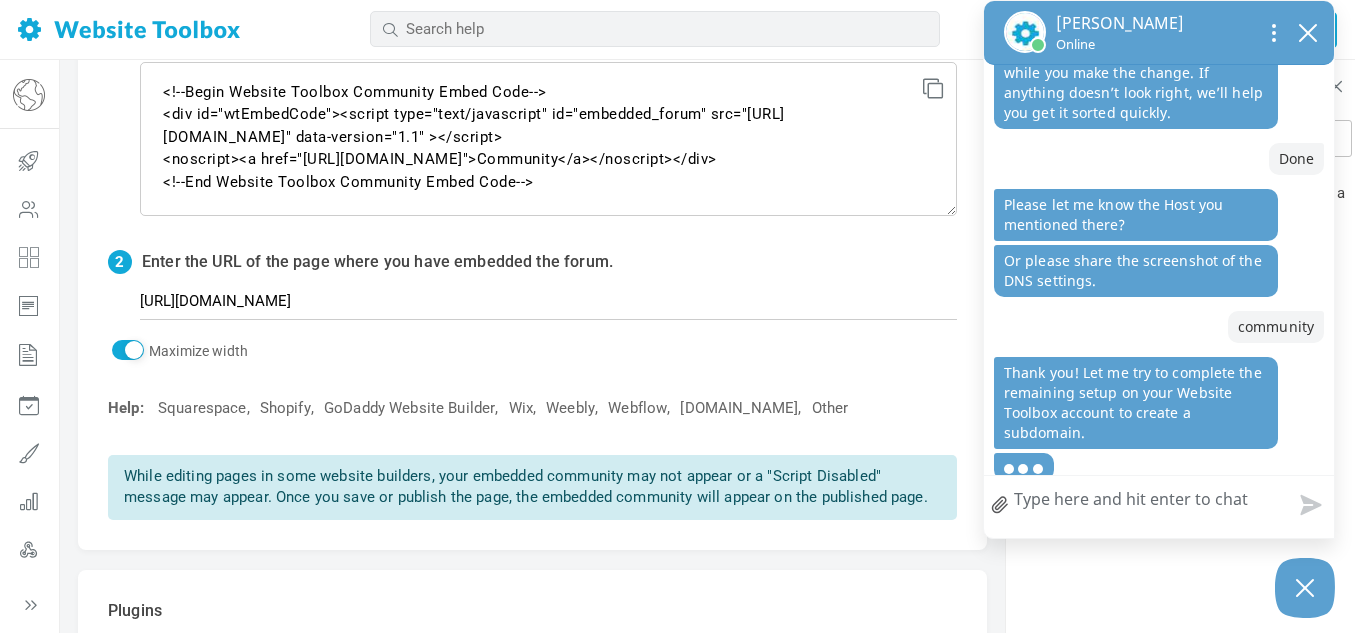 scroll, scrollTop: 1995, scrollLeft: 0, axis: vertical 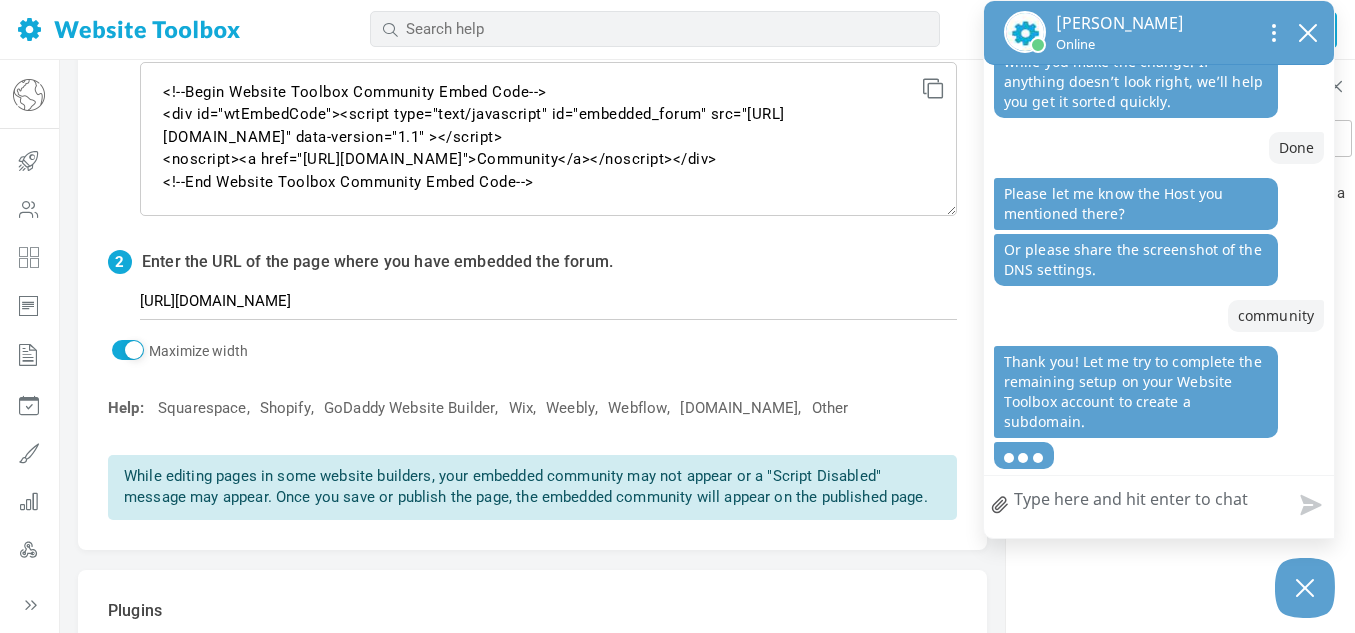 click on "How can we help?" at bounding box center [1159, 502] 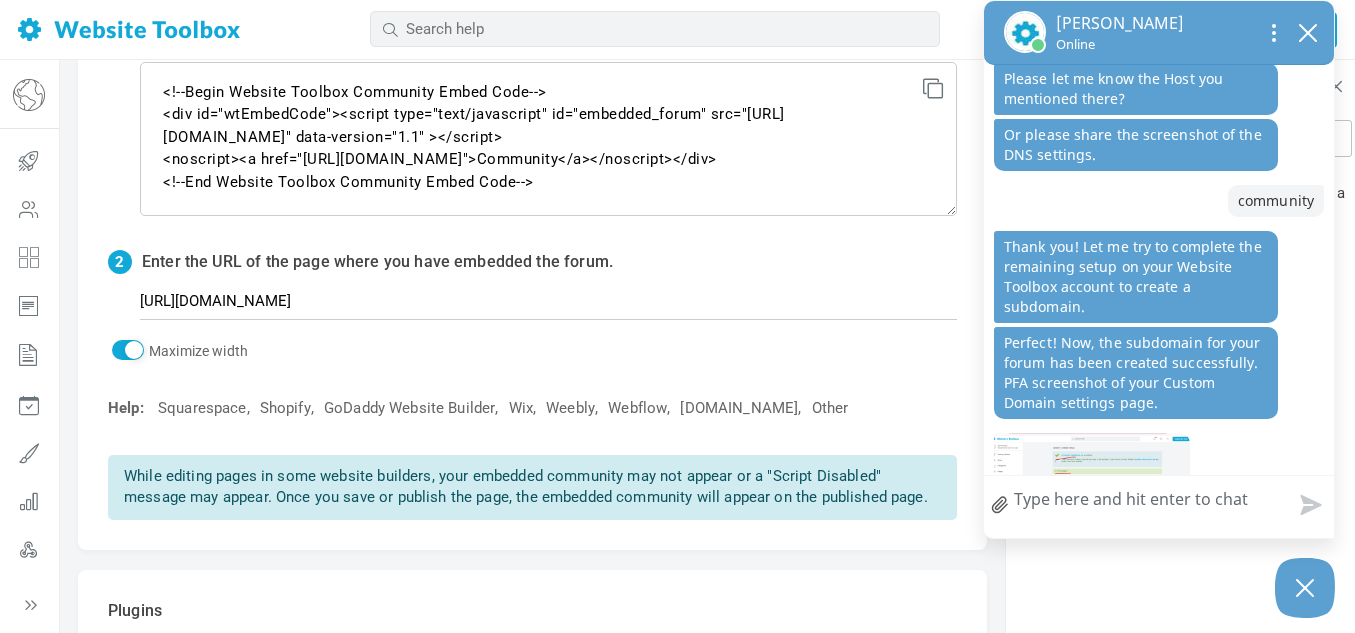 scroll, scrollTop: 2165, scrollLeft: 0, axis: vertical 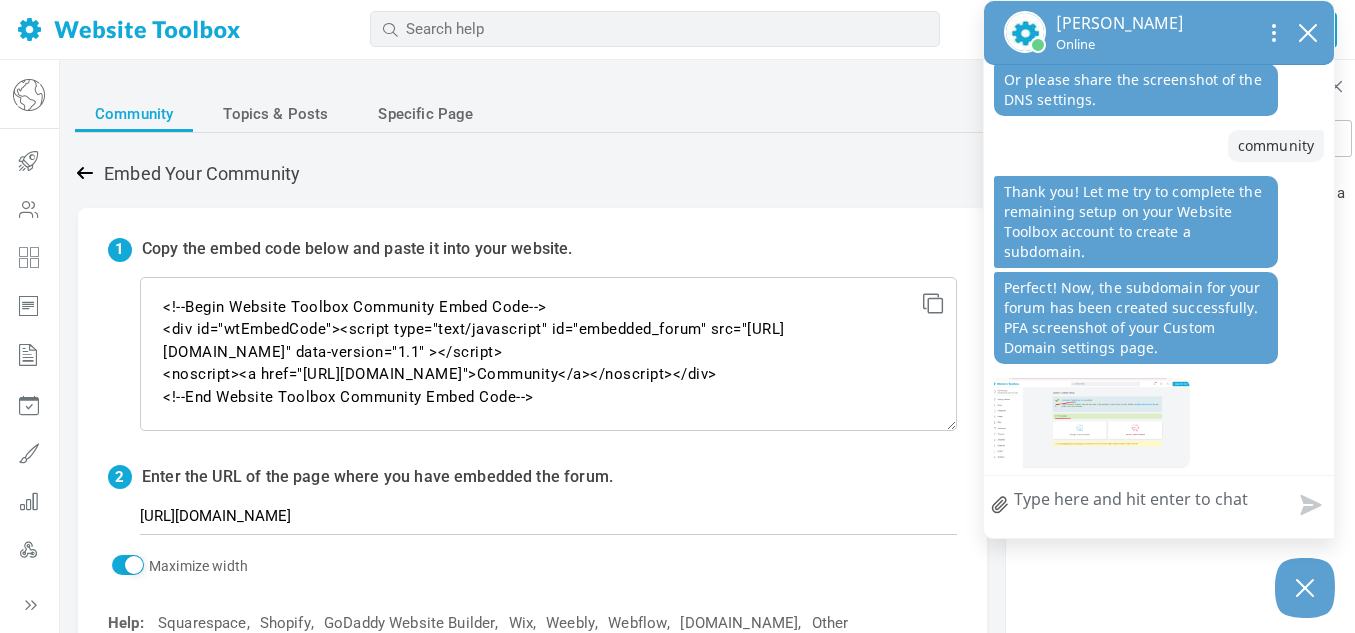 click 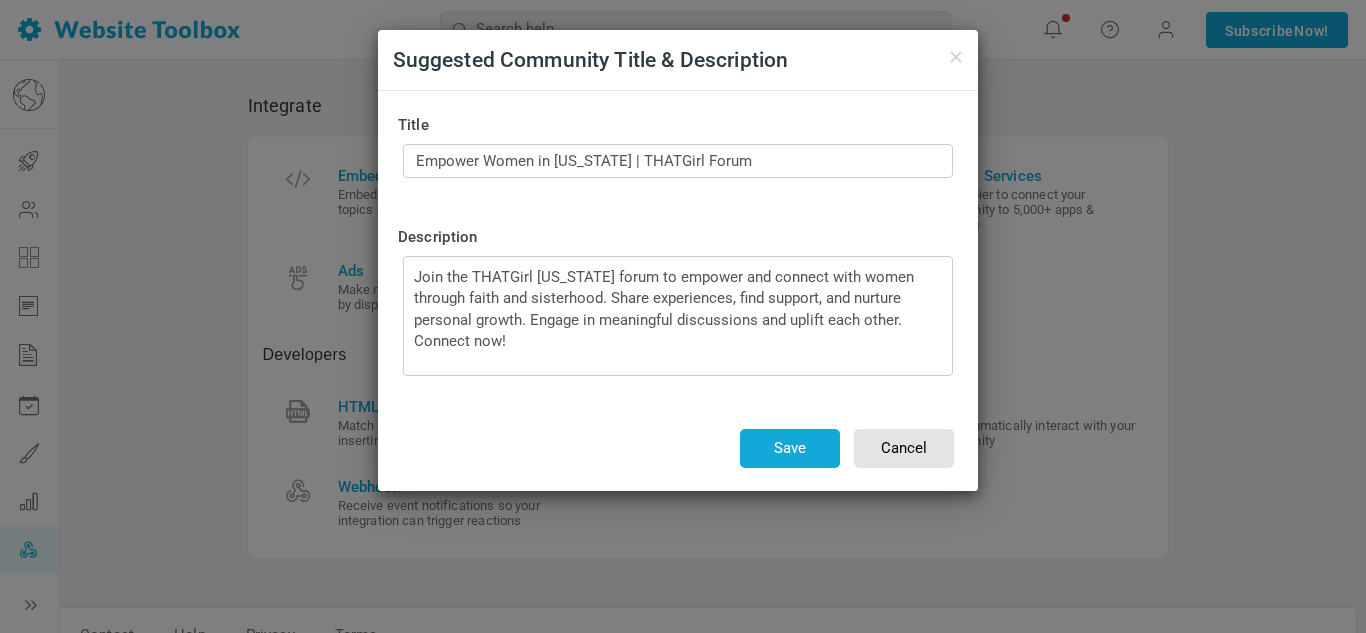 scroll, scrollTop: 0, scrollLeft: 0, axis: both 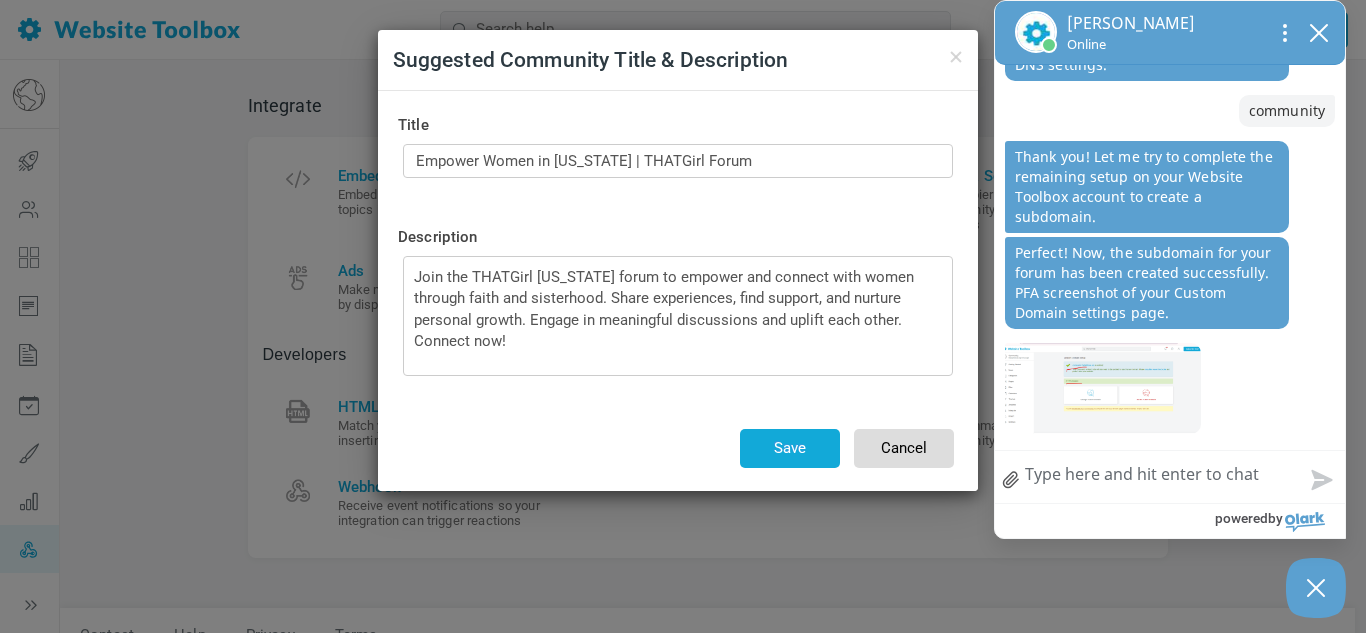 click on "Cancel" at bounding box center (904, 448) 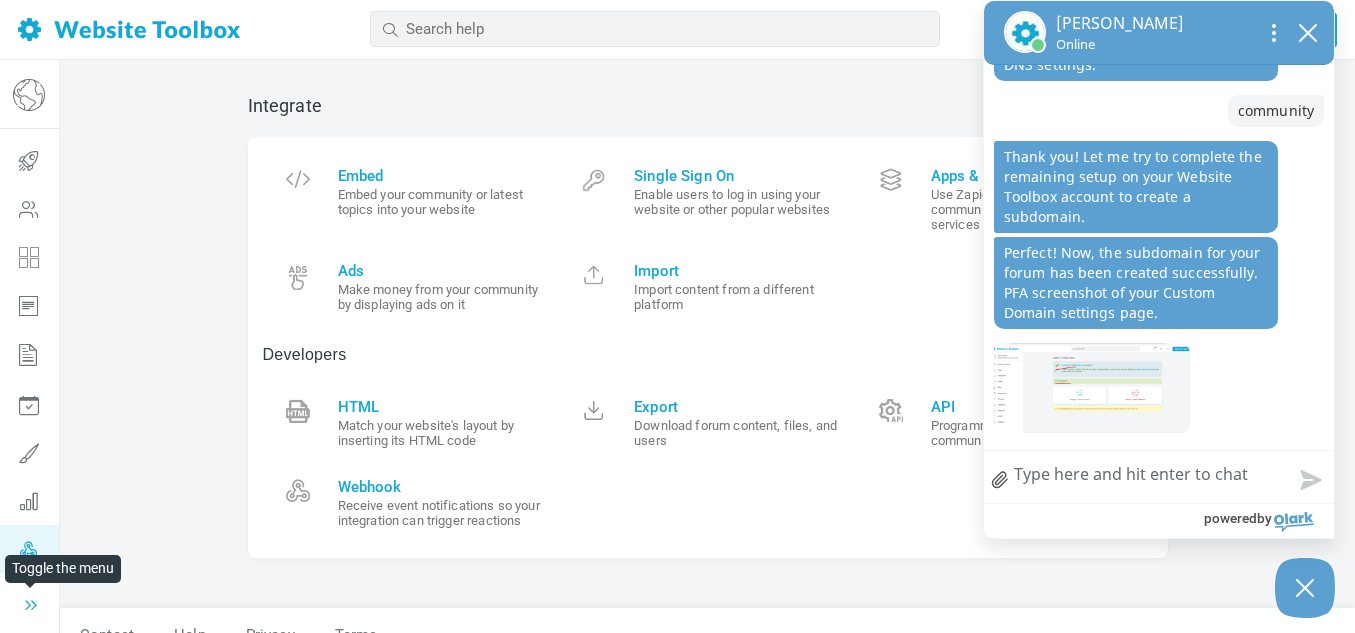 click at bounding box center [31, 605] 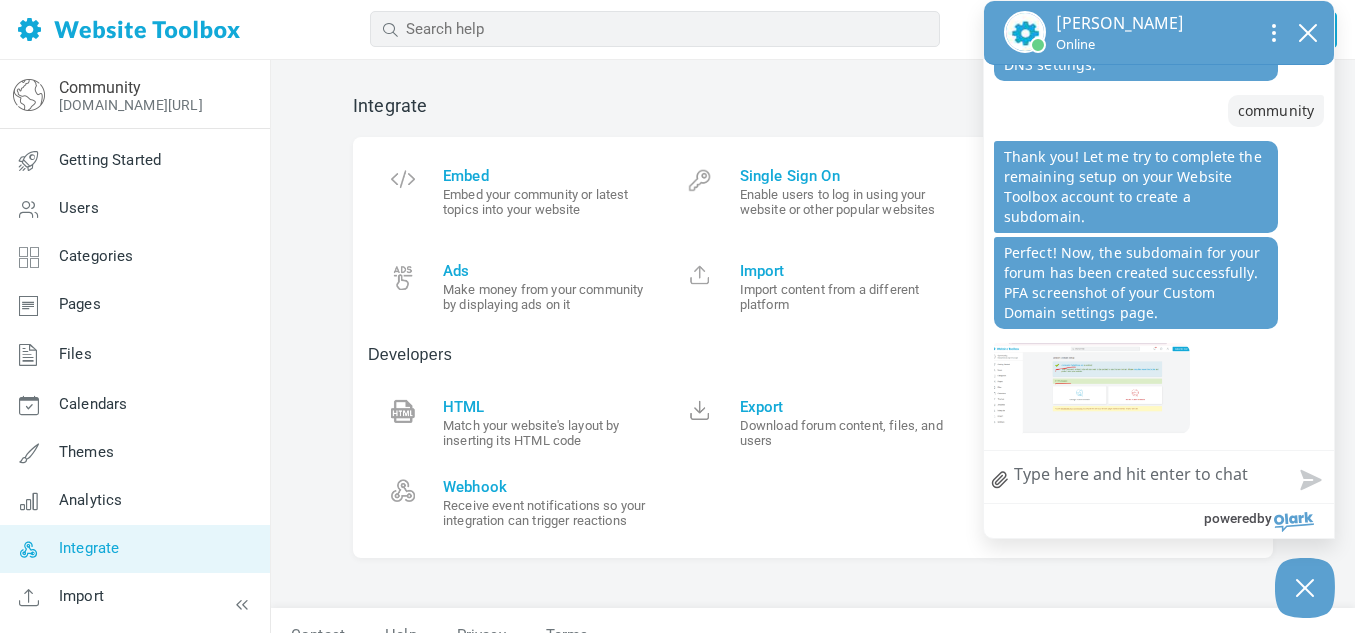click on "Integrate" at bounding box center [89, 548] 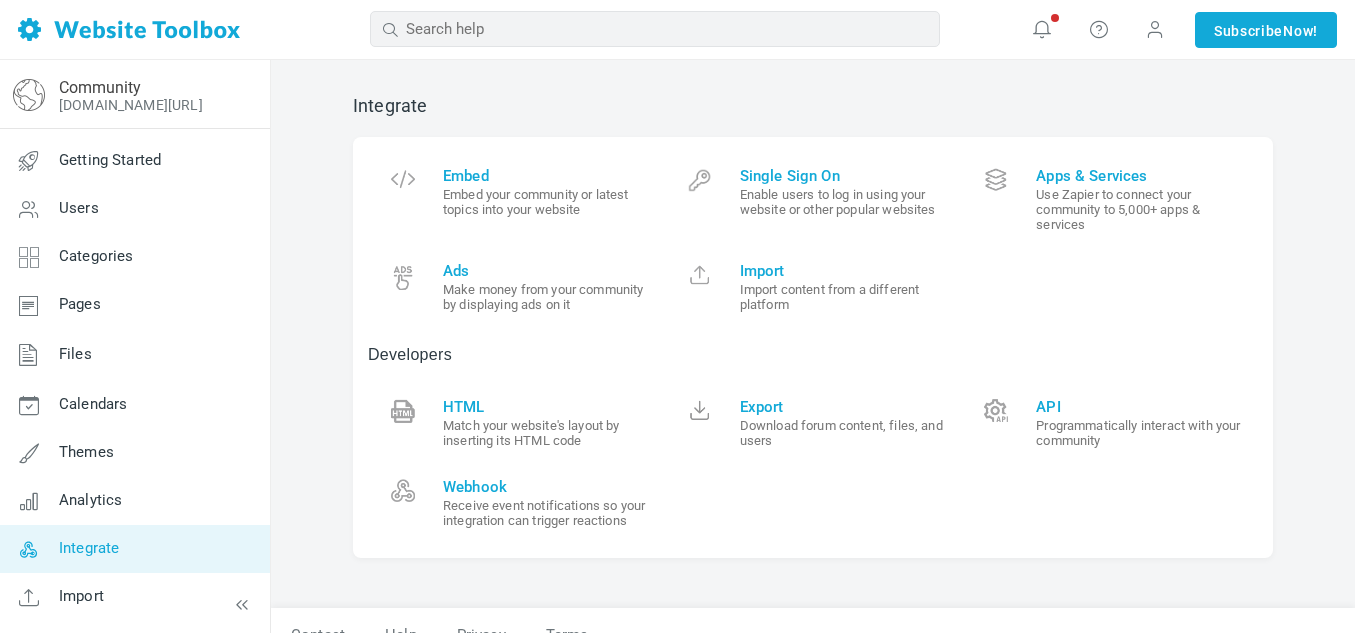 scroll, scrollTop: 0, scrollLeft: 0, axis: both 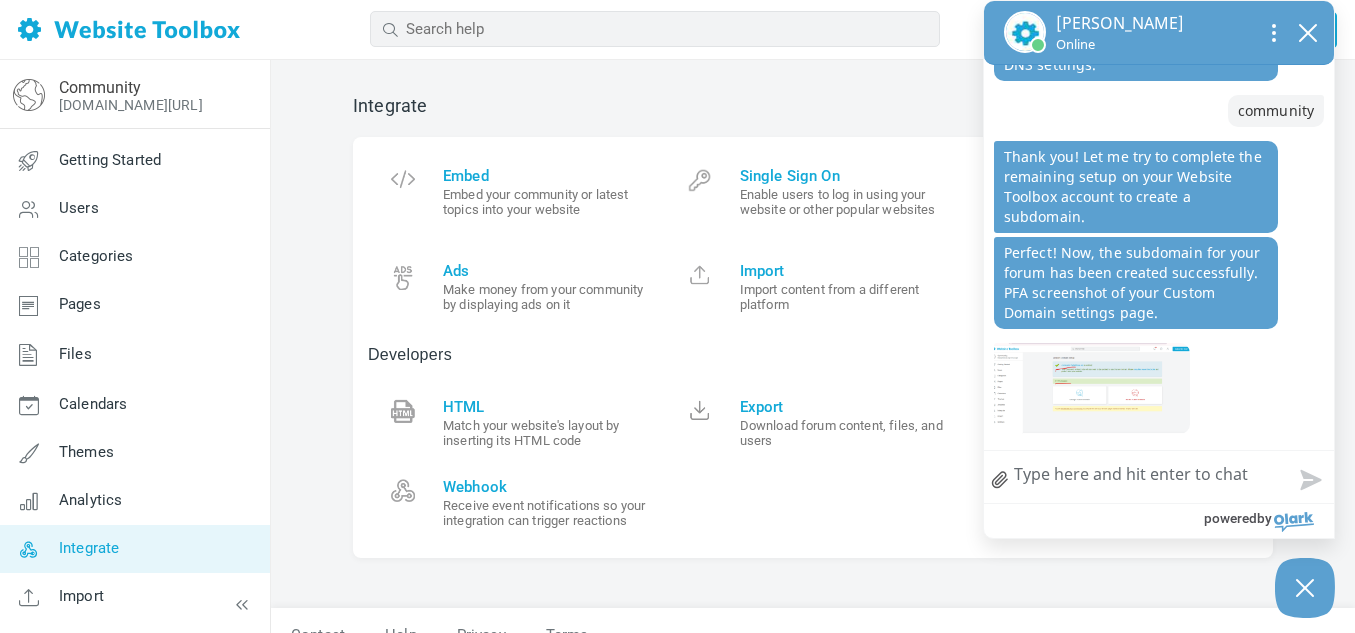 click at bounding box center [129, 29] 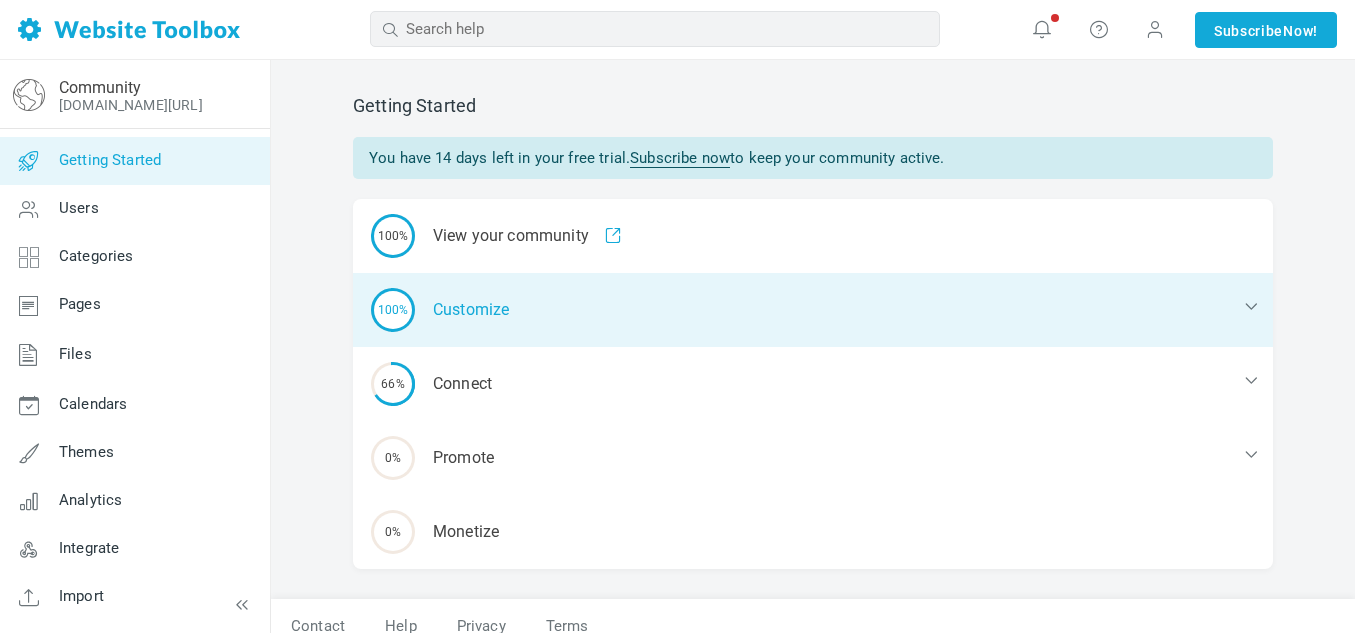 scroll, scrollTop: 21, scrollLeft: 0, axis: vertical 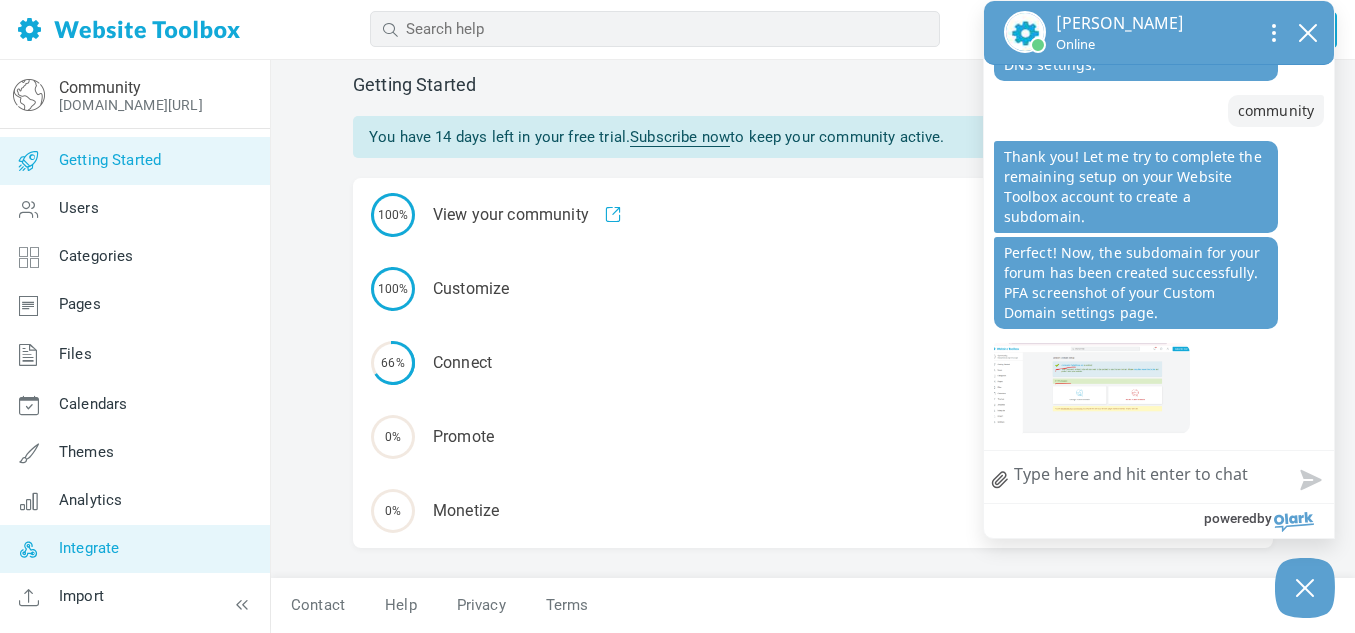 click on "Integrate" at bounding box center [134, 549] 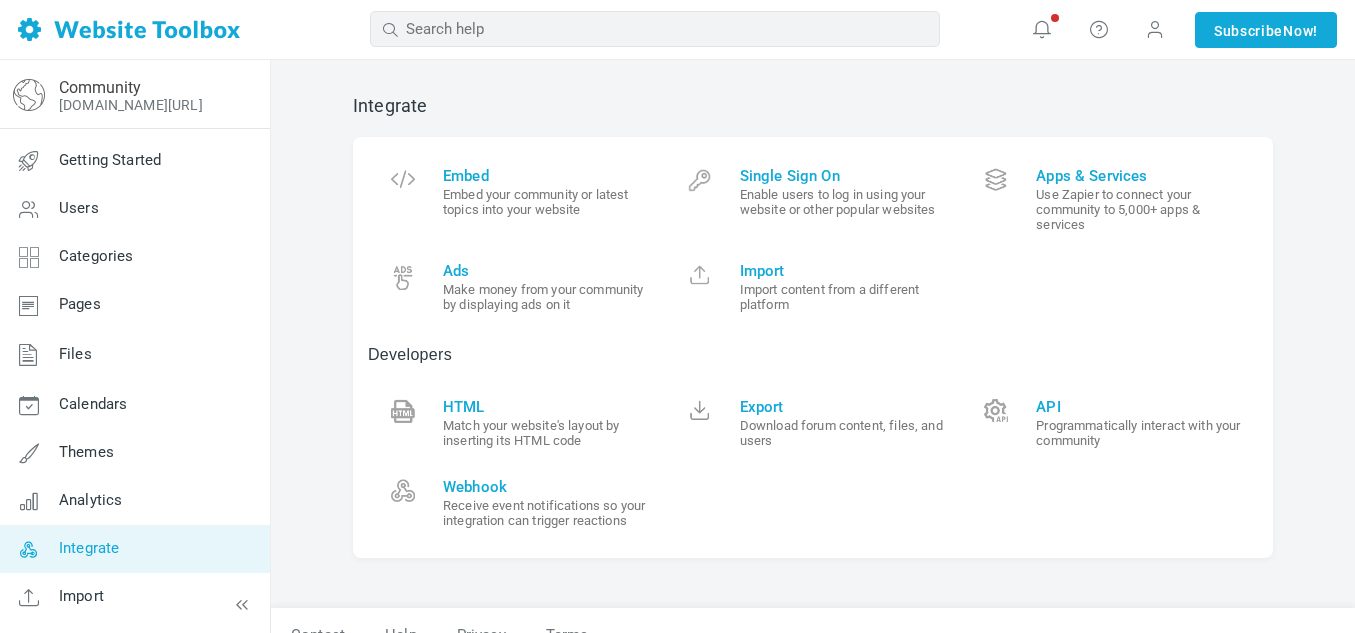 scroll, scrollTop: 0, scrollLeft: 0, axis: both 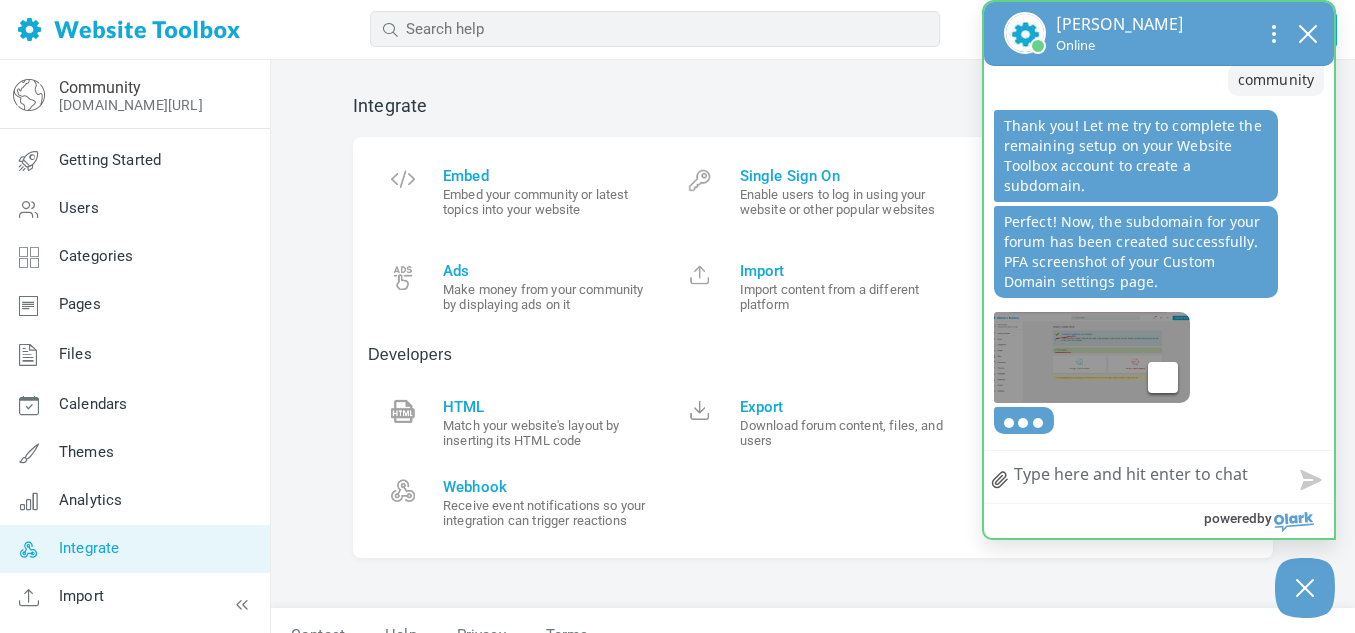 click on "Download Icon arrow pointing downward into a bin to indicate download" at bounding box center (1092, 357) 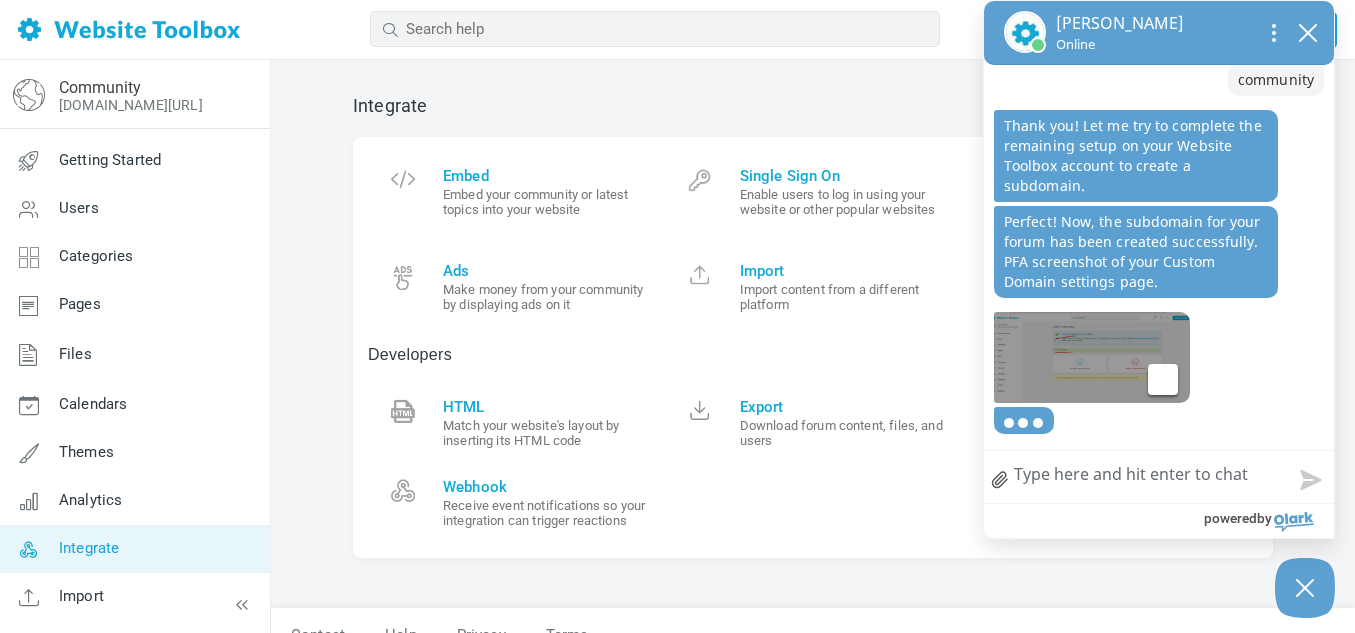 scroll, scrollTop: 2232, scrollLeft: 0, axis: vertical 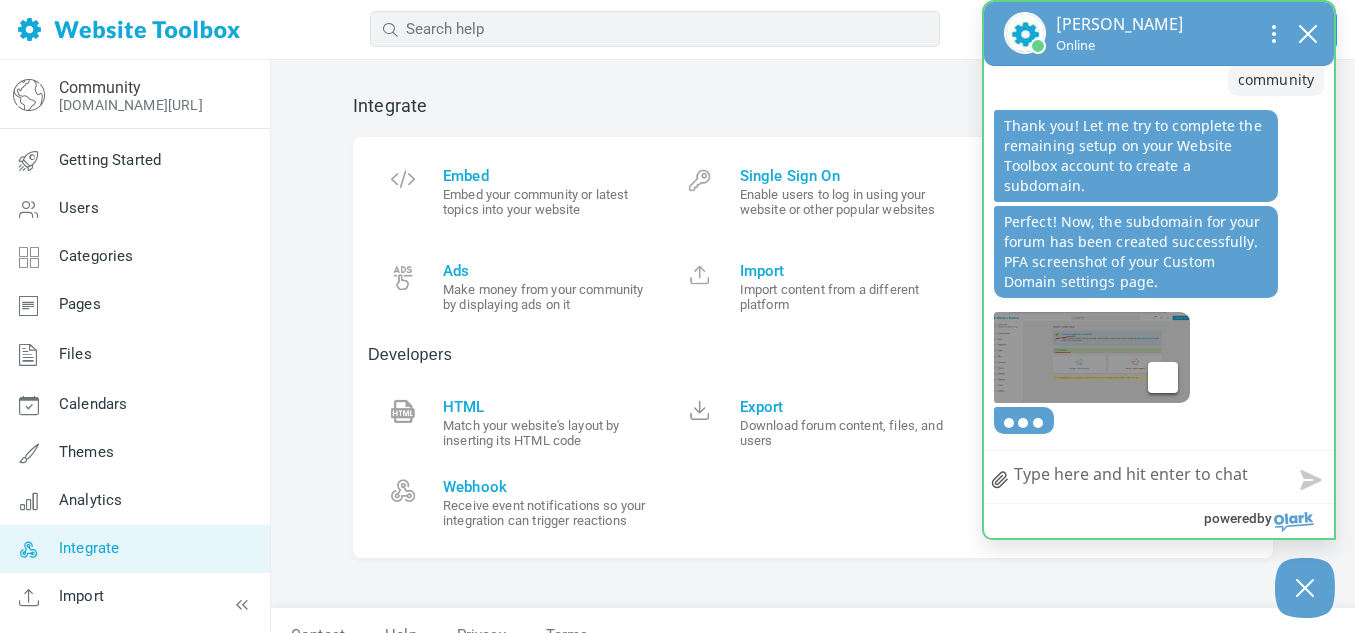 click on "Download Icon arrow pointing downward into a bin to indicate download" at bounding box center (1092, 357) 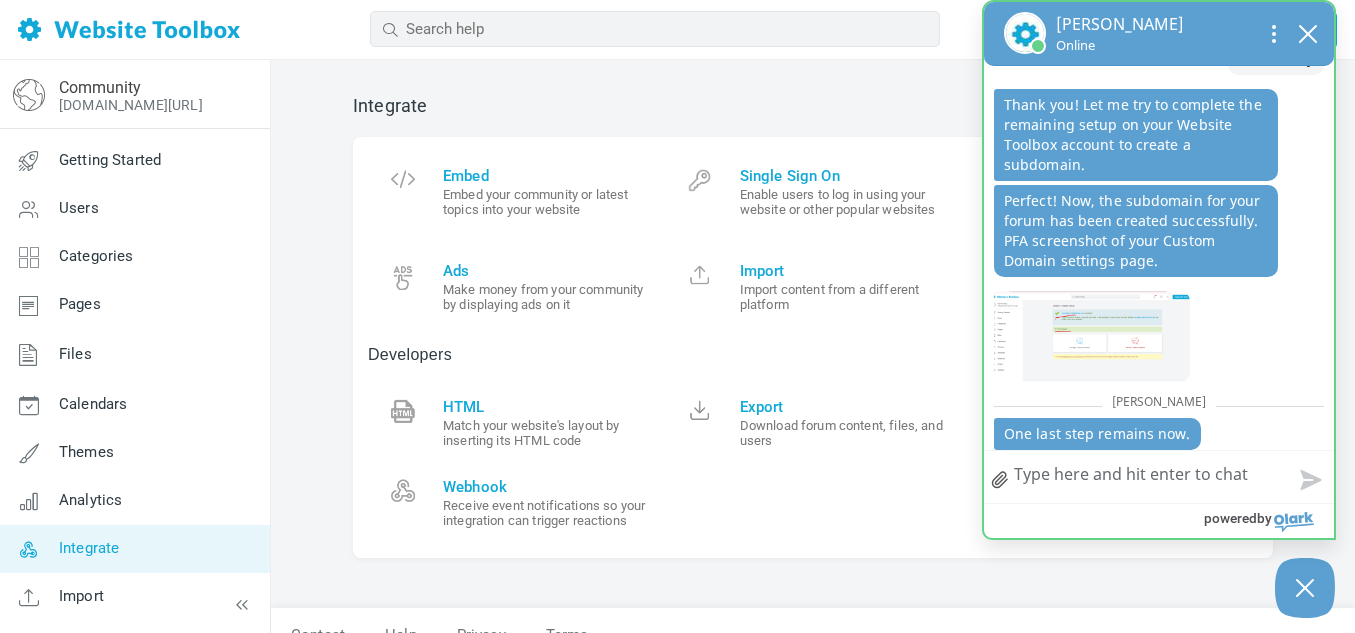 scroll, scrollTop: 2301, scrollLeft: 0, axis: vertical 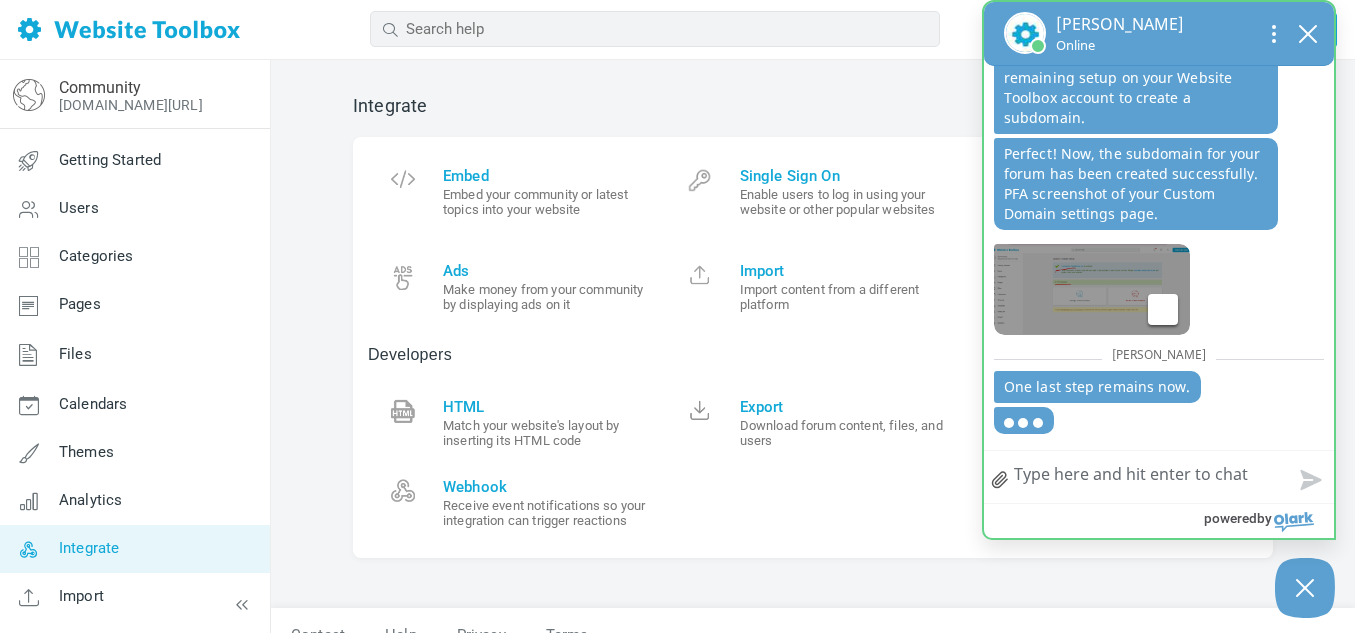 click on "Download Icon arrow pointing downward into a bin to indicate download" at bounding box center [1092, 289] 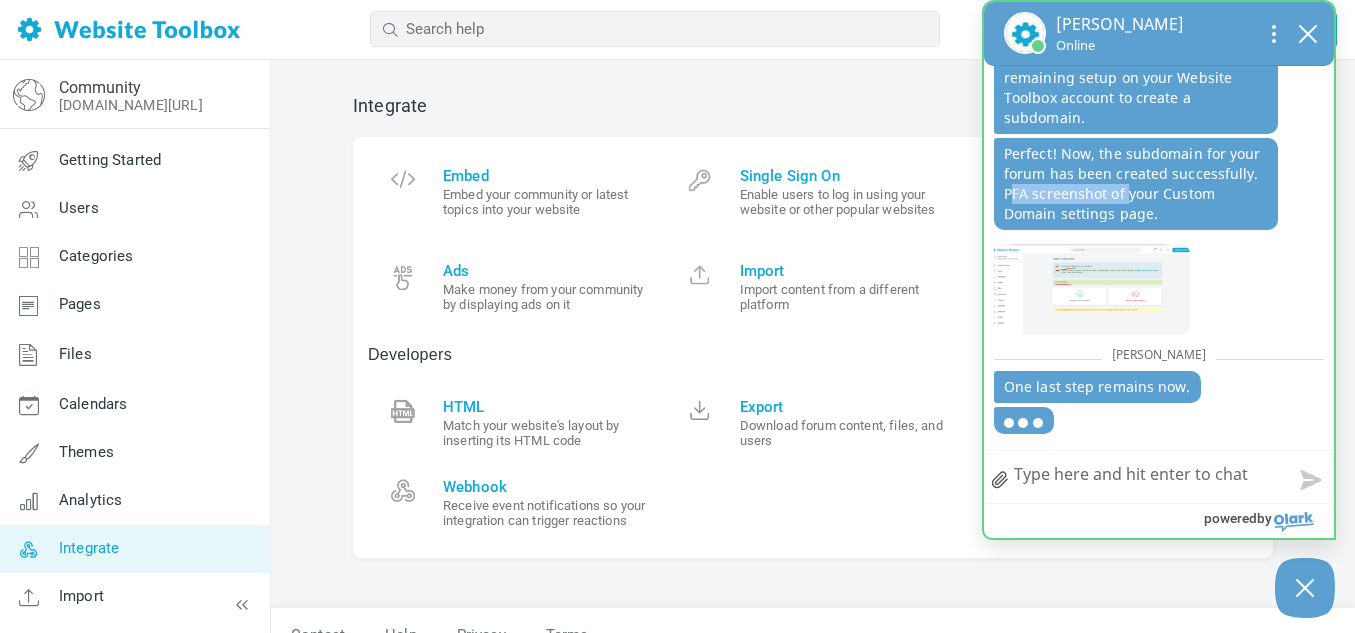 drag, startPoint x: 1009, startPoint y: 195, endPoint x: 1132, endPoint y: 199, distance: 123.065025 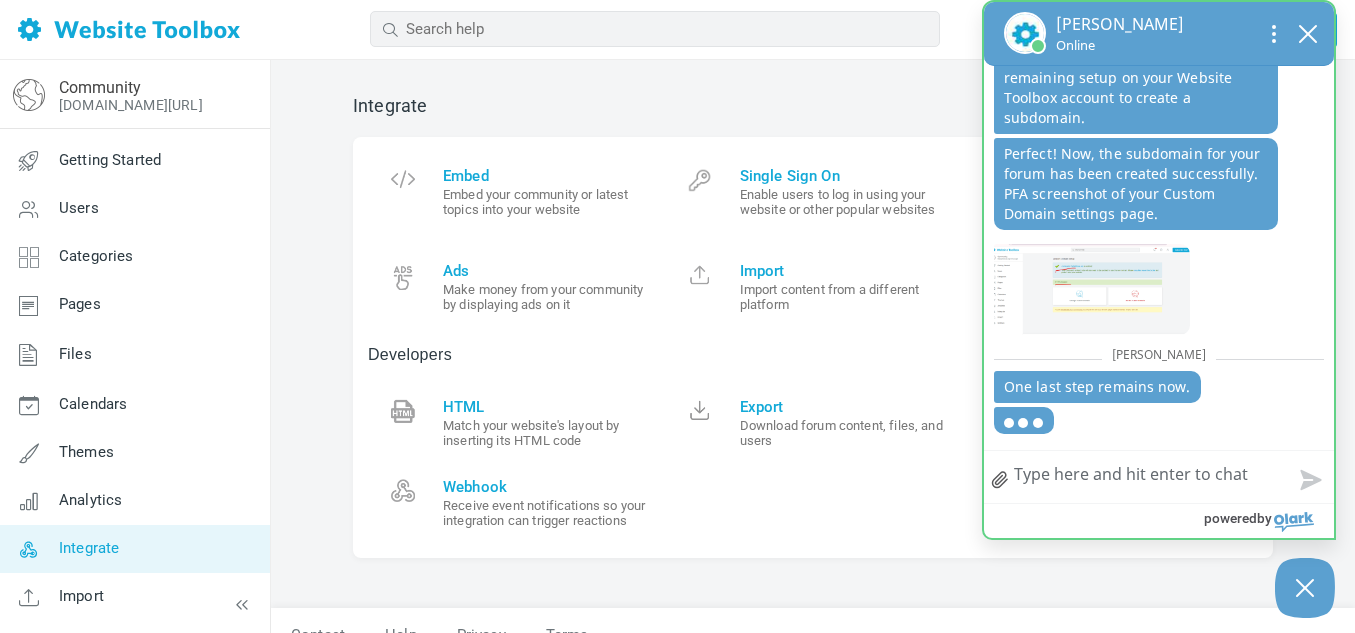 click on "Perfect! Now, the subdomain for your forum has been created successfully. PFA screenshot of your Custom Domain settings page." at bounding box center (1136, 184) 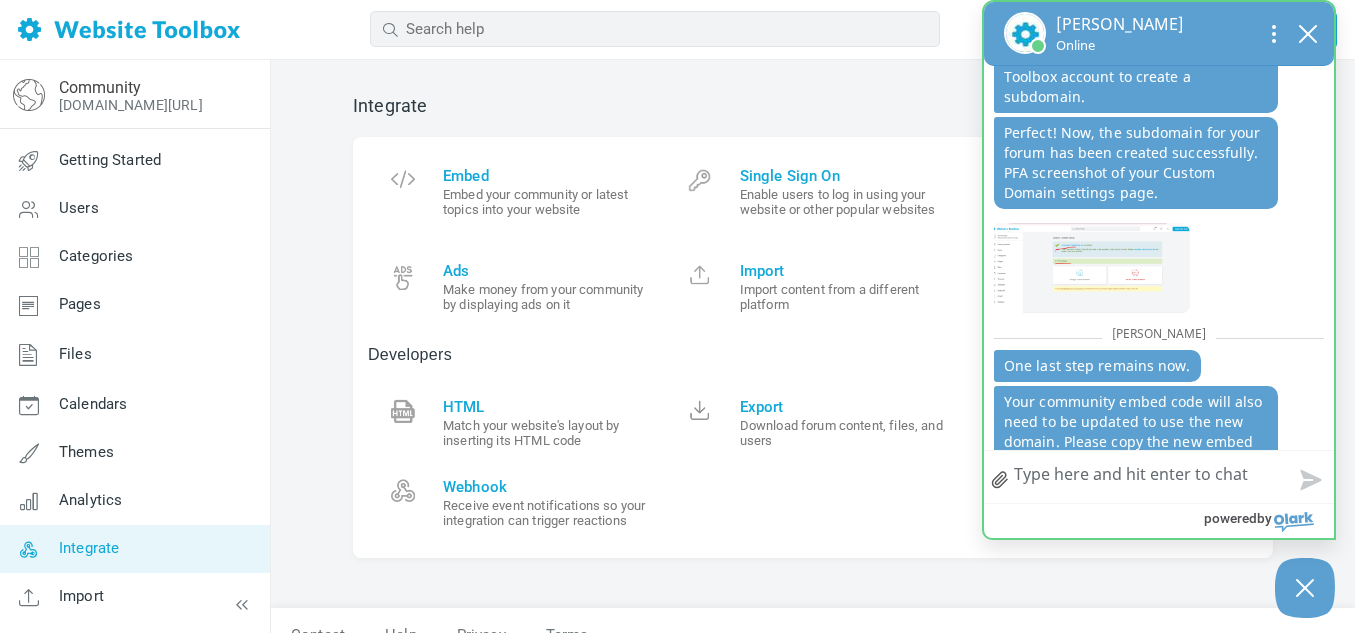 scroll, scrollTop: 2366, scrollLeft: 0, axis: vertical 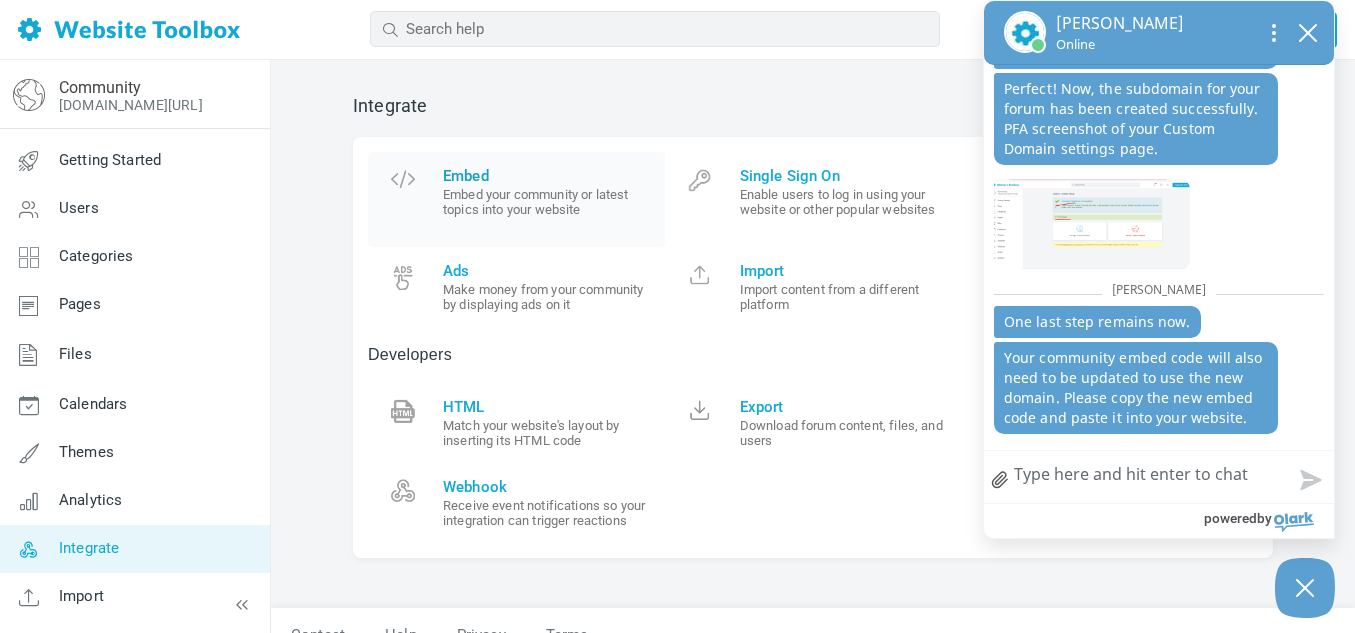 click on "Embed" at bounding box center [546, 176] 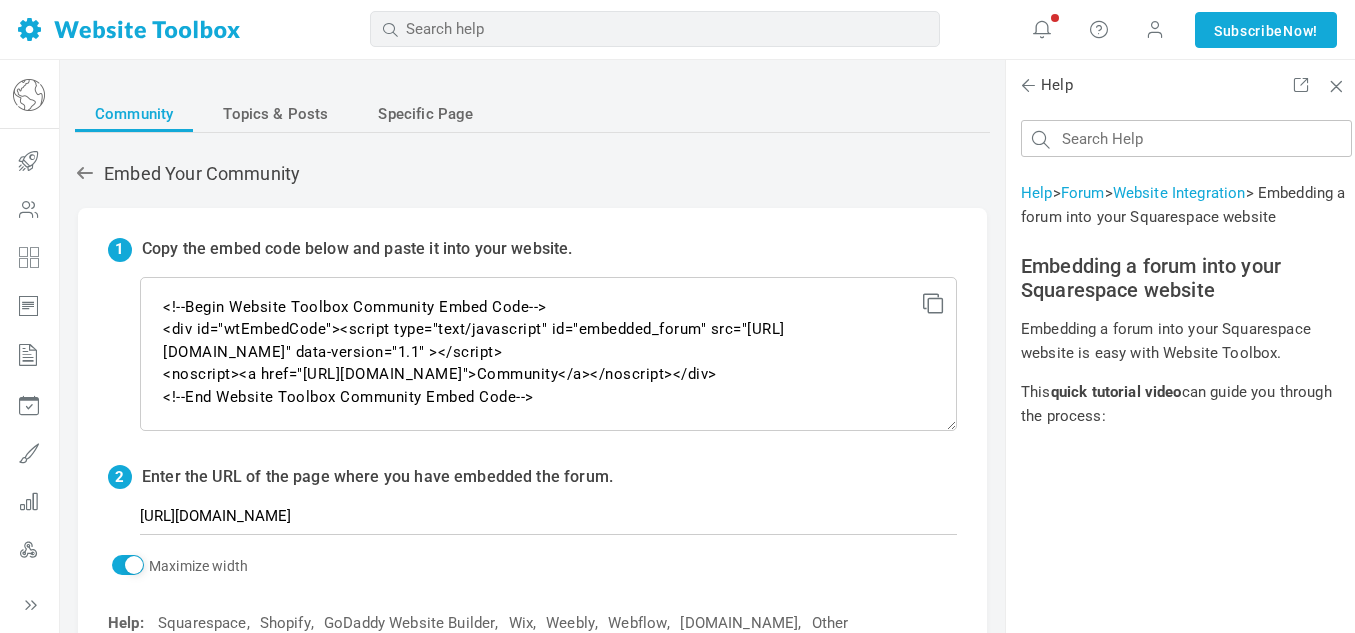 scroll, scrollTop: 0, scrollLeft: 0, axis: both 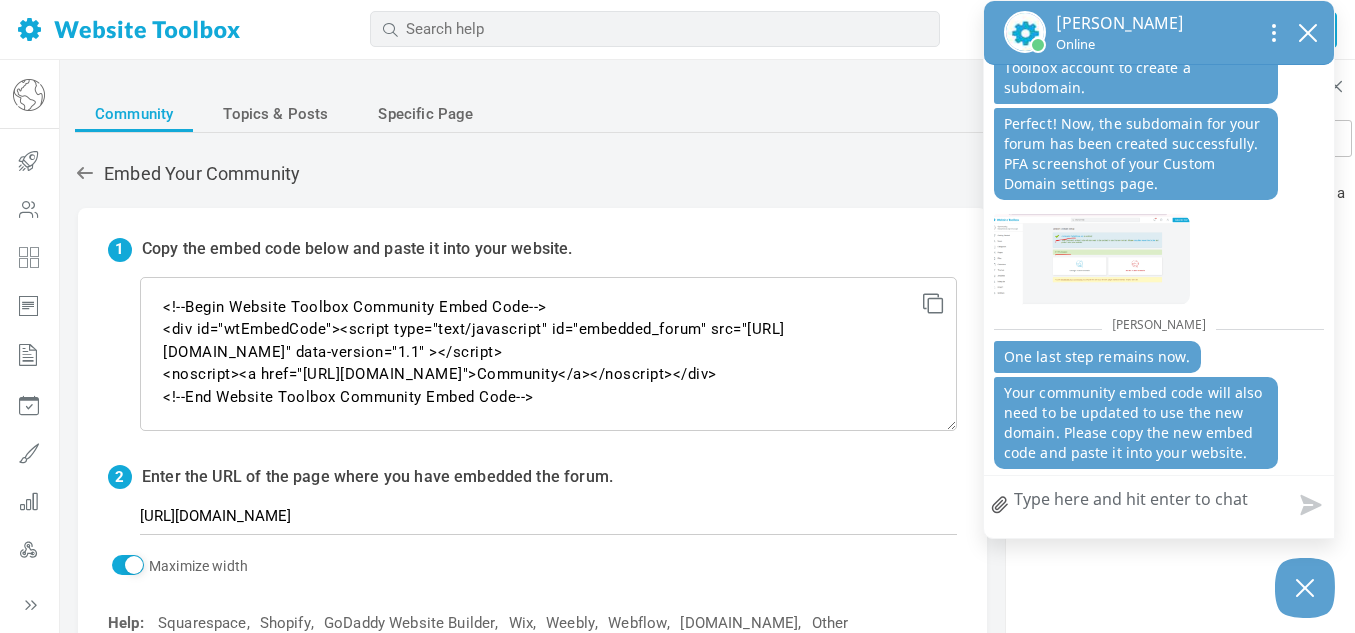 click on "How can we help?" at bounding box center (1159, 502) 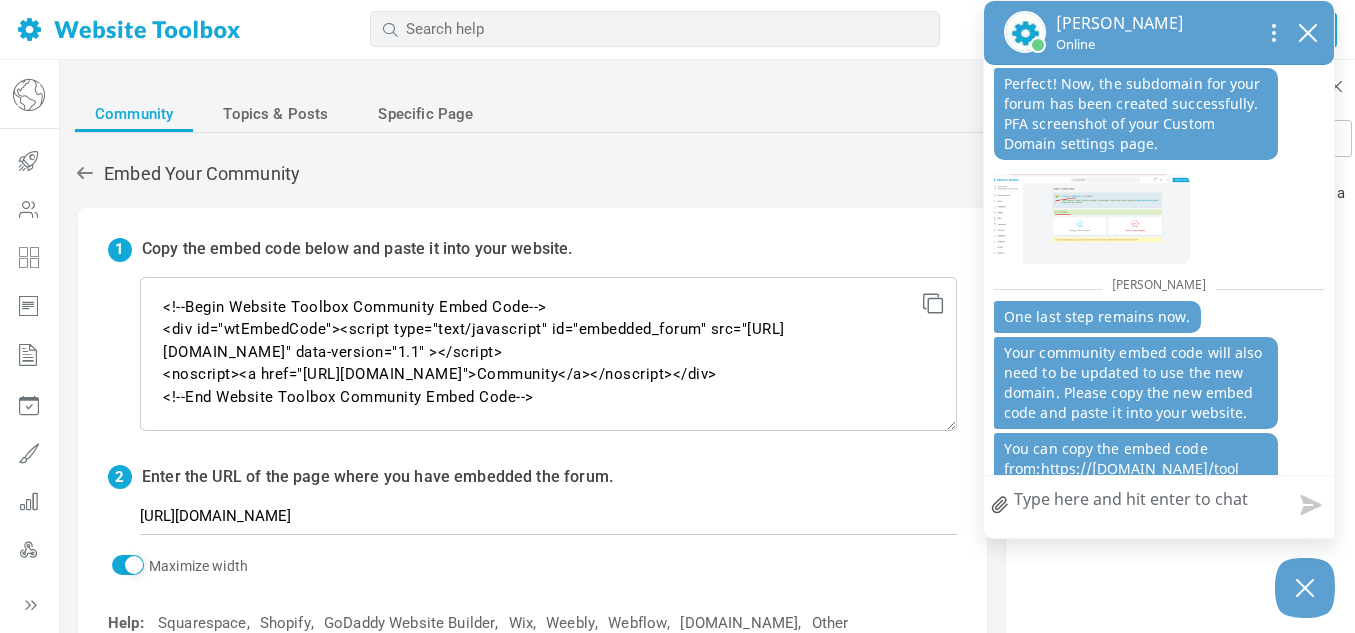scroll, scrollTop: 2425, scrollLeft: 0, axis: vertical 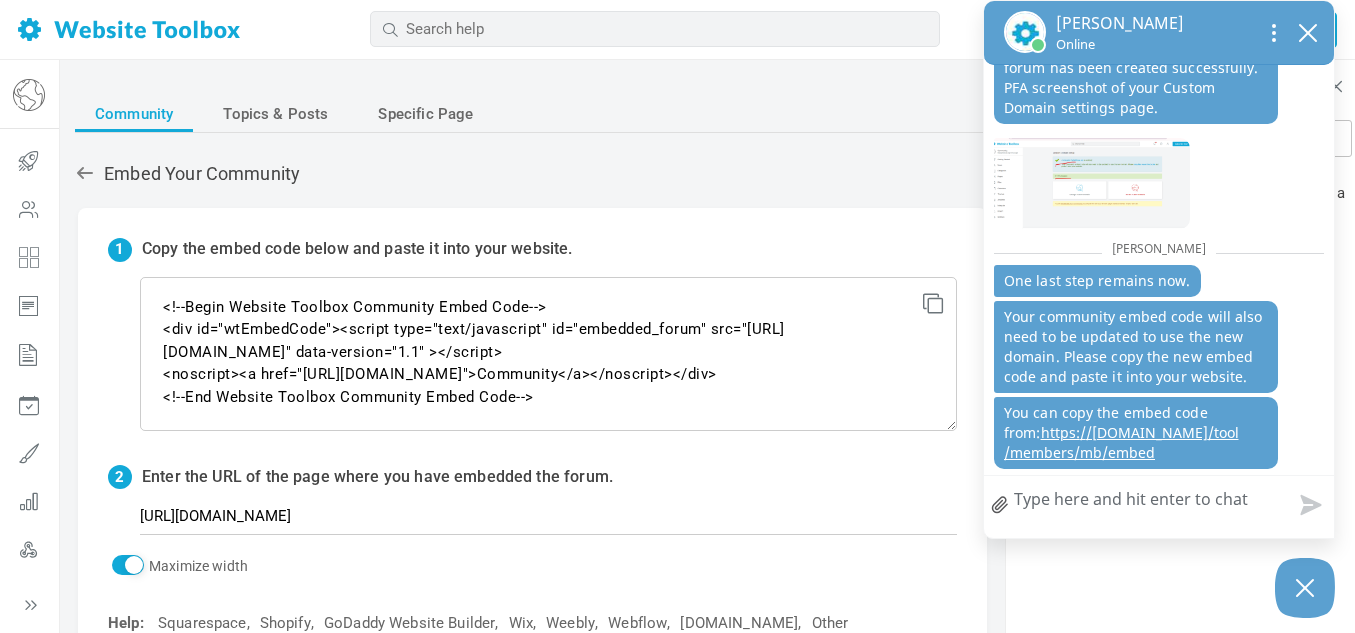 click on "How can we help?" at bounding box center [1159, 502] 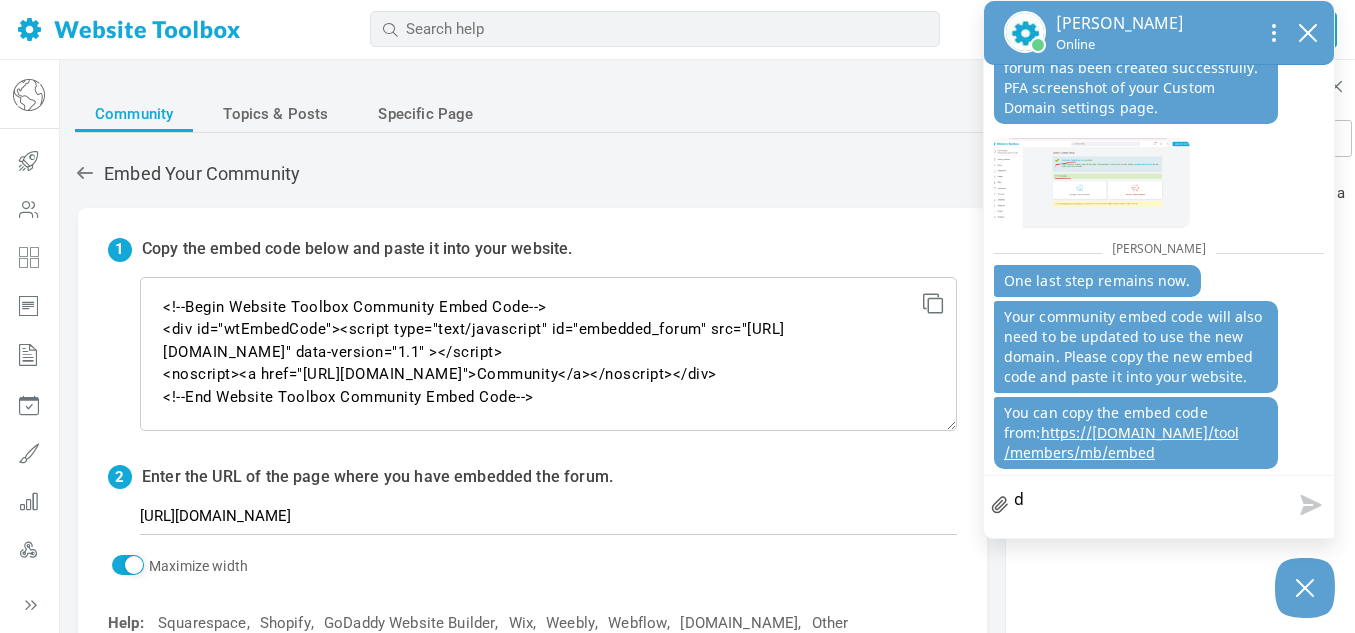 type on "do" 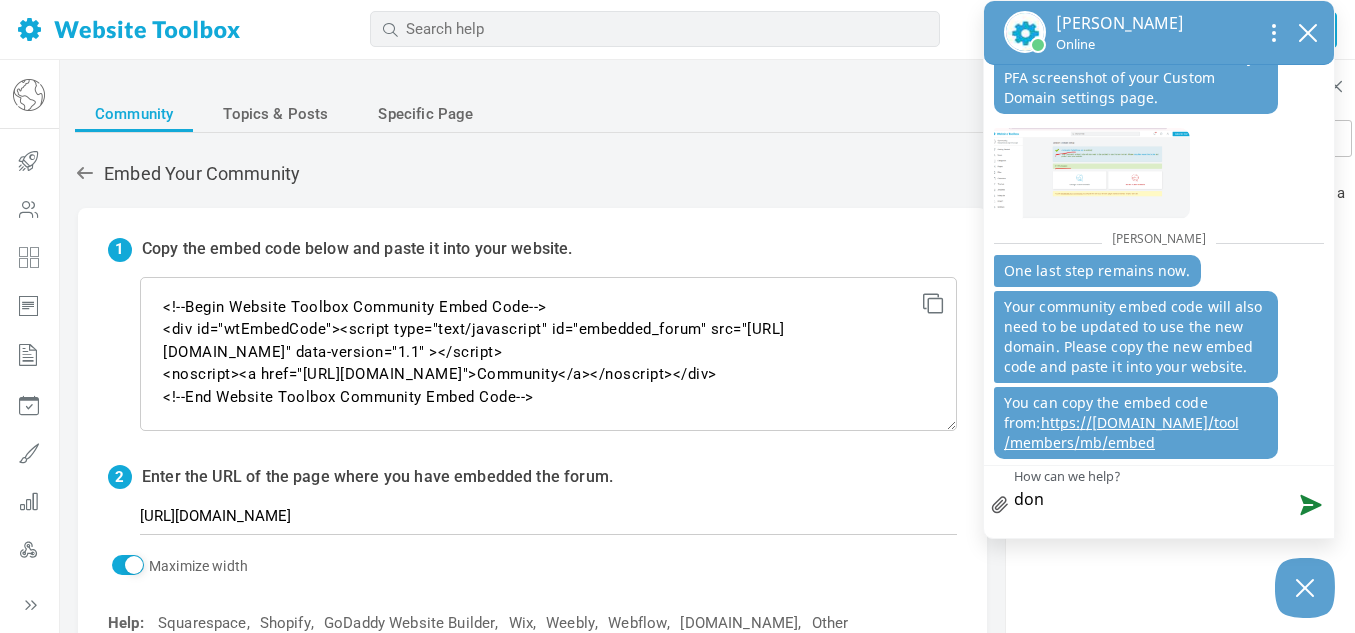 type on "done" 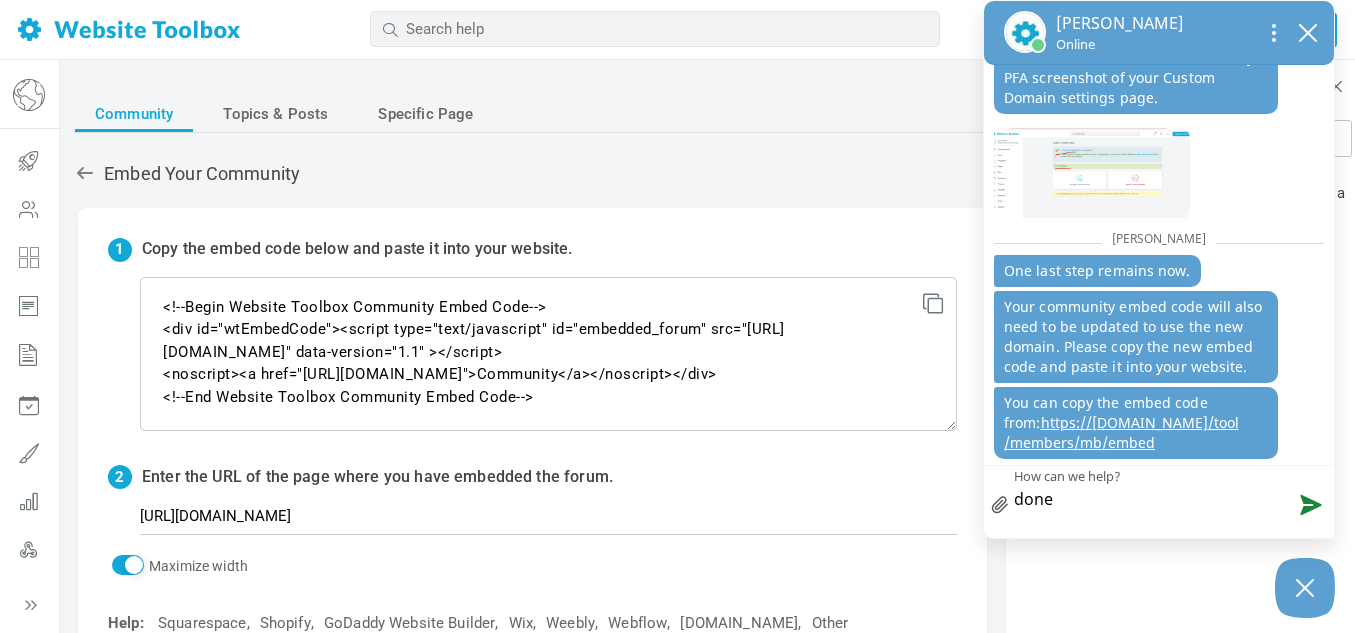 type on "done" 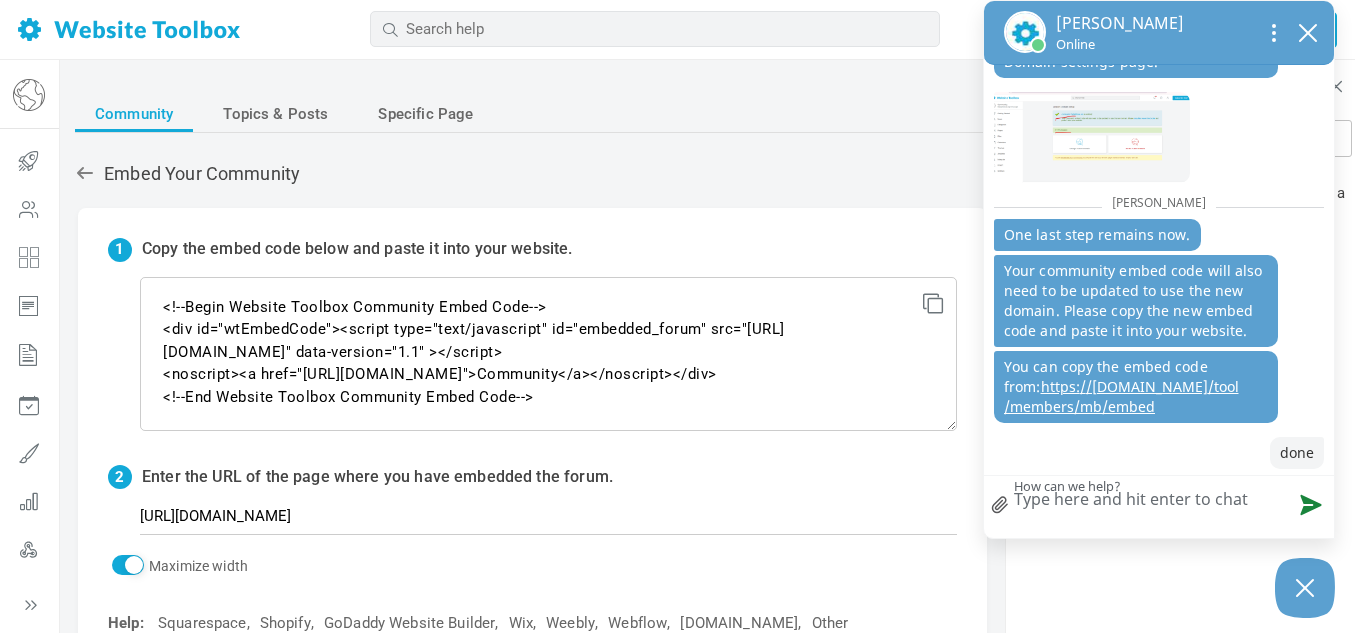 scroll, scrollTop: 2471, scrollLeft: 0, axis: vertical 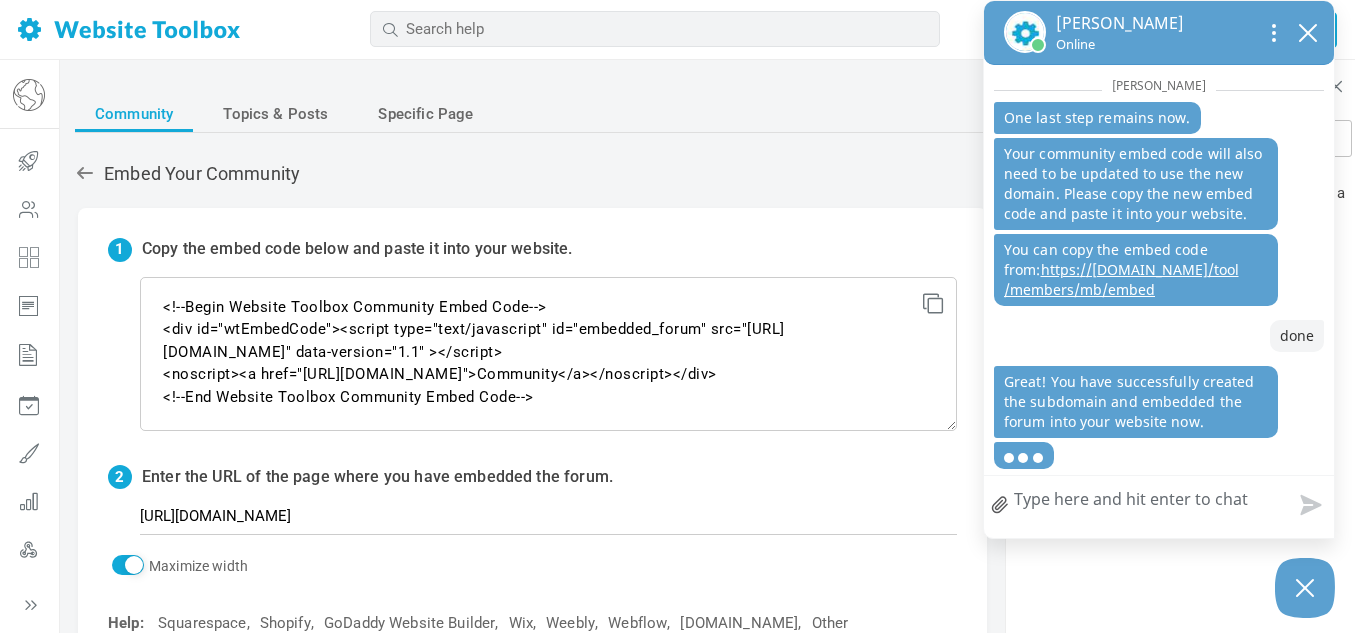 type on "T" 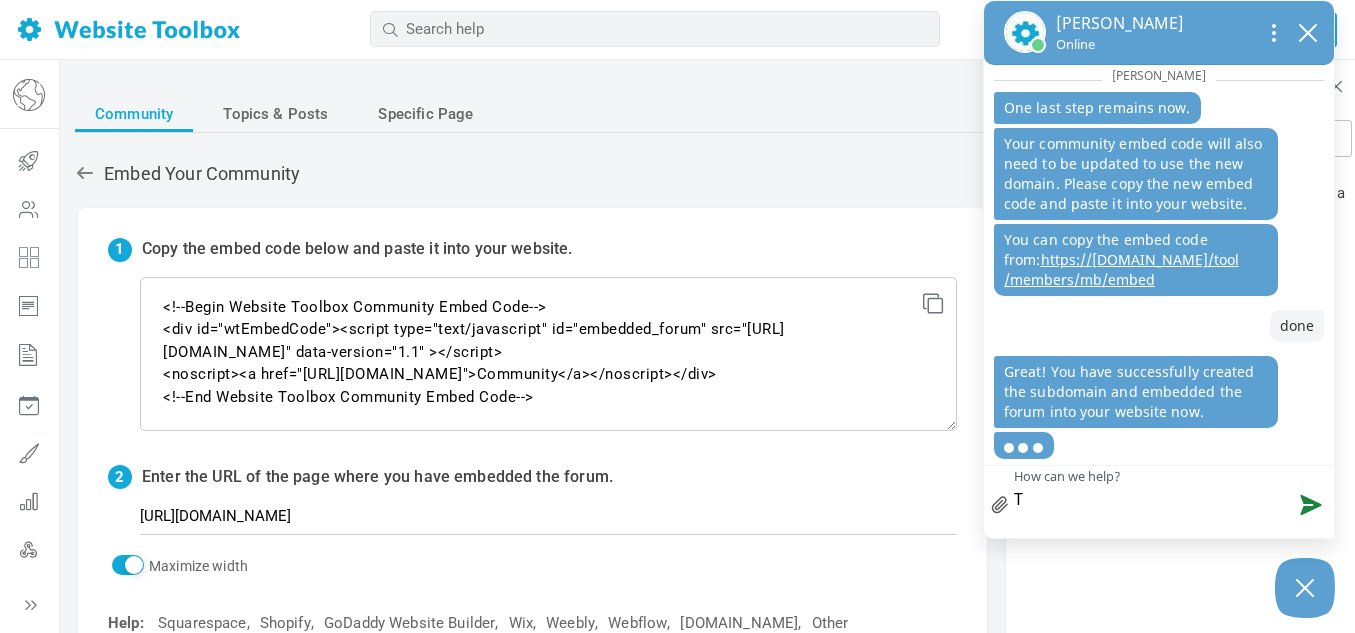 type on "TH" 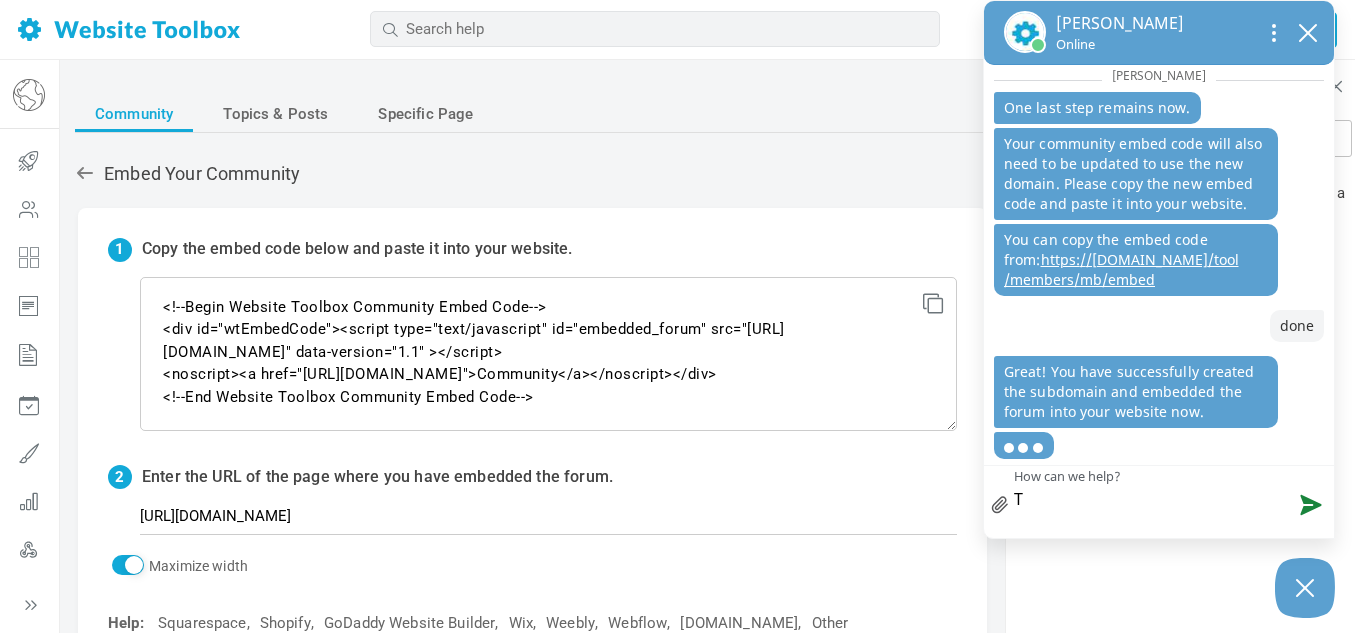 type on "TH" 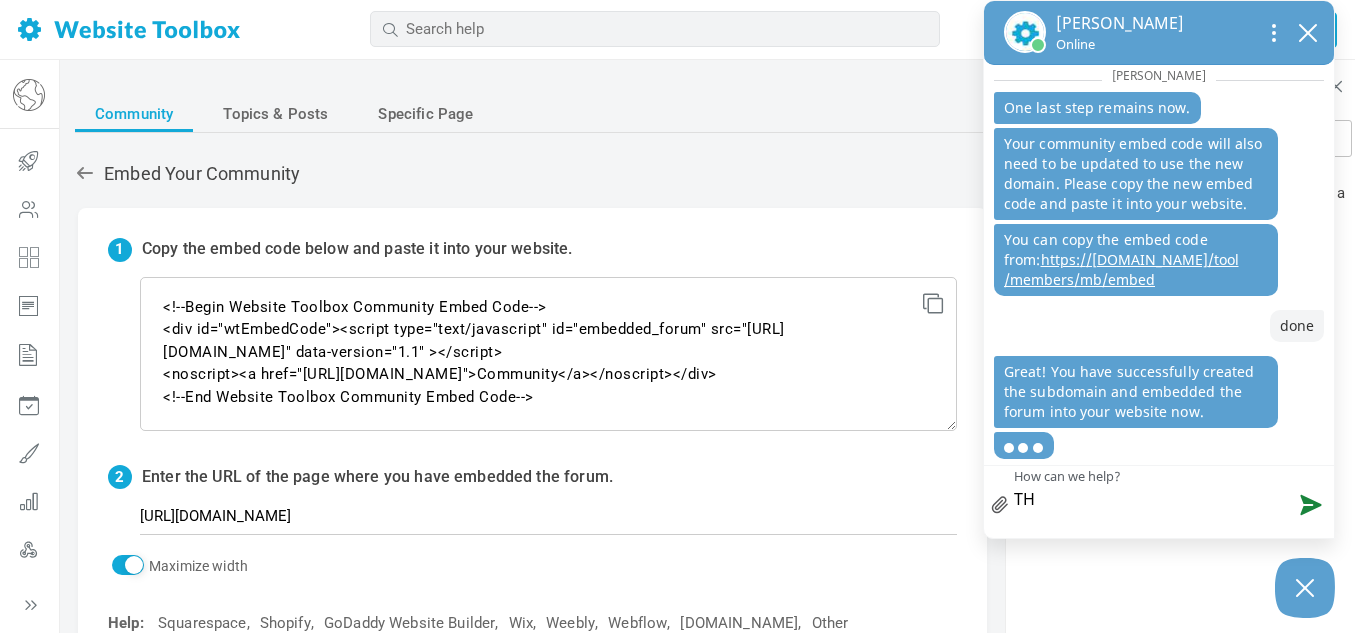 scroll, scrollTop: 2598, scrollLeft: 0, axis: vertical 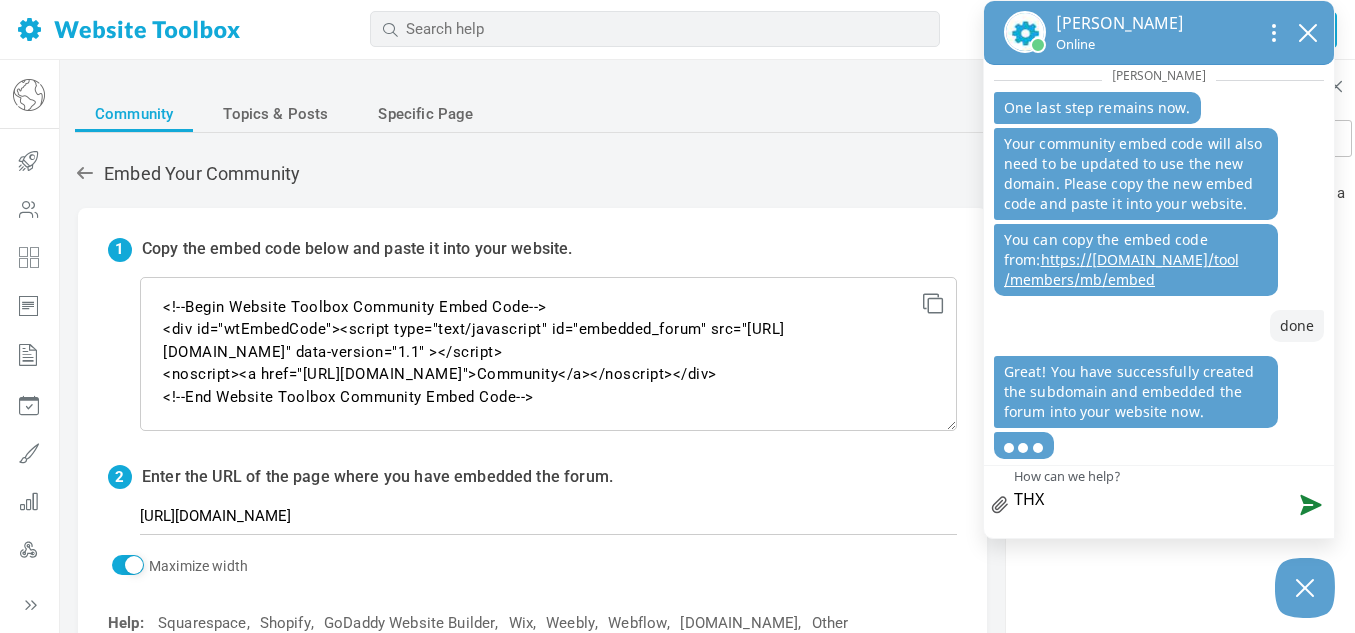 type 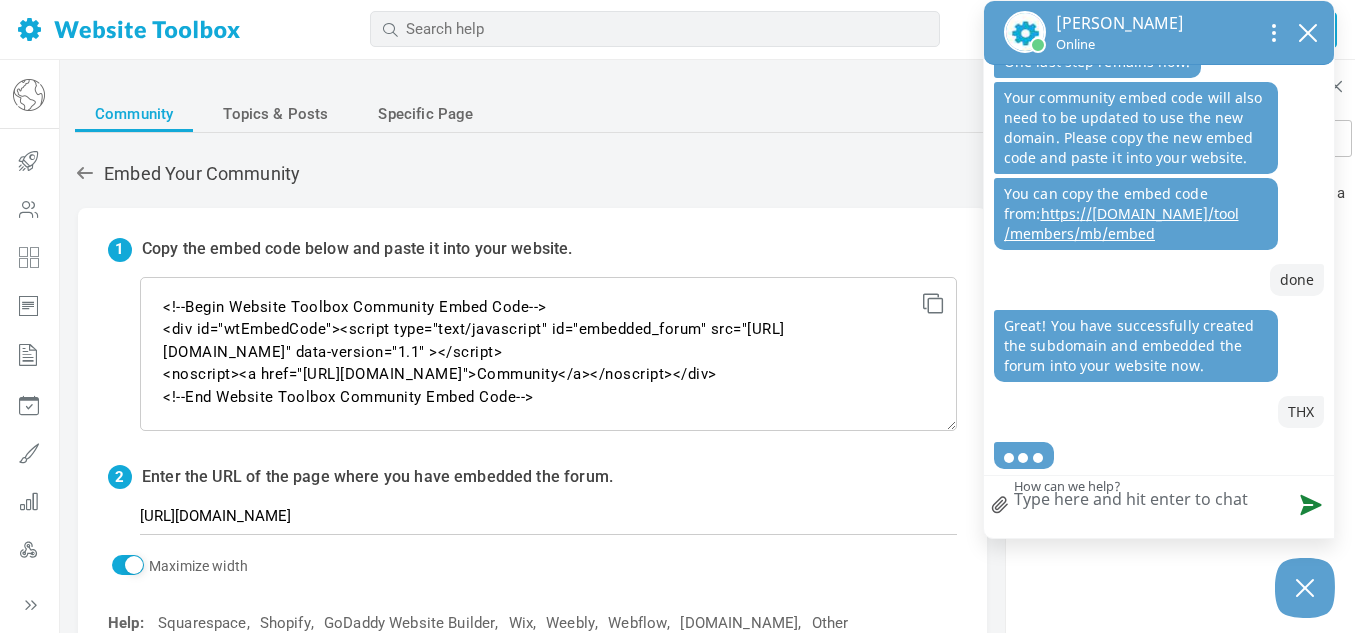 scroll, scrollTop: 2644, scrollLeft: 0, axis: vertical 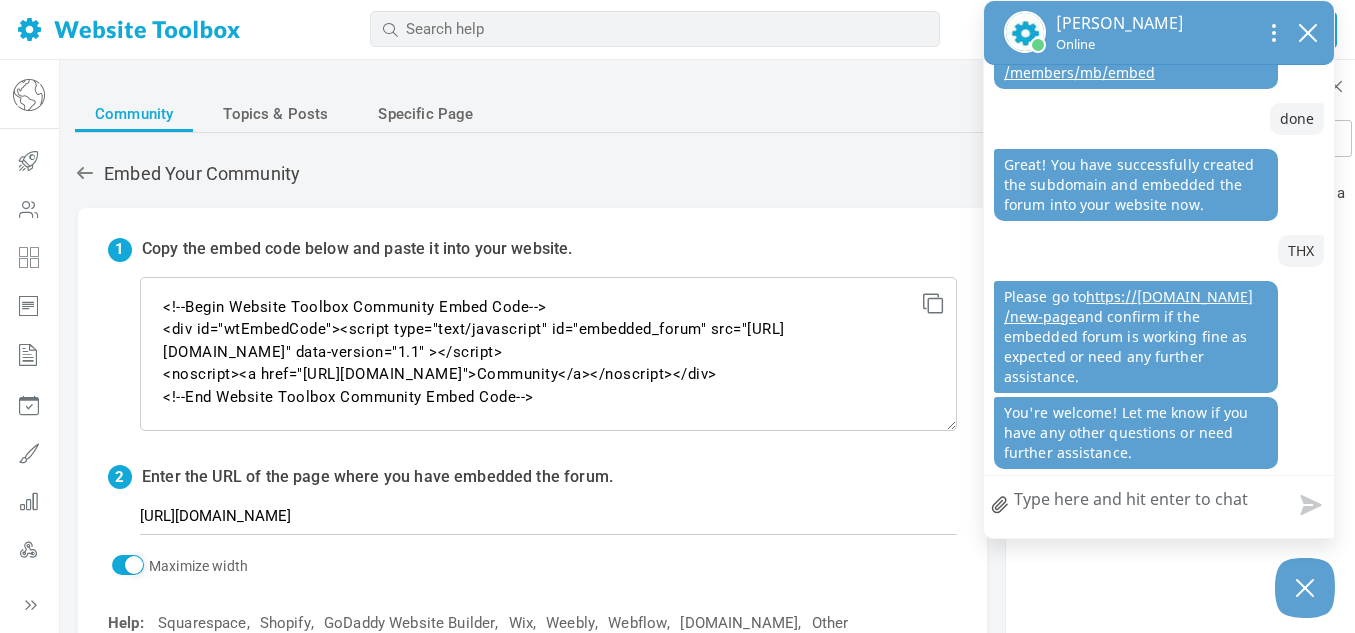 click on "How can we help?" at bounding box center (1159, 502) 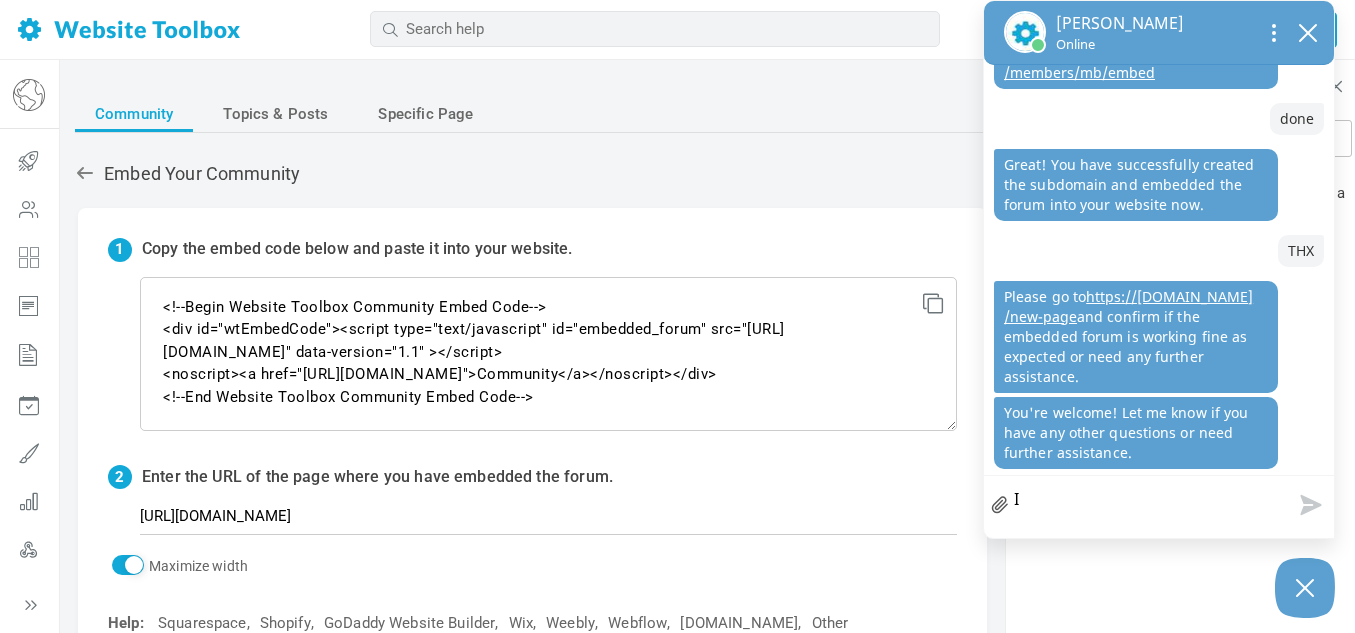 type on "I" 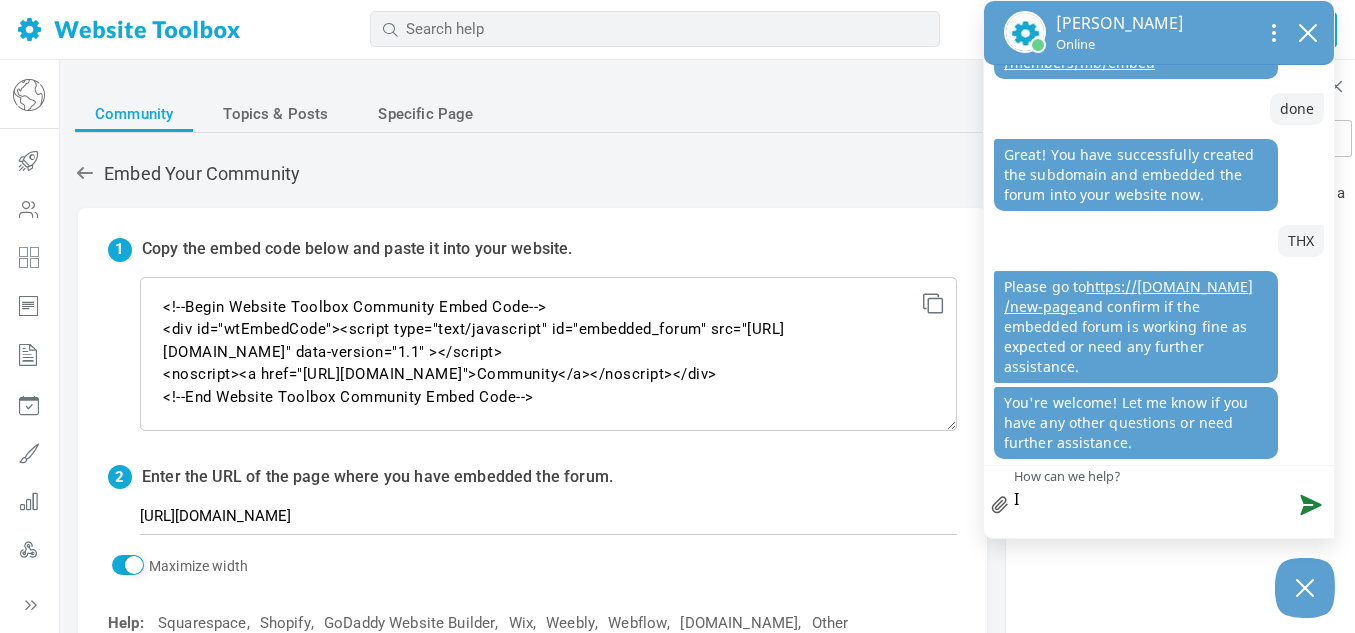 scroll, scrollTop: 2815, scrollLeft: 0, axis: vertical 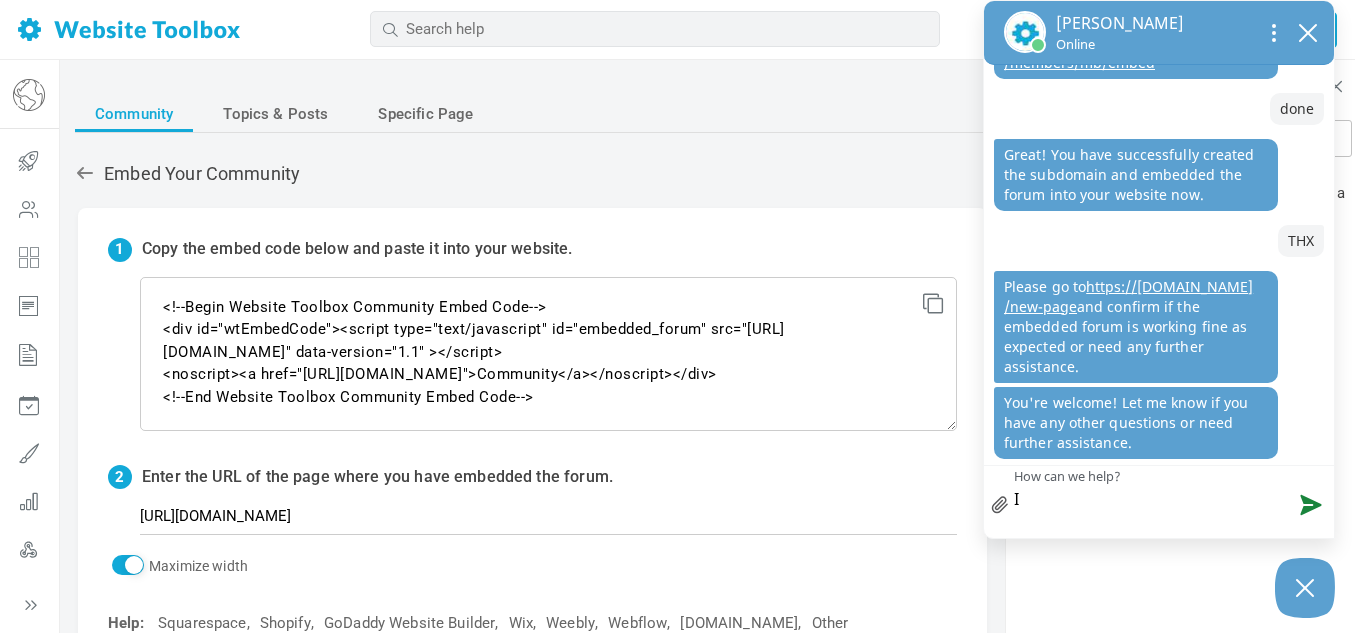 type on "I w" 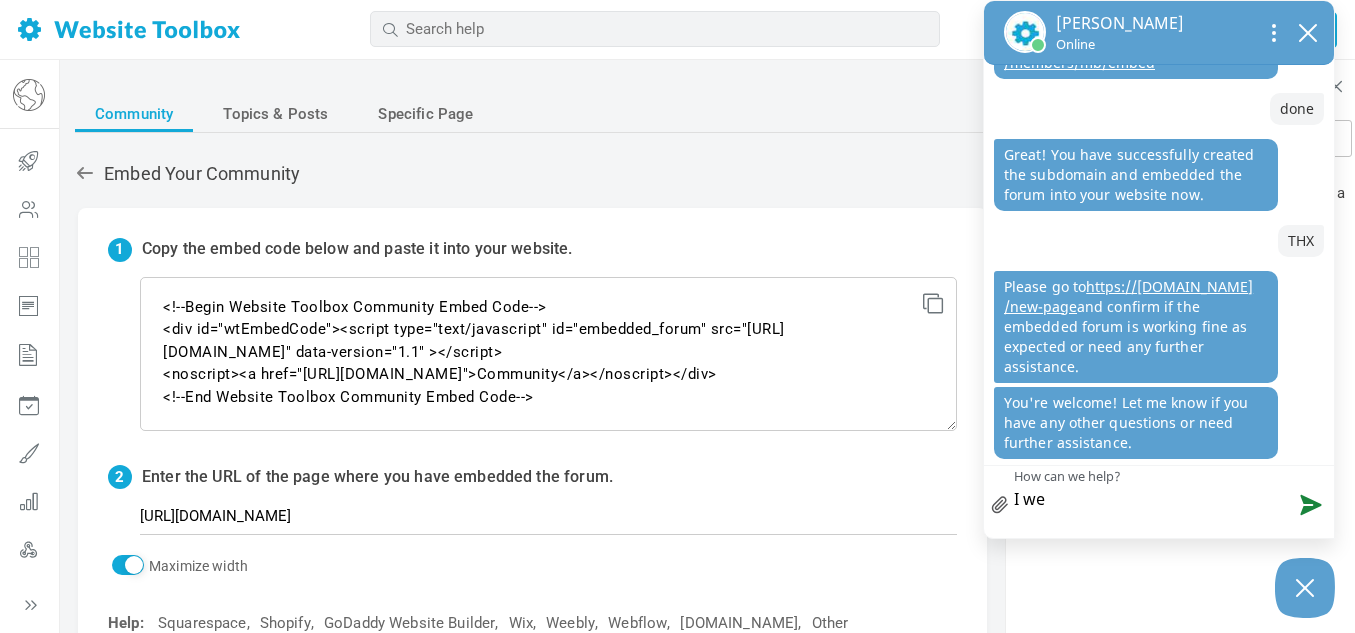 type on "I wen" 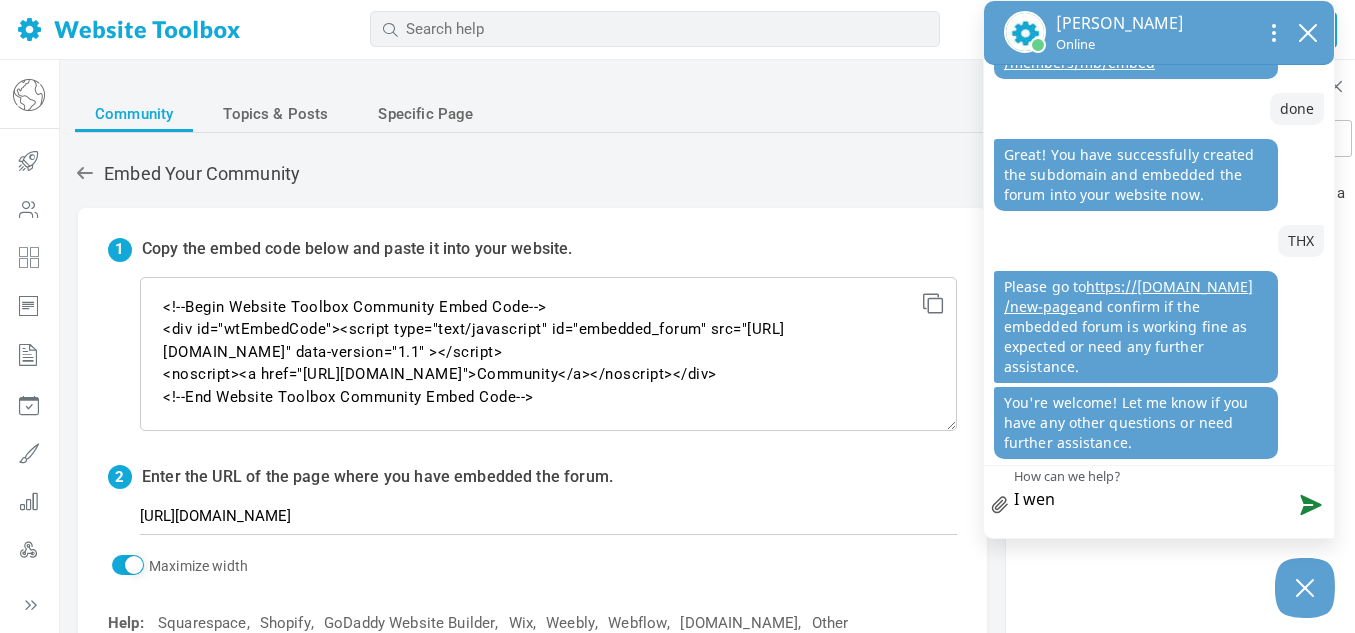 type on "I went" 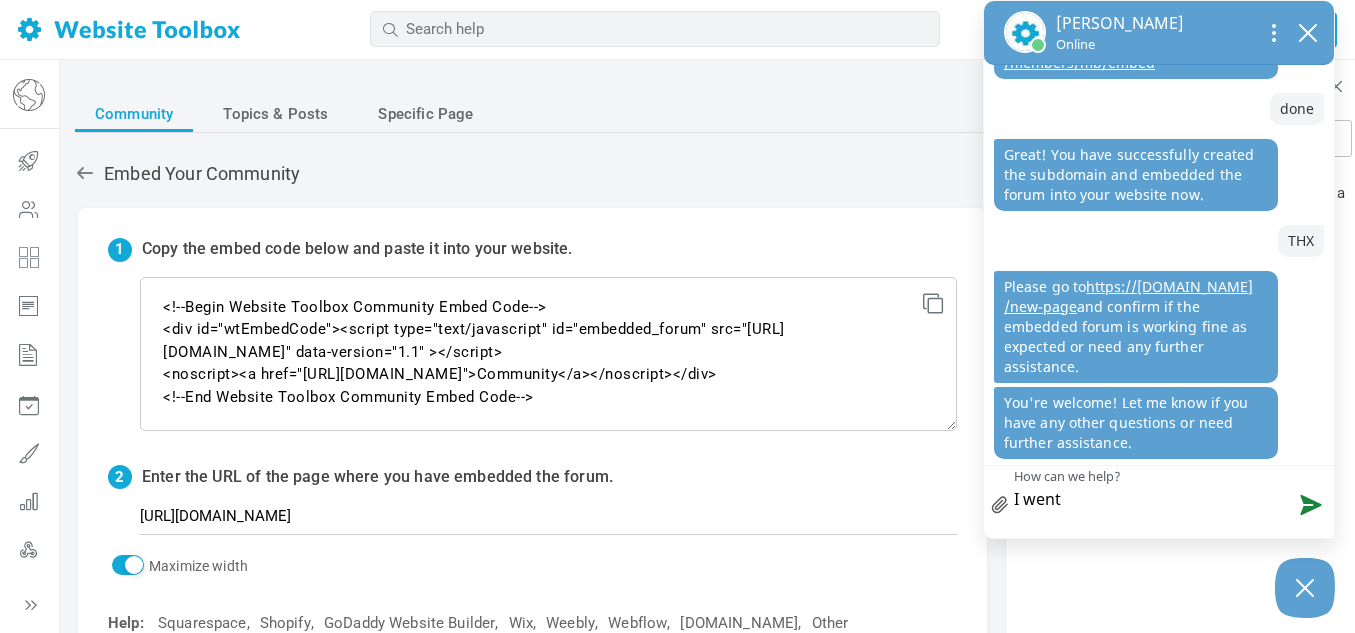 type on "I went t" 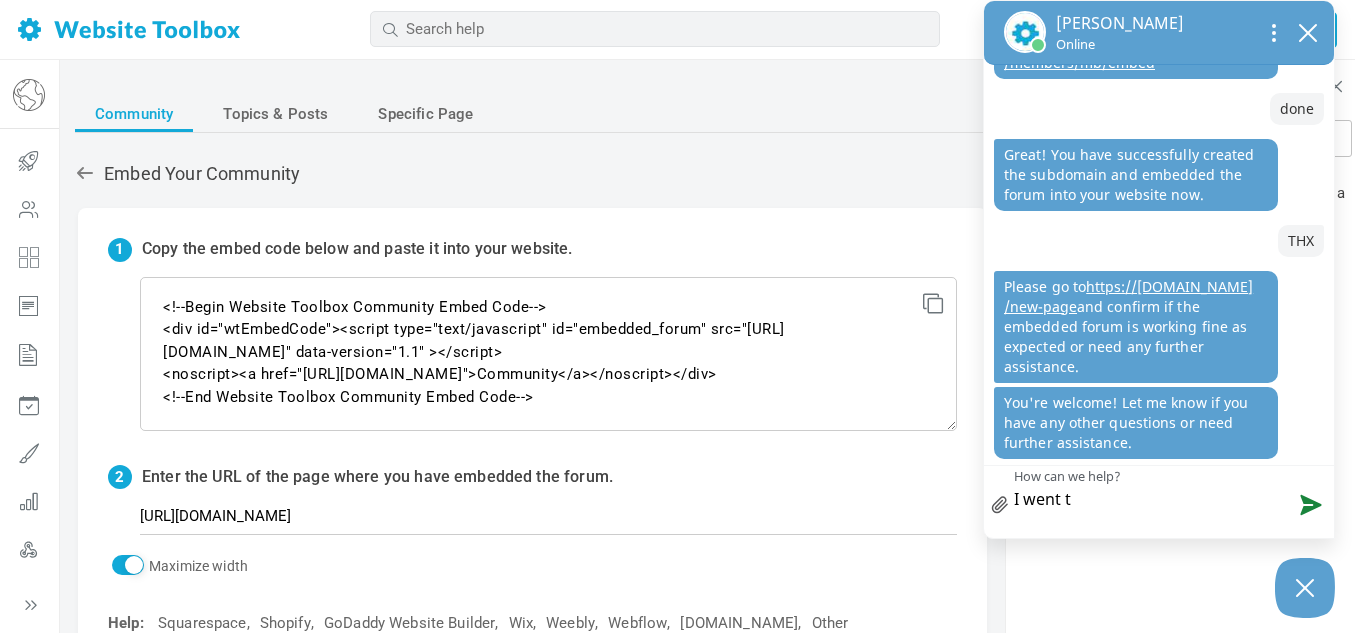 type on "I went t" 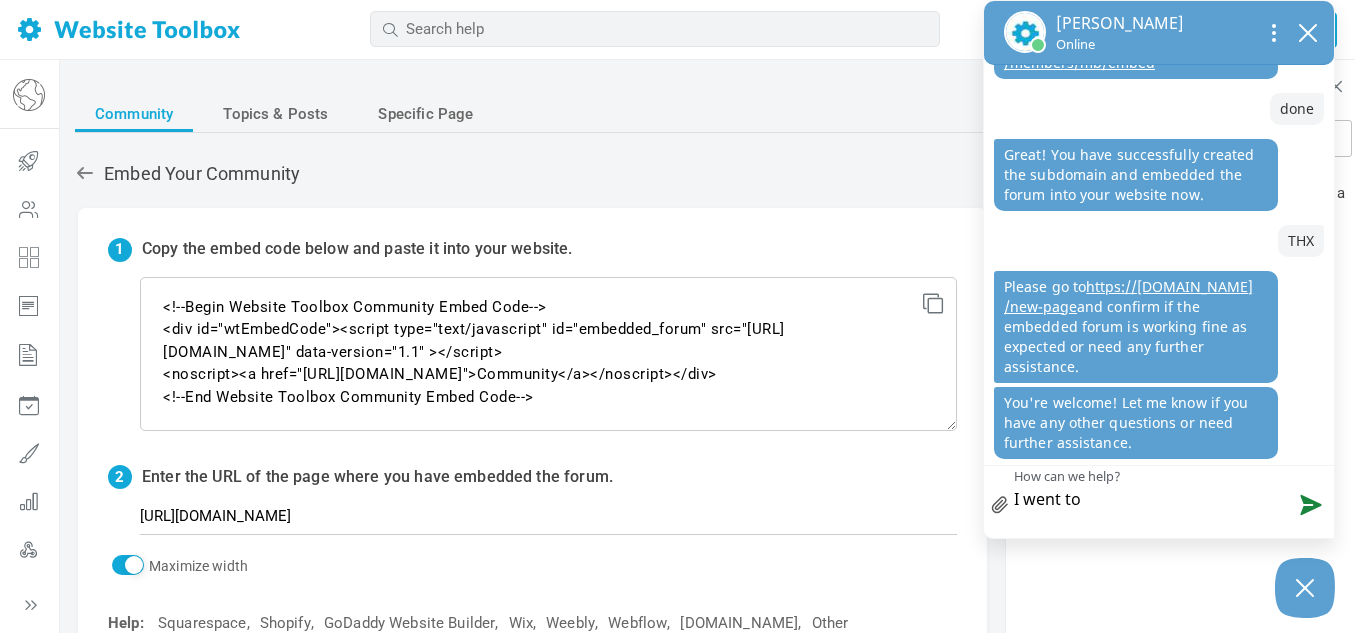 type on "I went to" 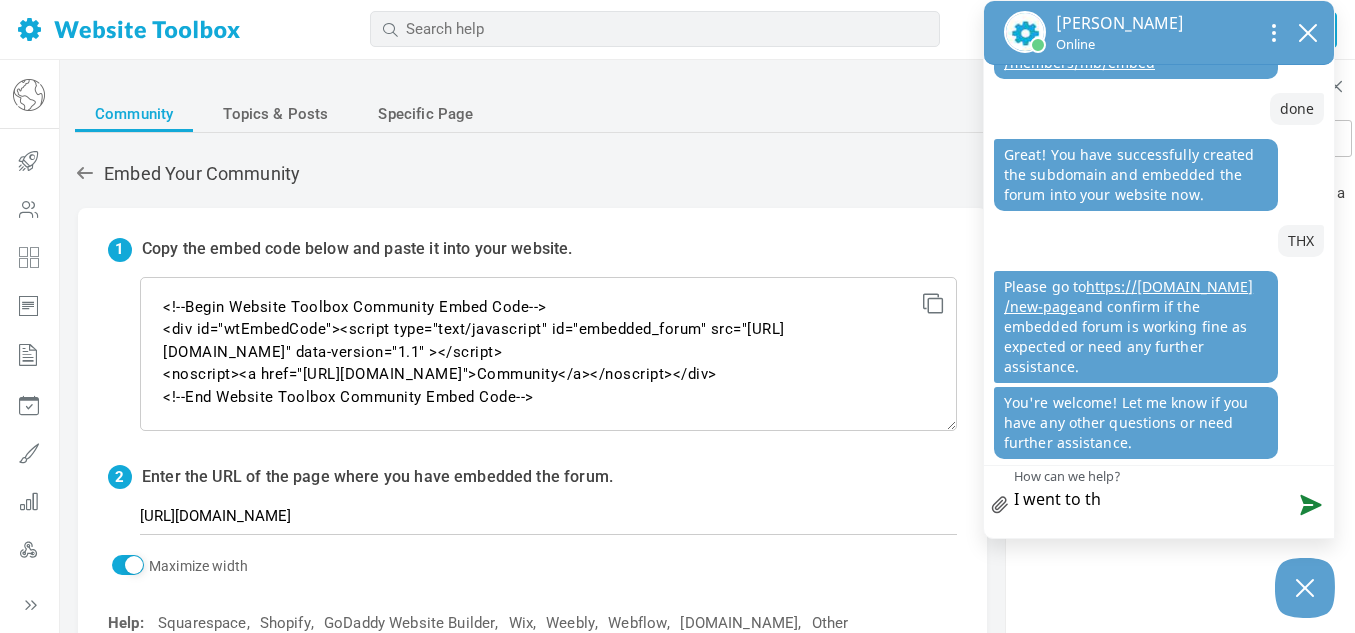 type on "I went to the" 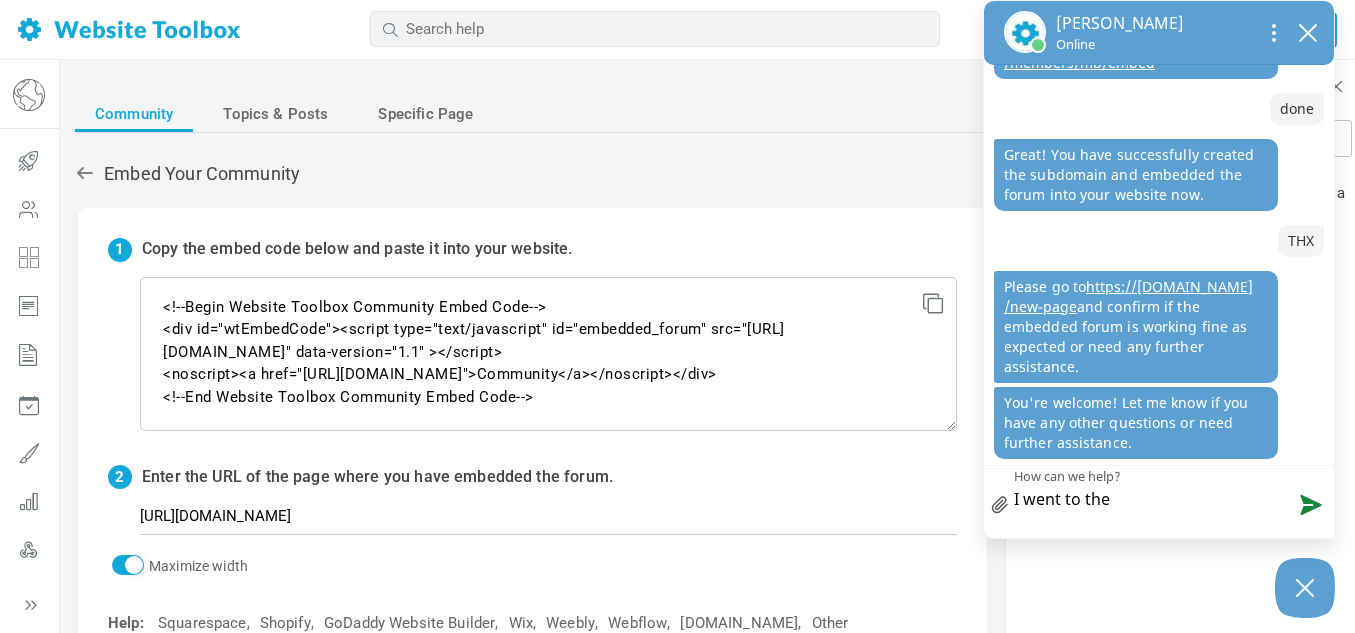 type on "I went to the" 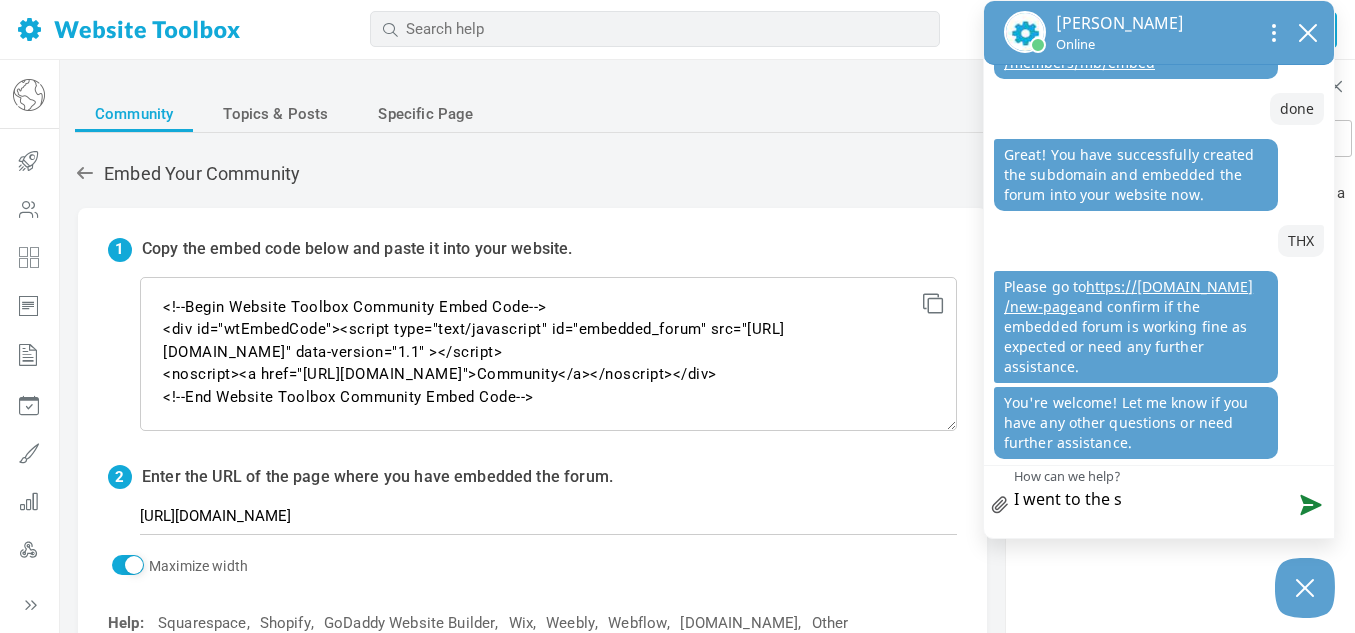 type on "I went to the si" 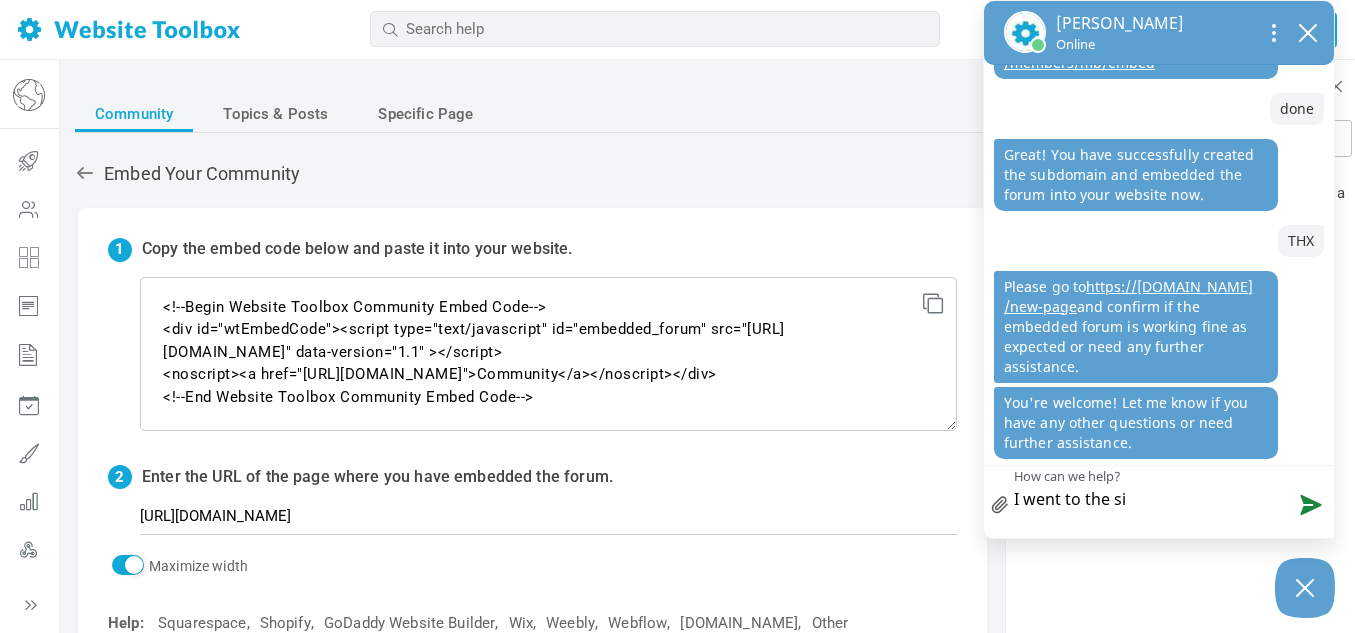 type on "I went to the si" 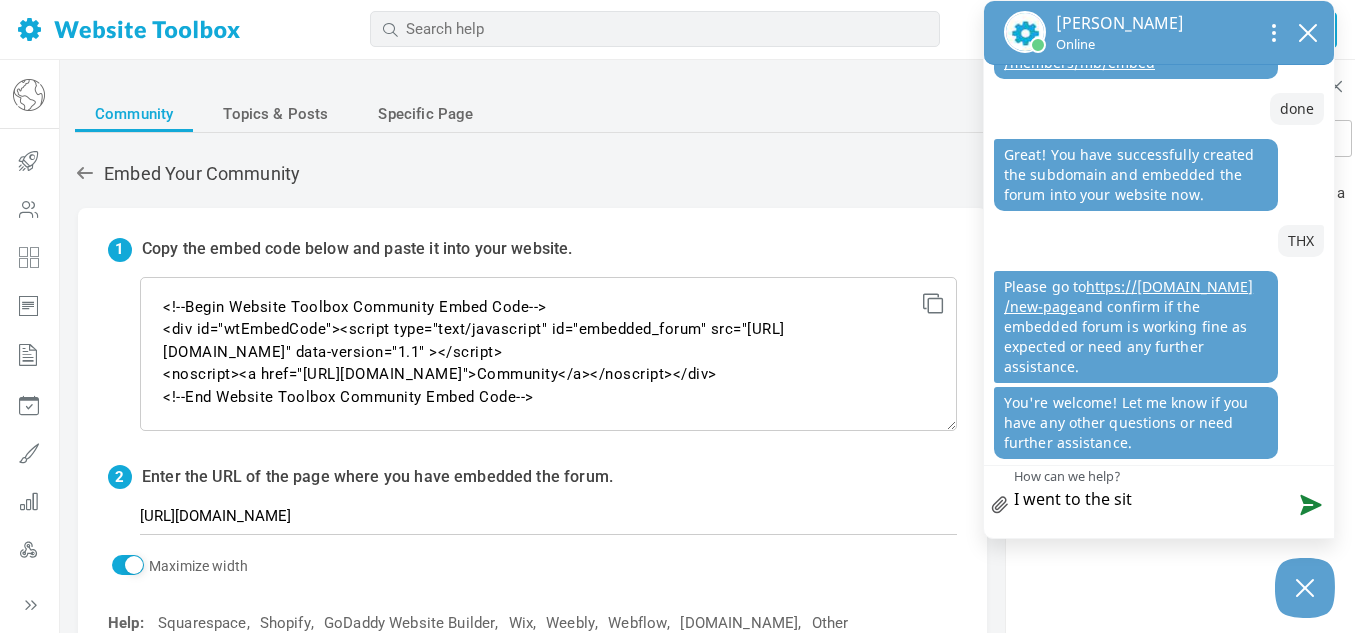type on "I went to the site" 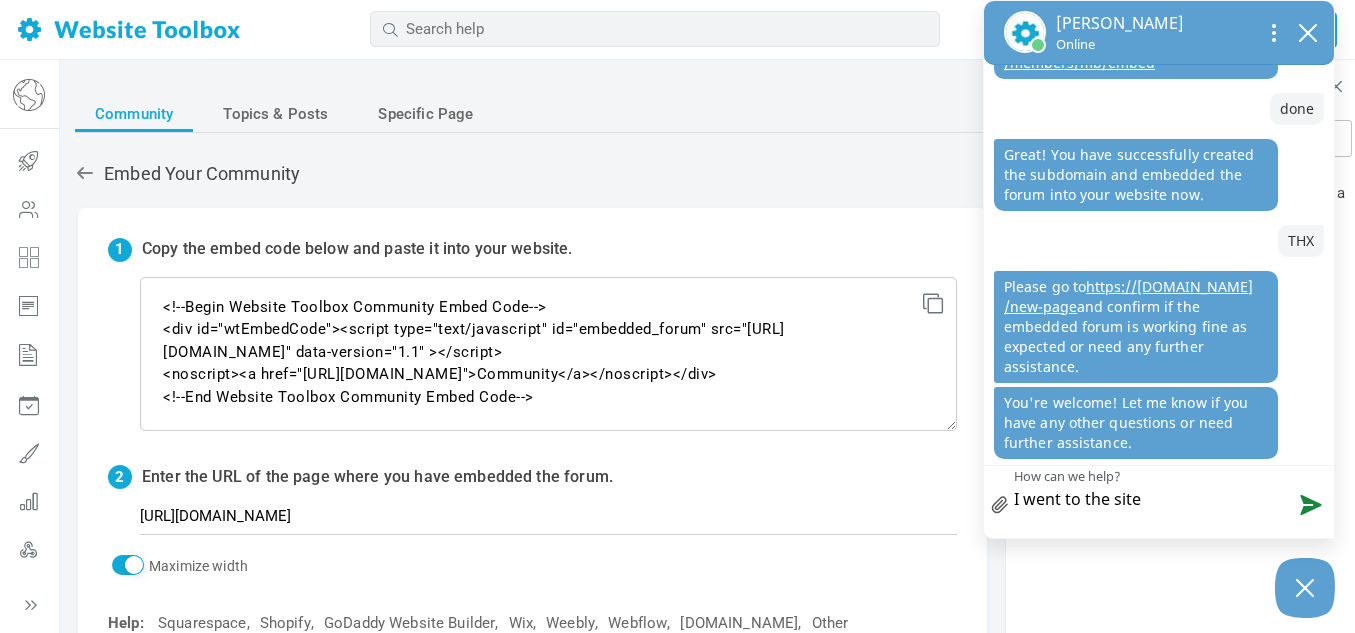 type on "I went to the site" 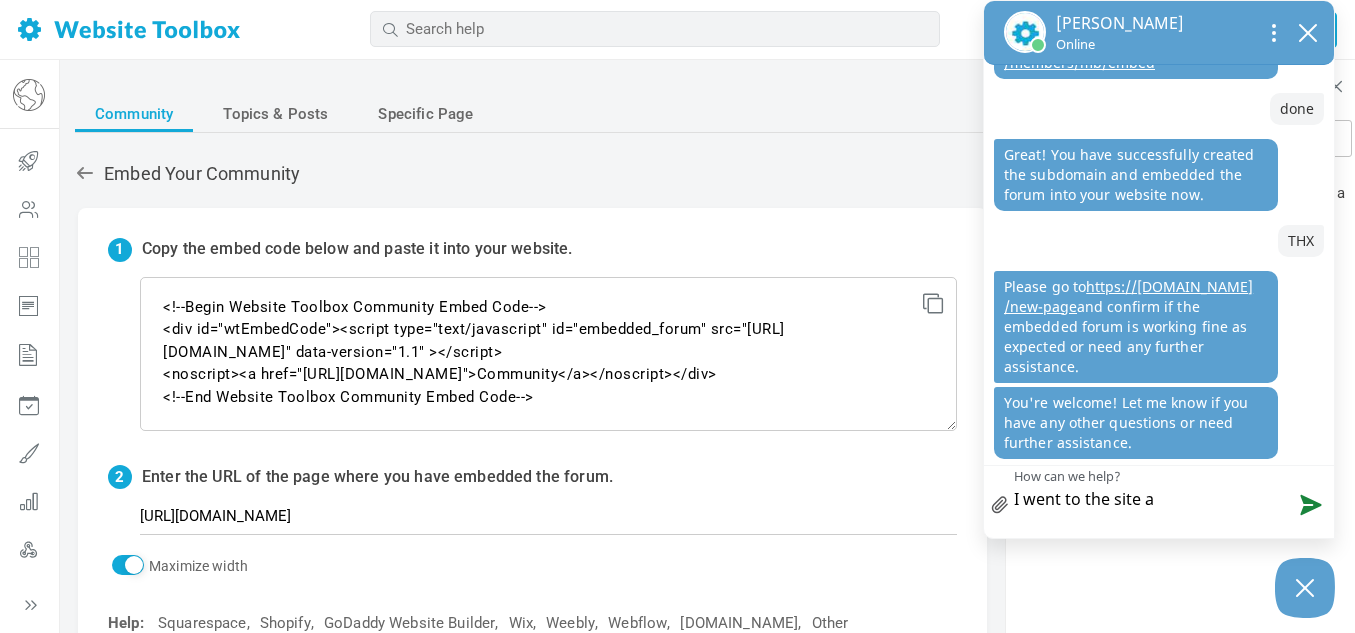 type on "I went to the site an" 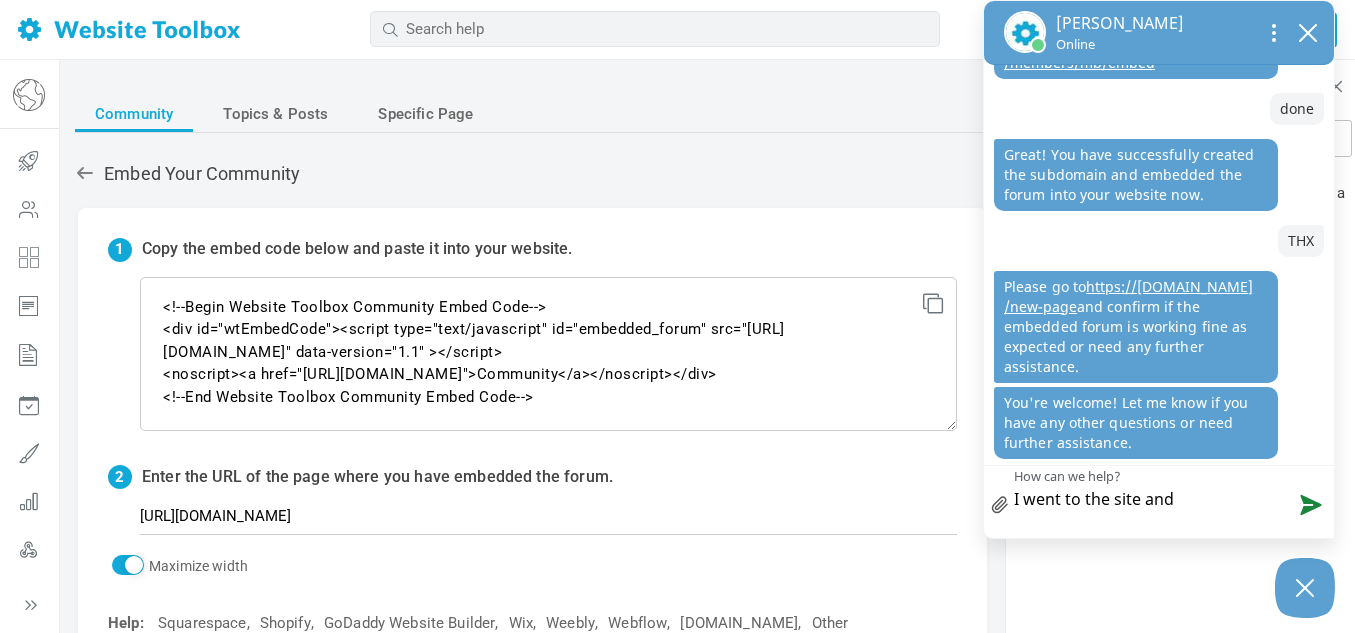 type on "I went to the site and" 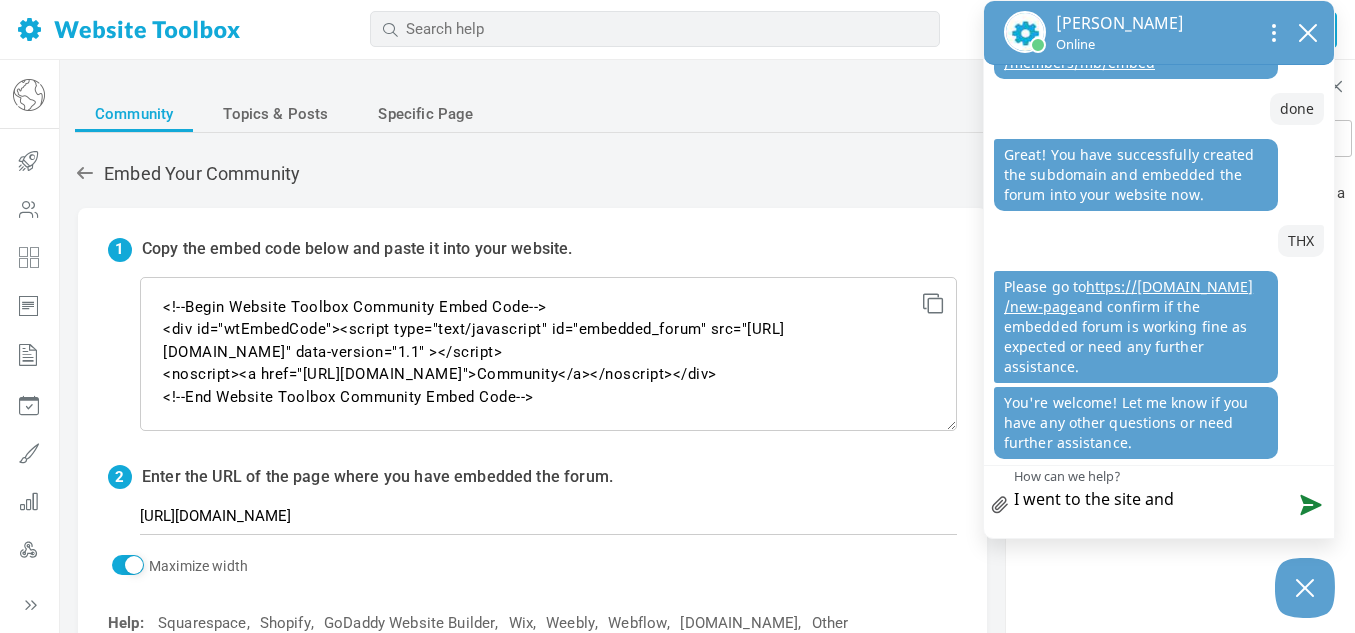 type on "I went to the site and w" 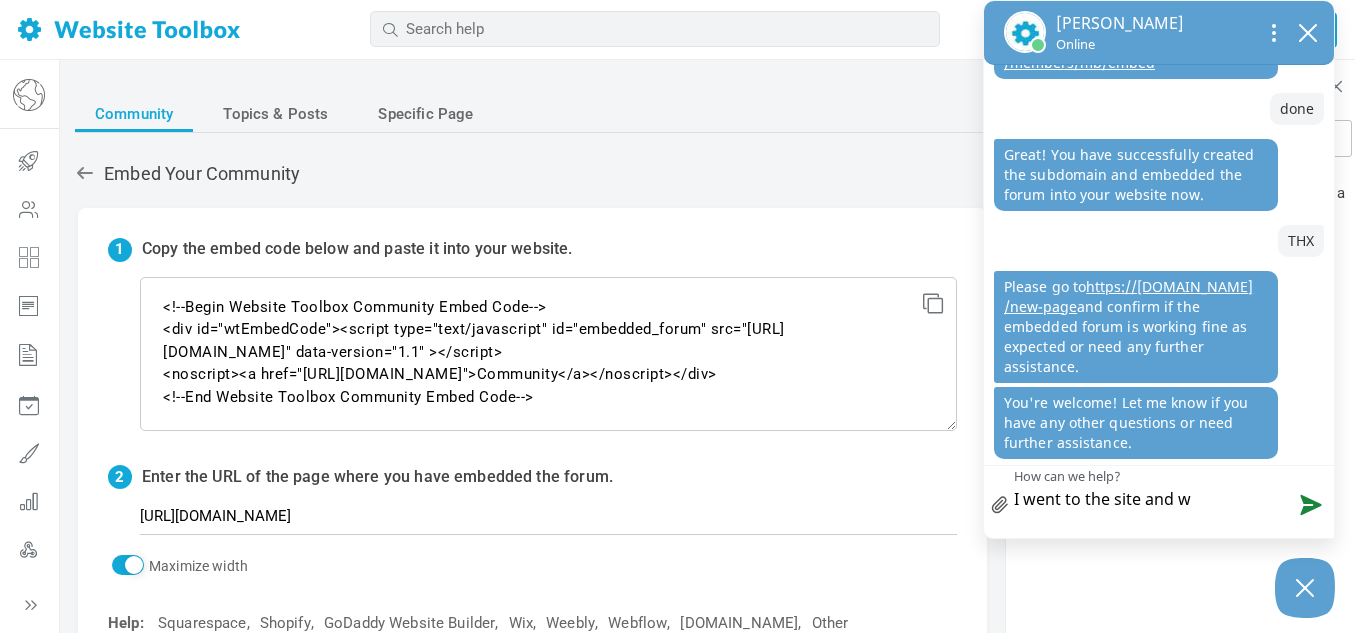 type on "I went to the site and we" 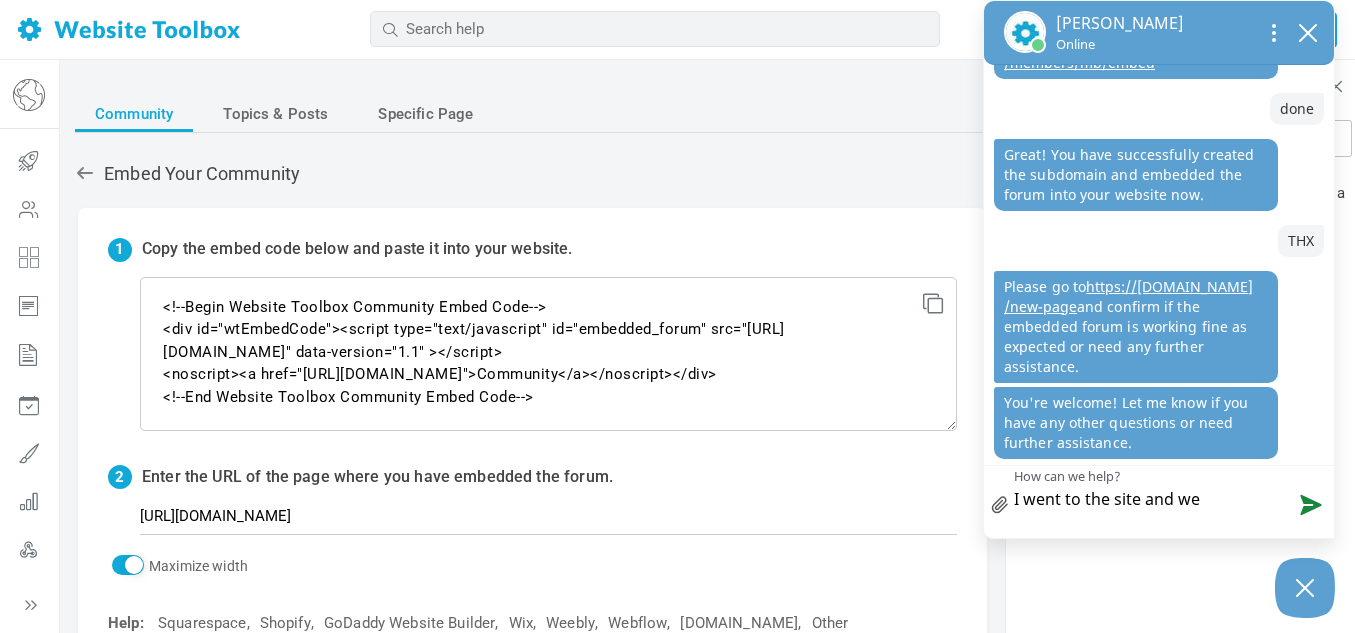 type on "I went to the site and wen" 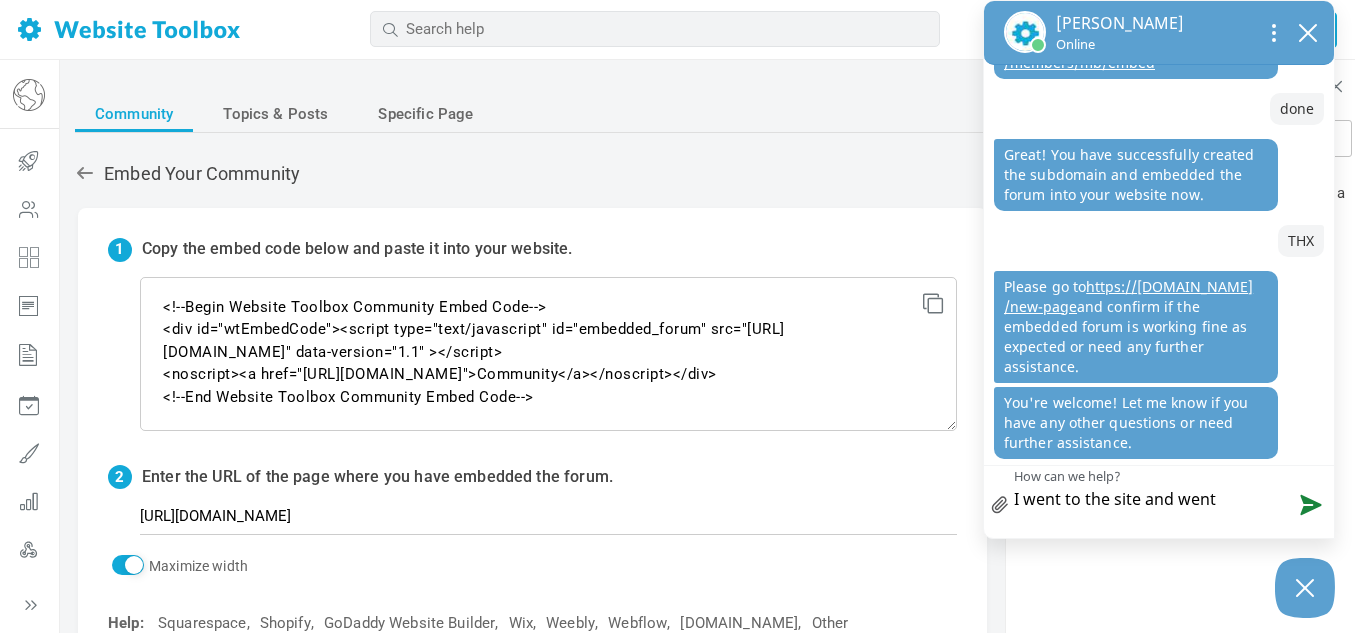 type on "I went to the site and went" 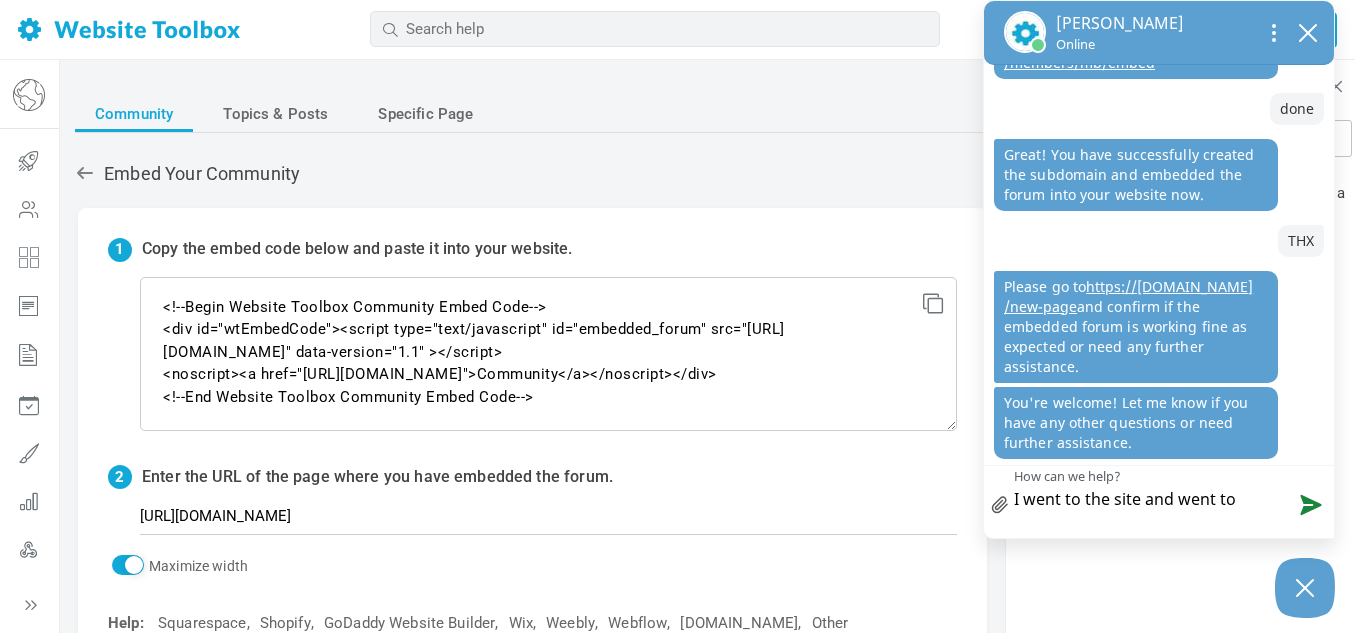 type on "I went to the site and went to" 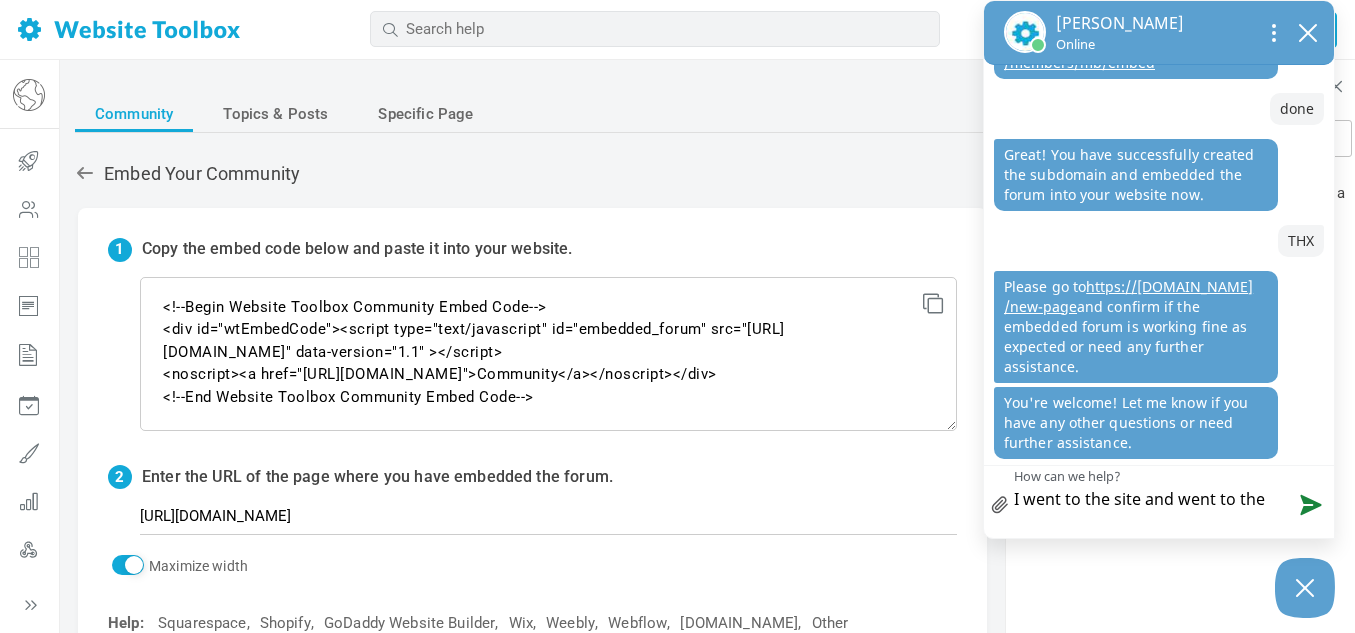 type on "I went to the site and went to the" 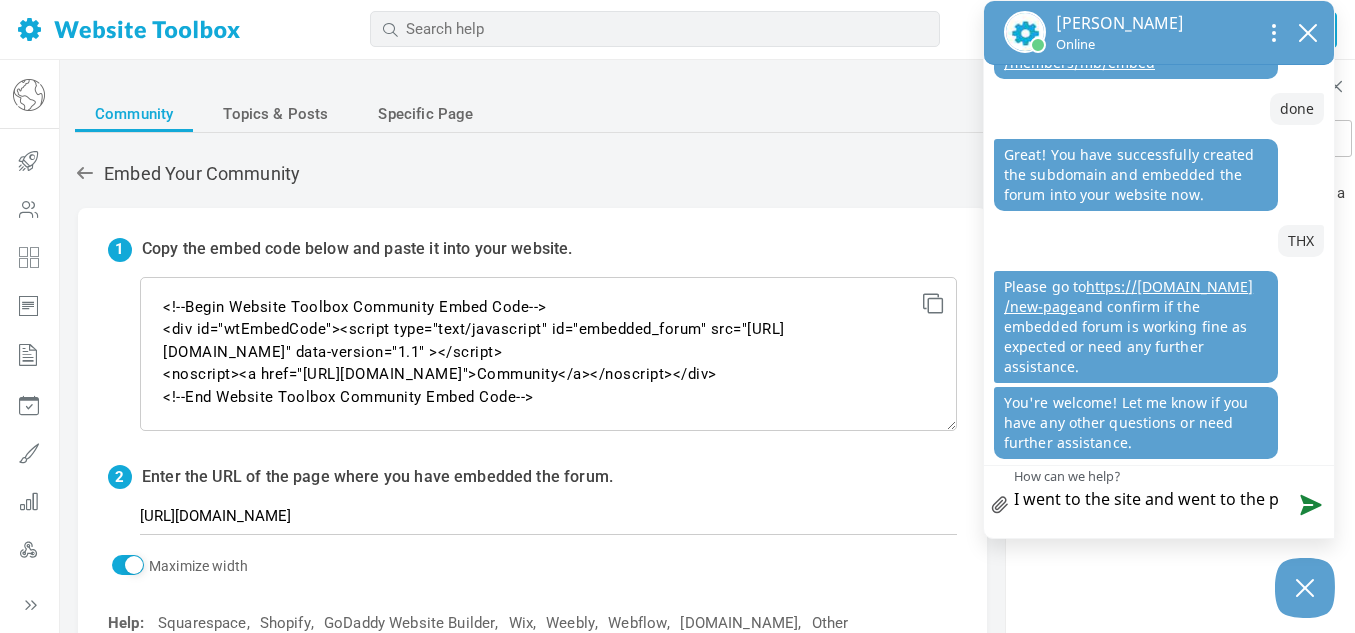 type on "I went to the site and went to the pa" 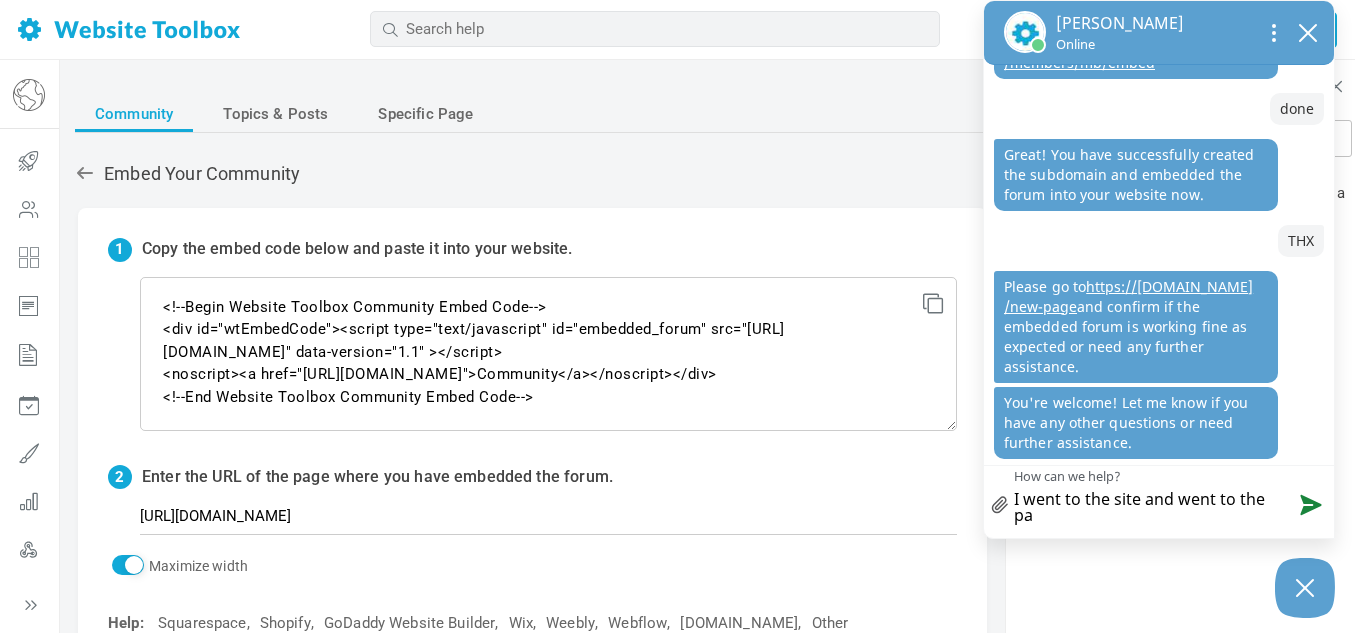type on "I went to the site and went to the pa" 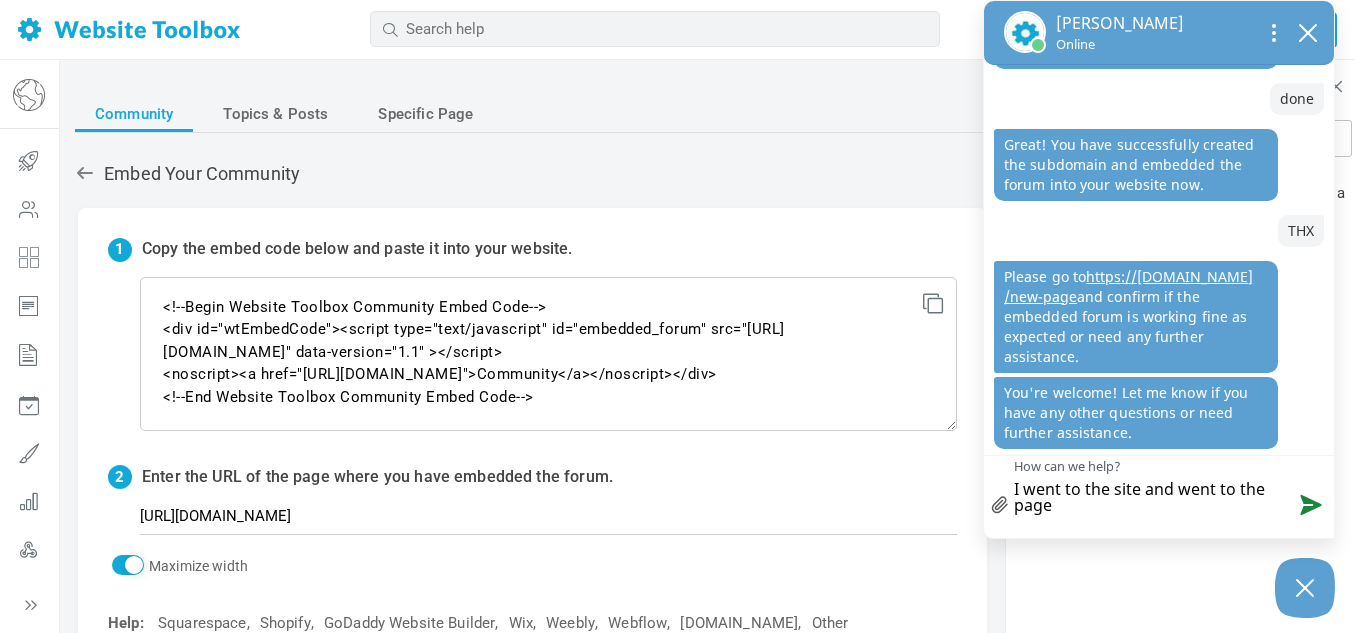 type on "I went to the site and went to the page" 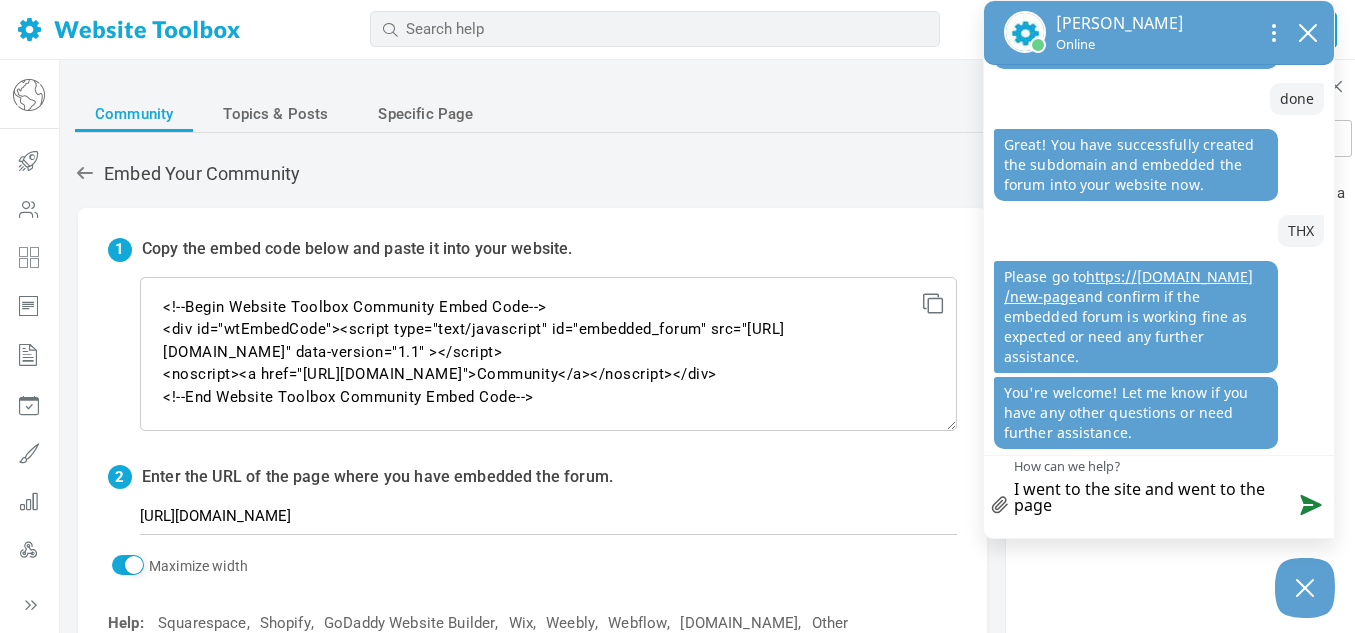 type on "I went to the site and went to the page" 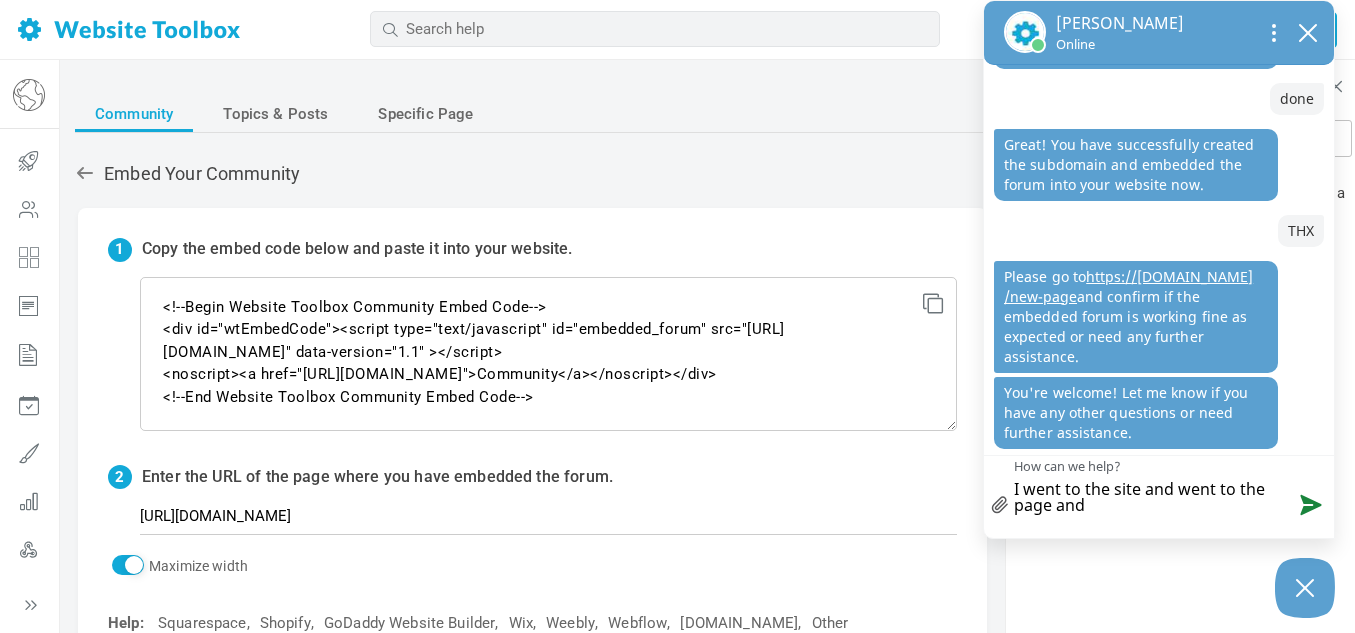 type on "I went to the site and went to the page and" 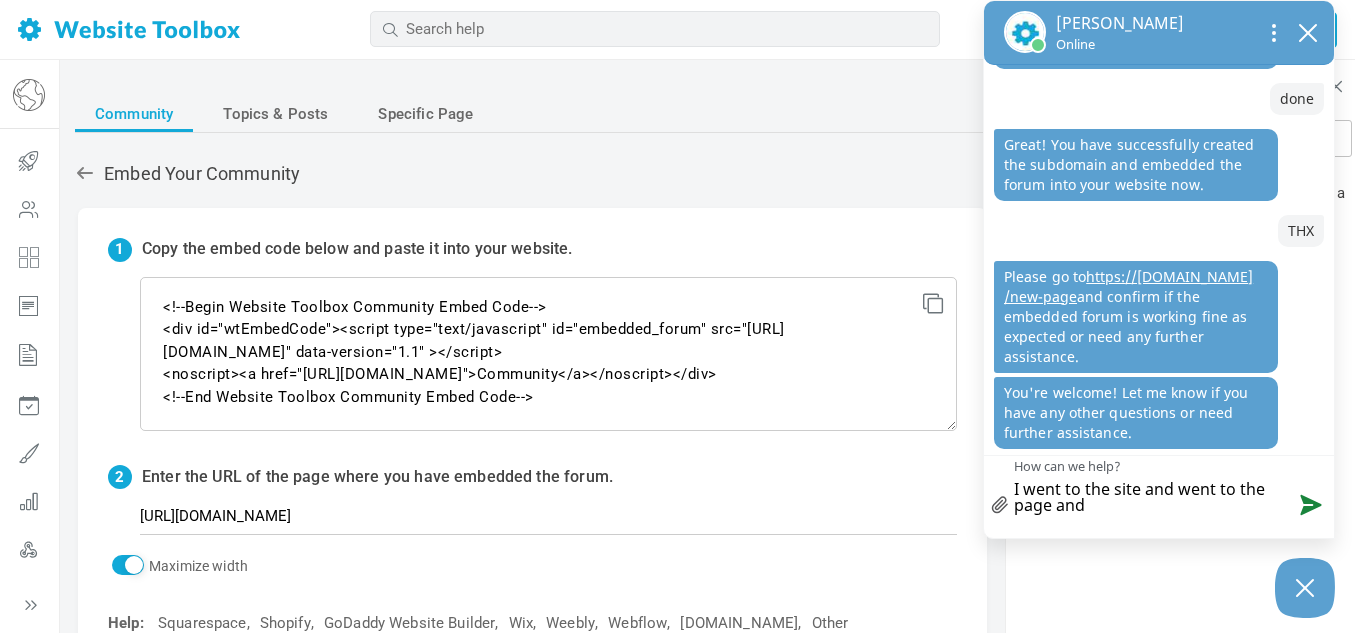 scroll, scrollTop: 2825, scrollLeft: 0, axis: vertical 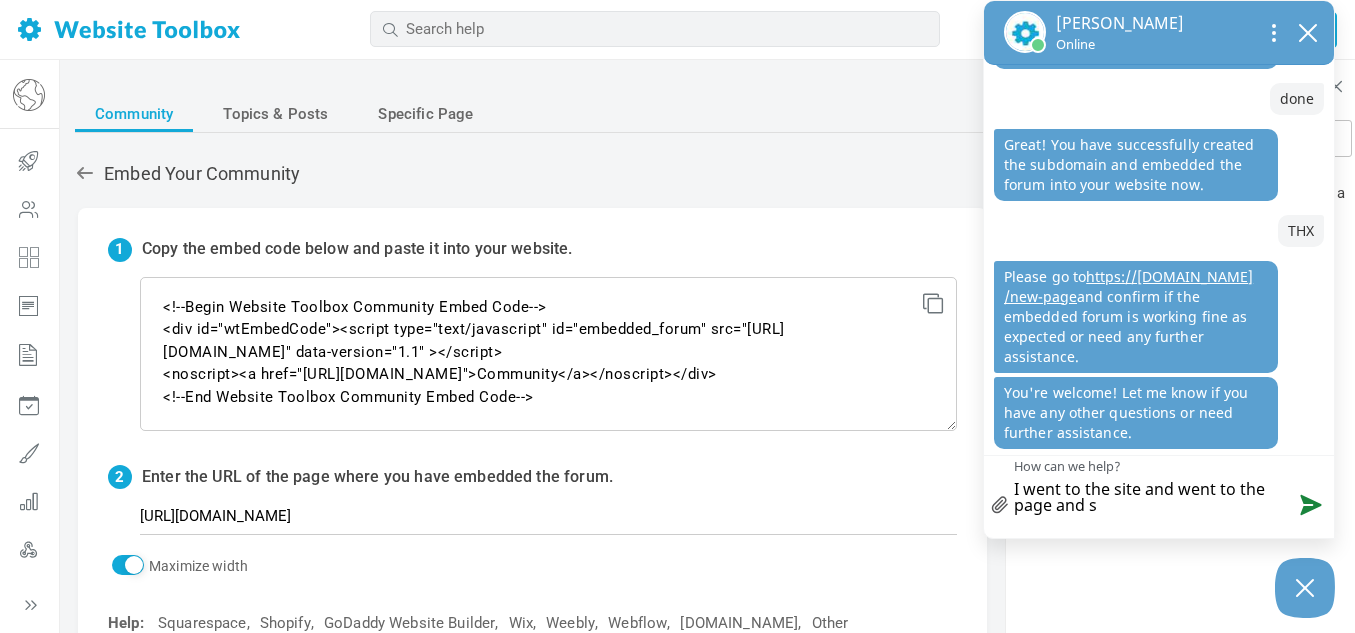 type on "I went to the site and went to the page and se" 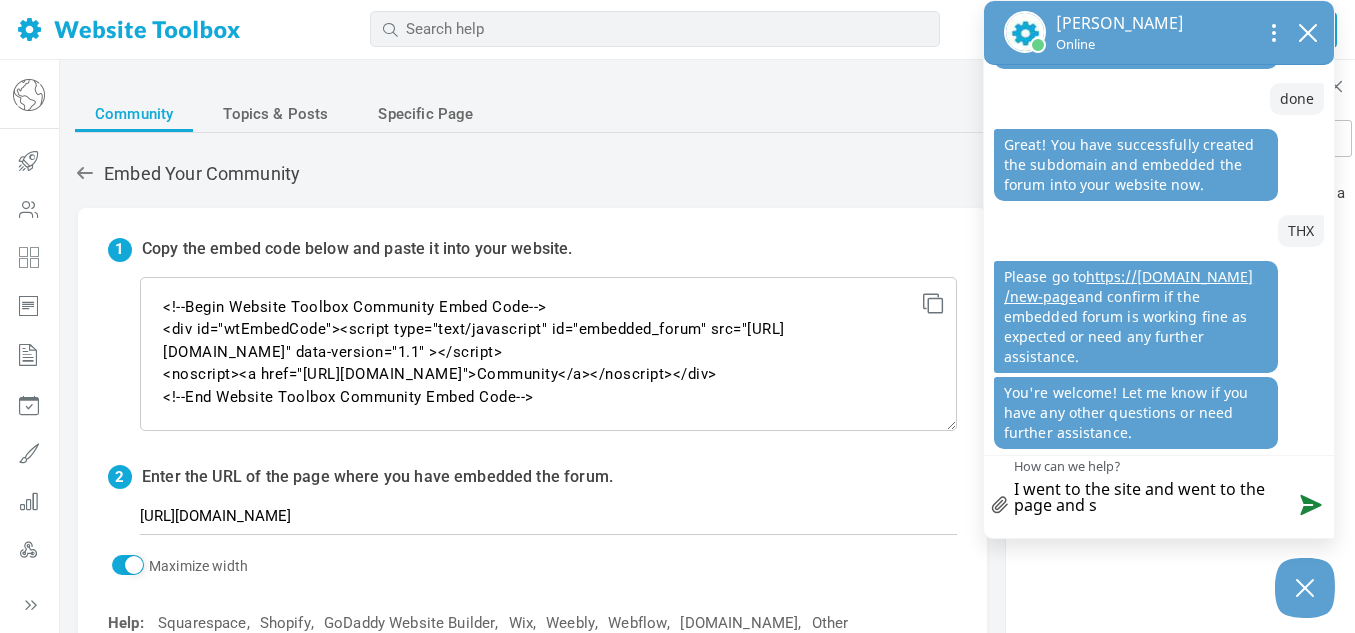 type on "I went to the site and went to the page and se" 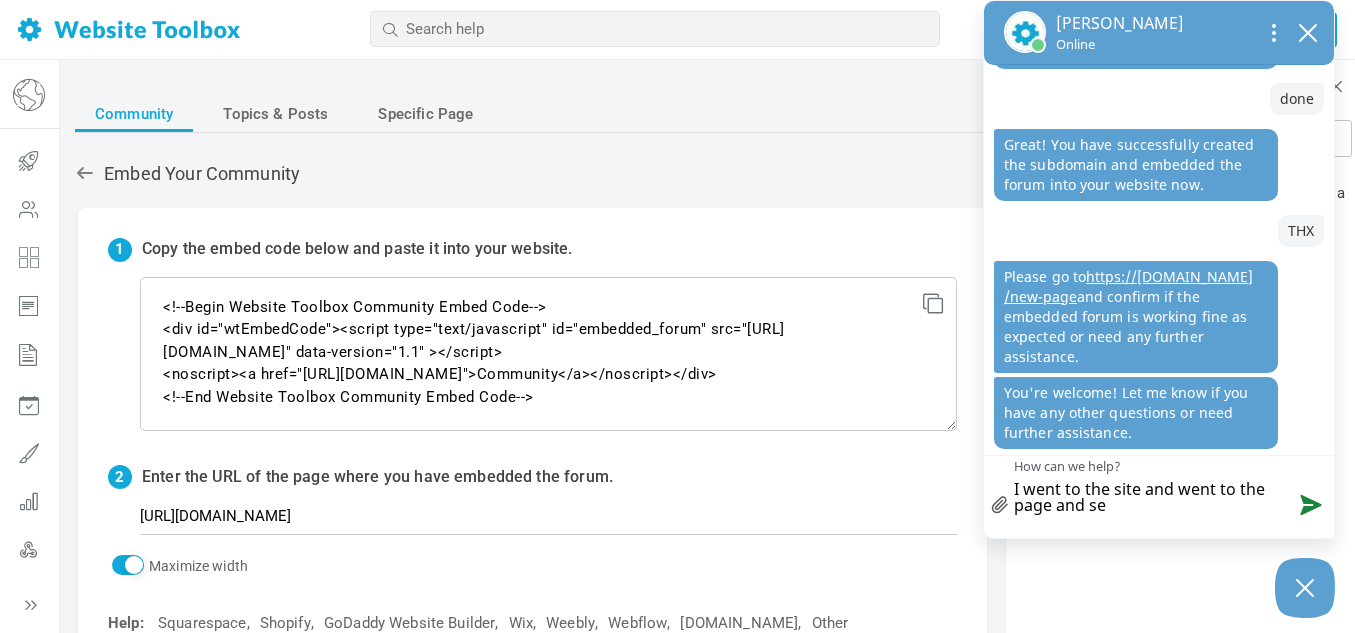 type on "I went to the site and went to the page and see" 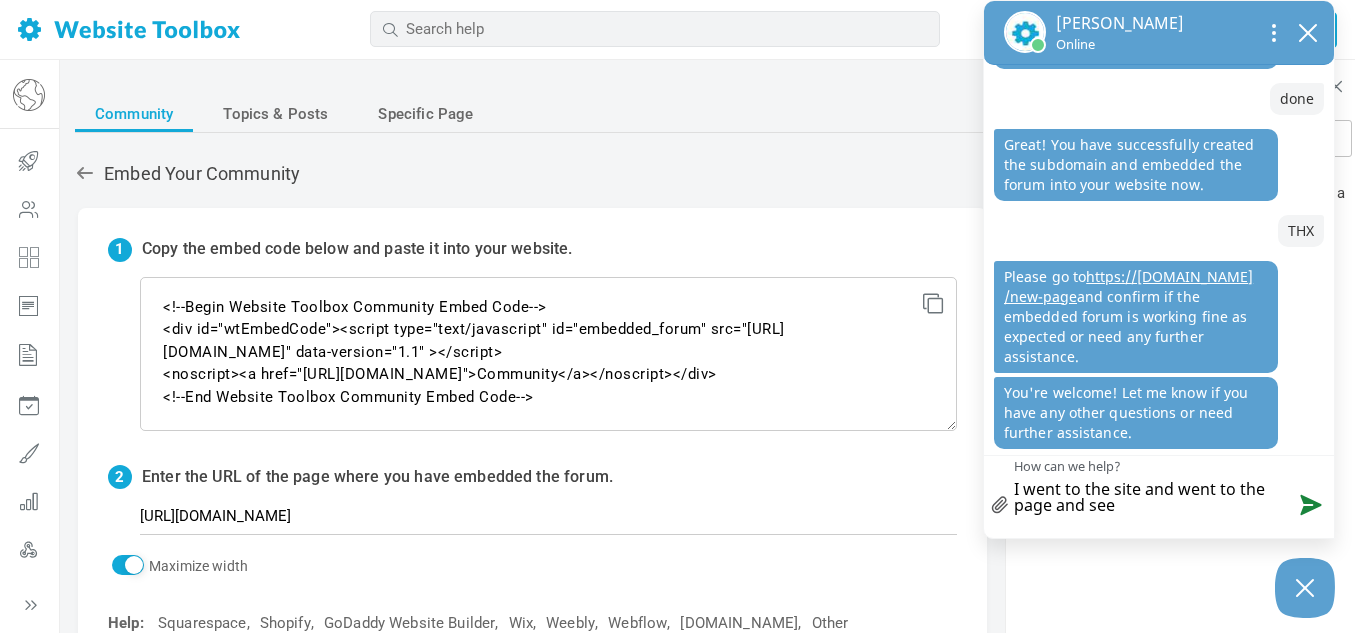 type on "I went to the site and went to the page and seem" 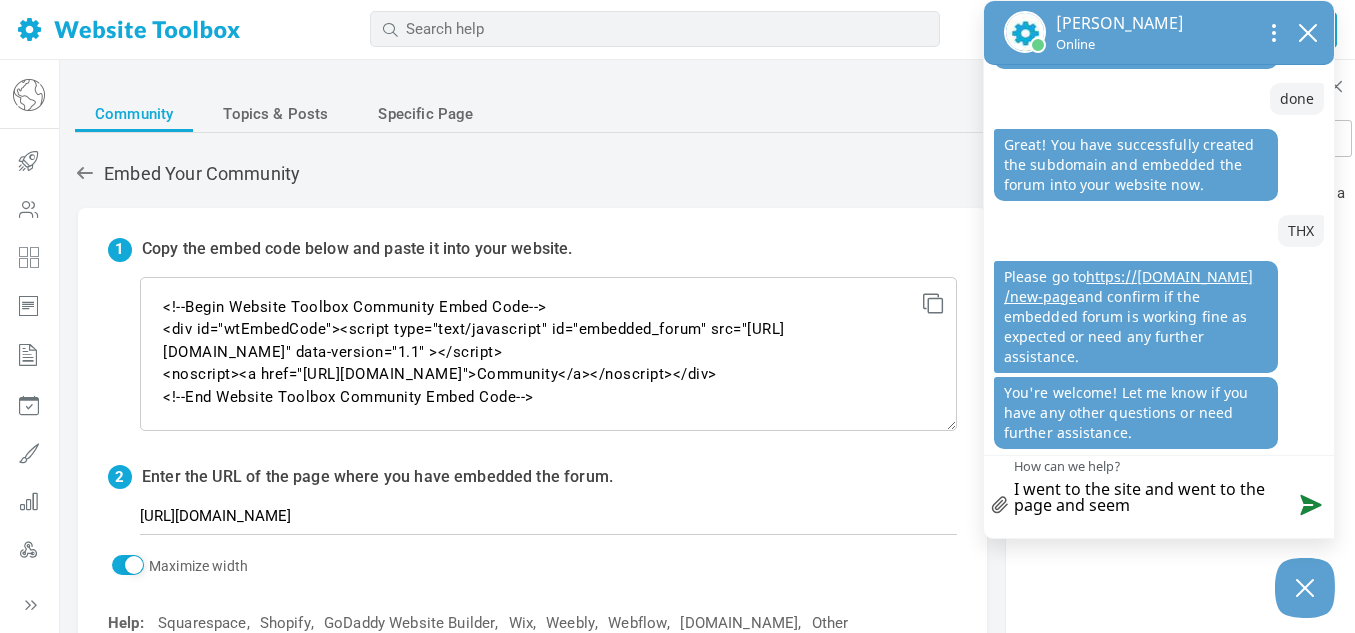 type on "I went to the site and went to the page and seem" 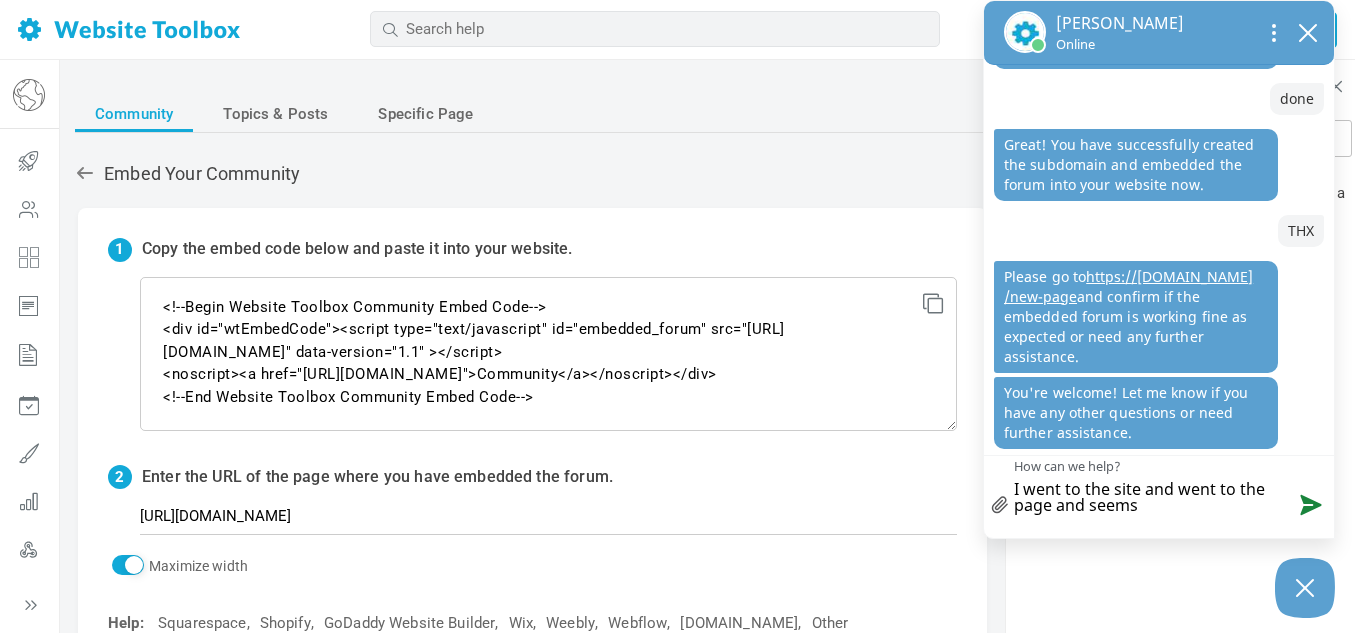 type on "I went to the site and went to the page and seems" 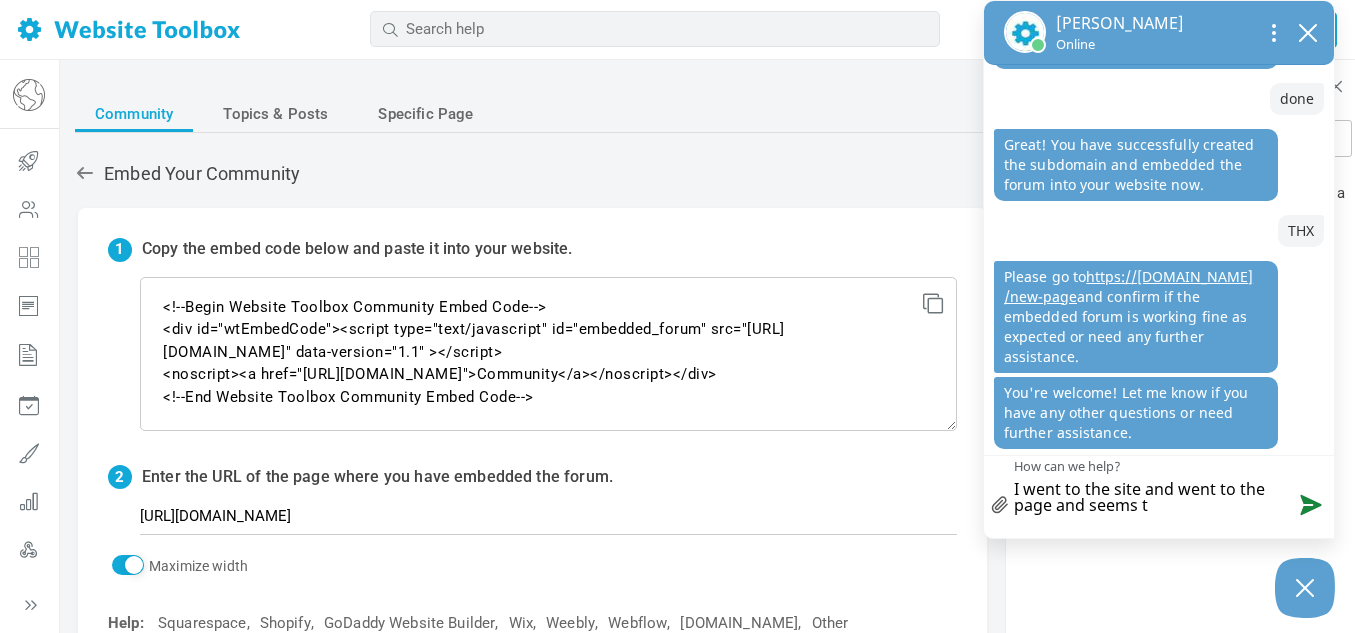 type on "I went to the site and went to the page and seems to" 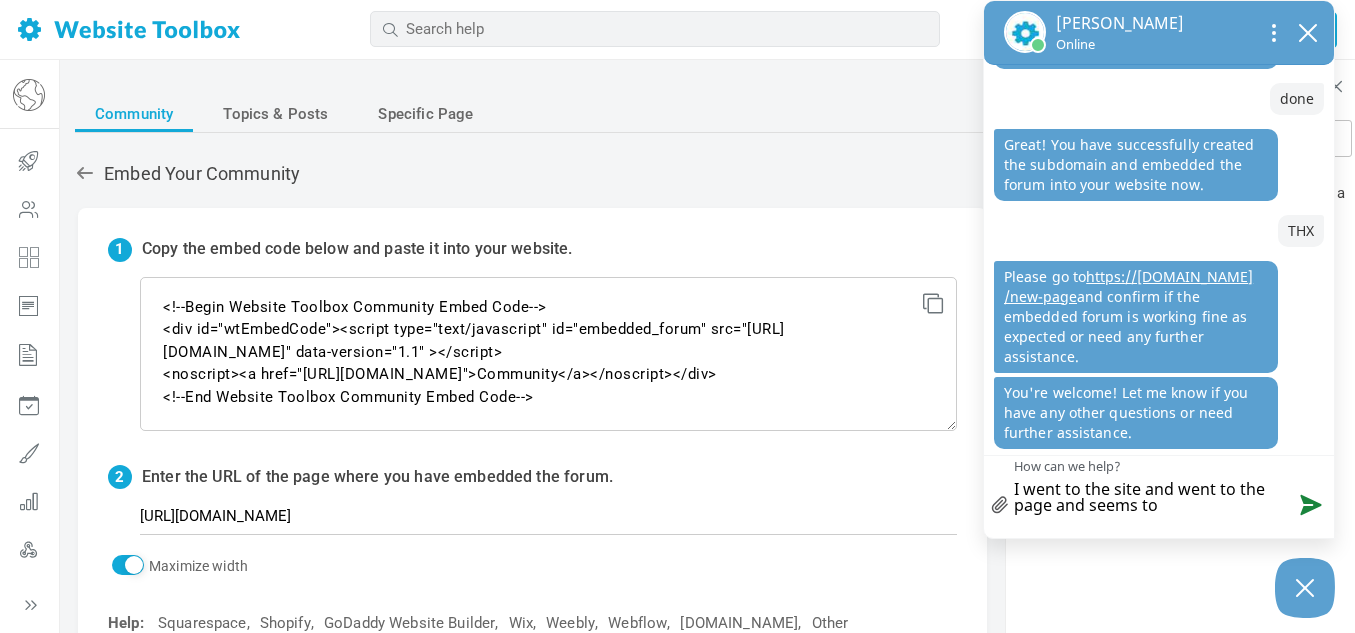 type on "I went to the site and went to the page and seems to" 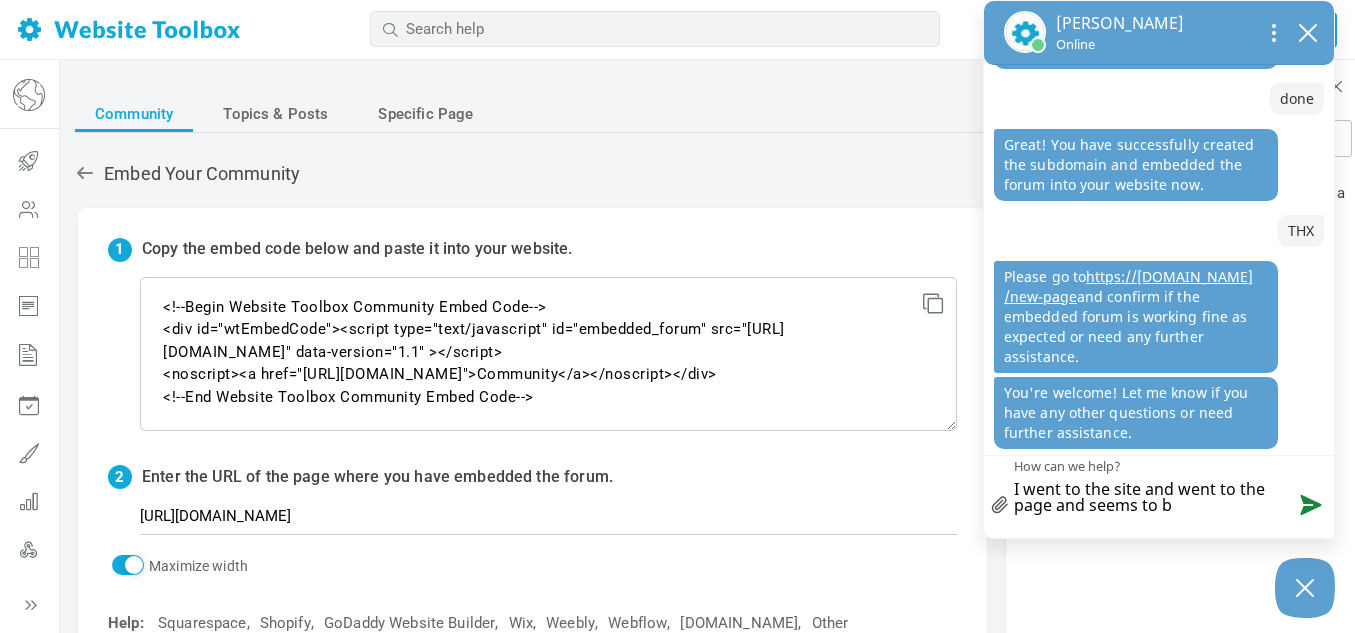 type on "I went to the site and went to the page and seems to be" 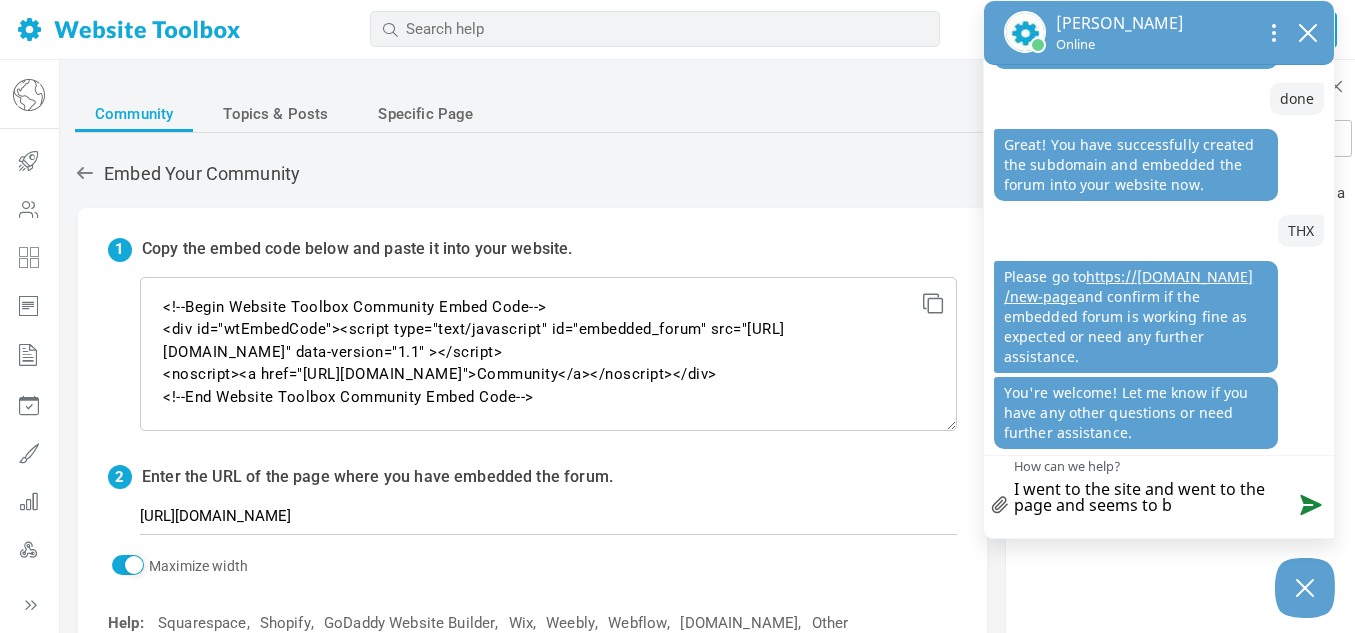 type on "I went to the site and went to the page and seems to be" 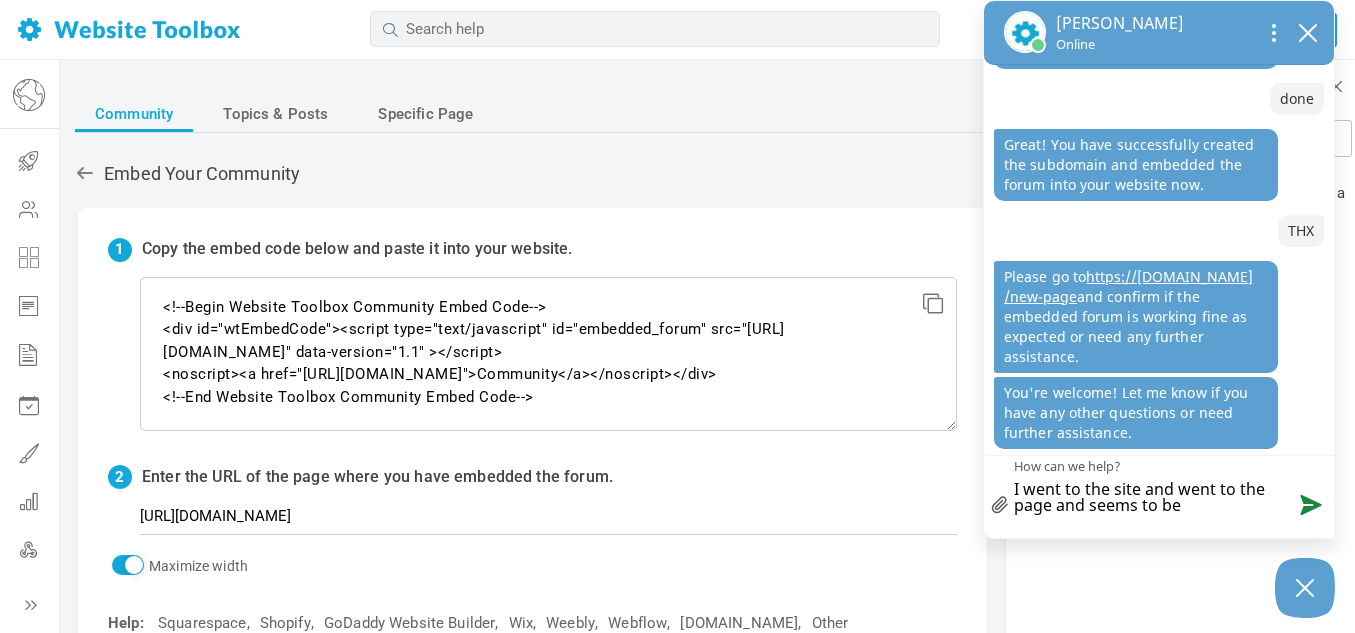 type 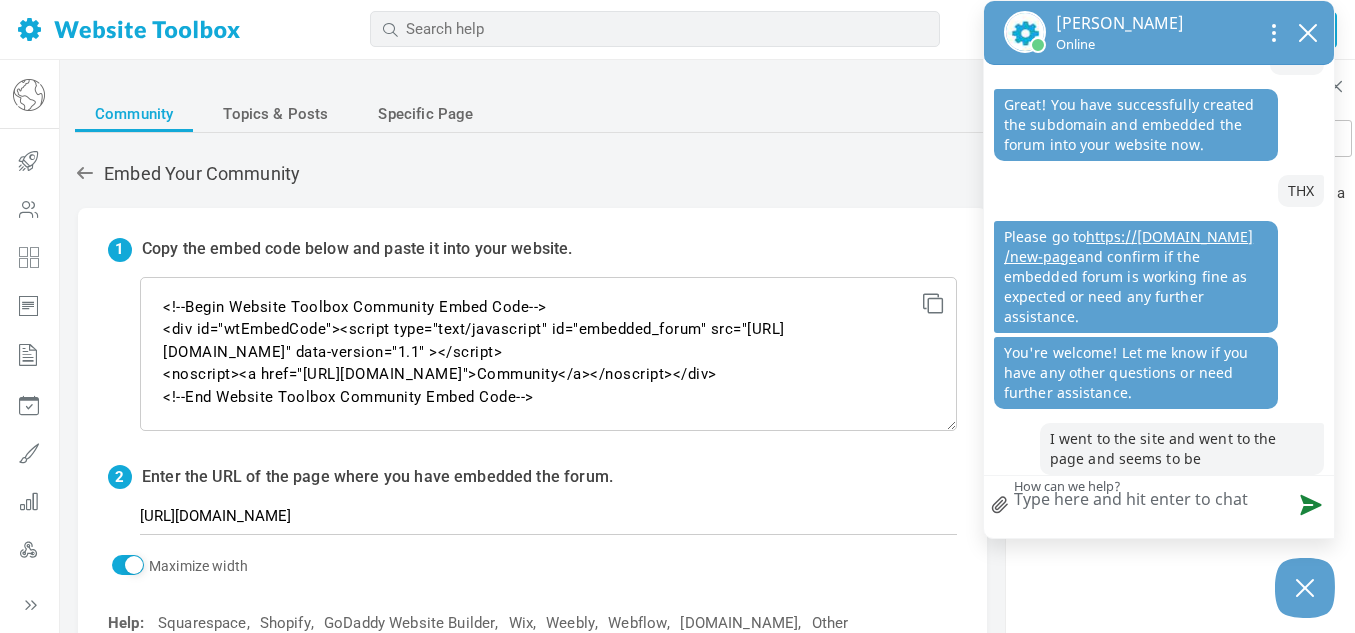 scroll, scrollTop: 2871, scrollLeft: 0, axis: vertical 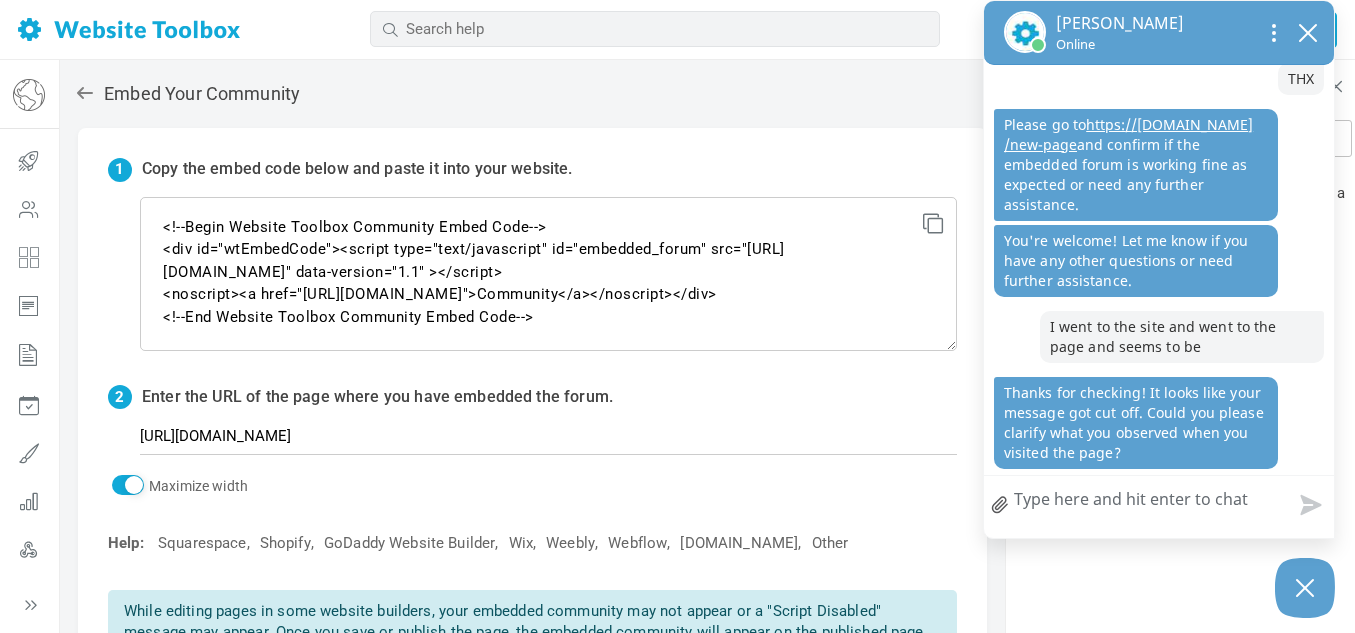click on "How can we help?" at bounding box center (1159, 502) 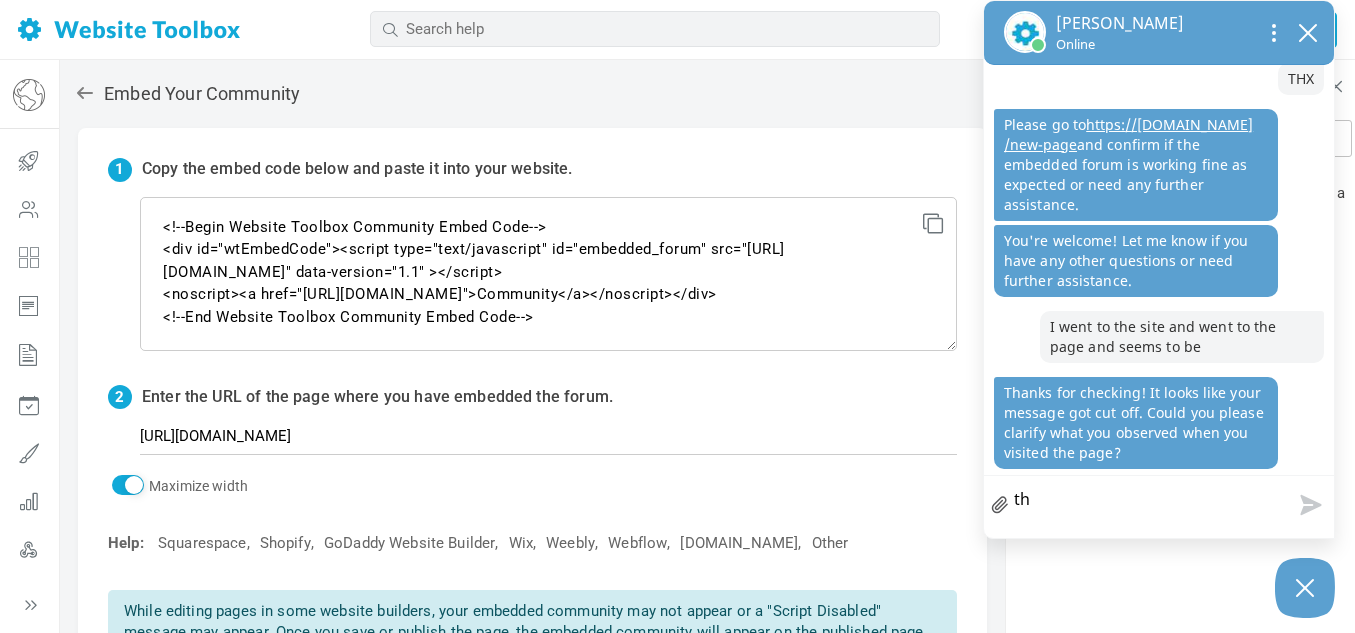 type on "the" 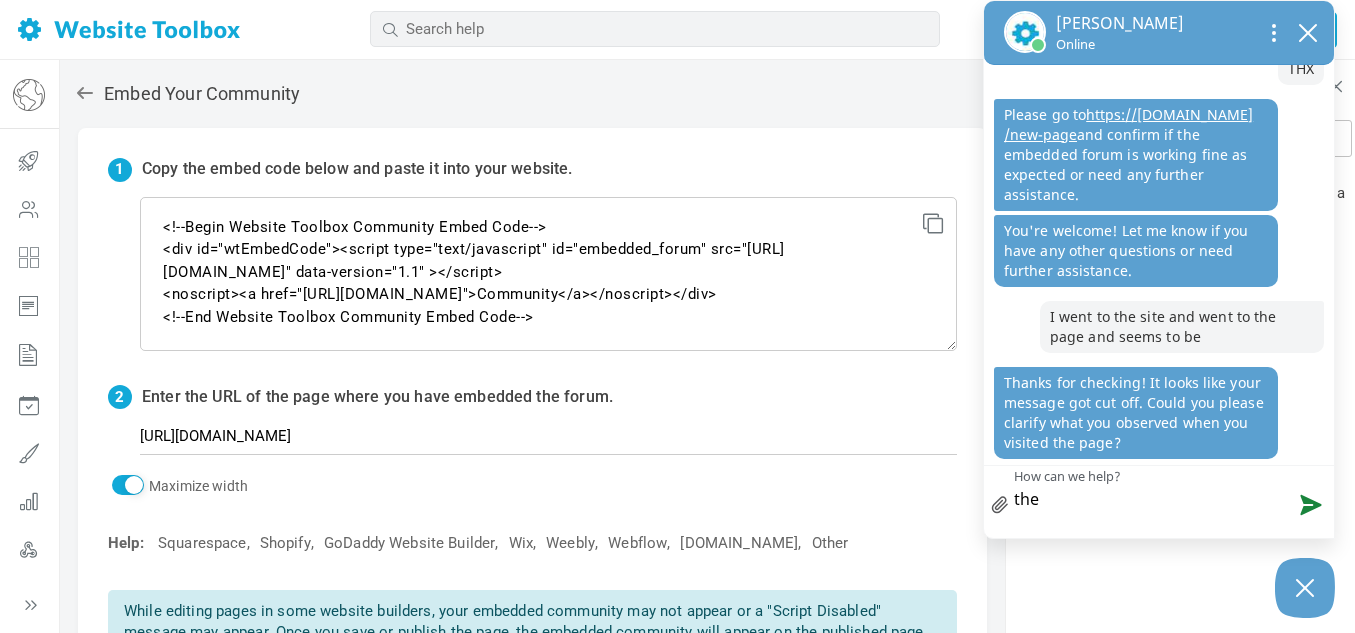type on "the" 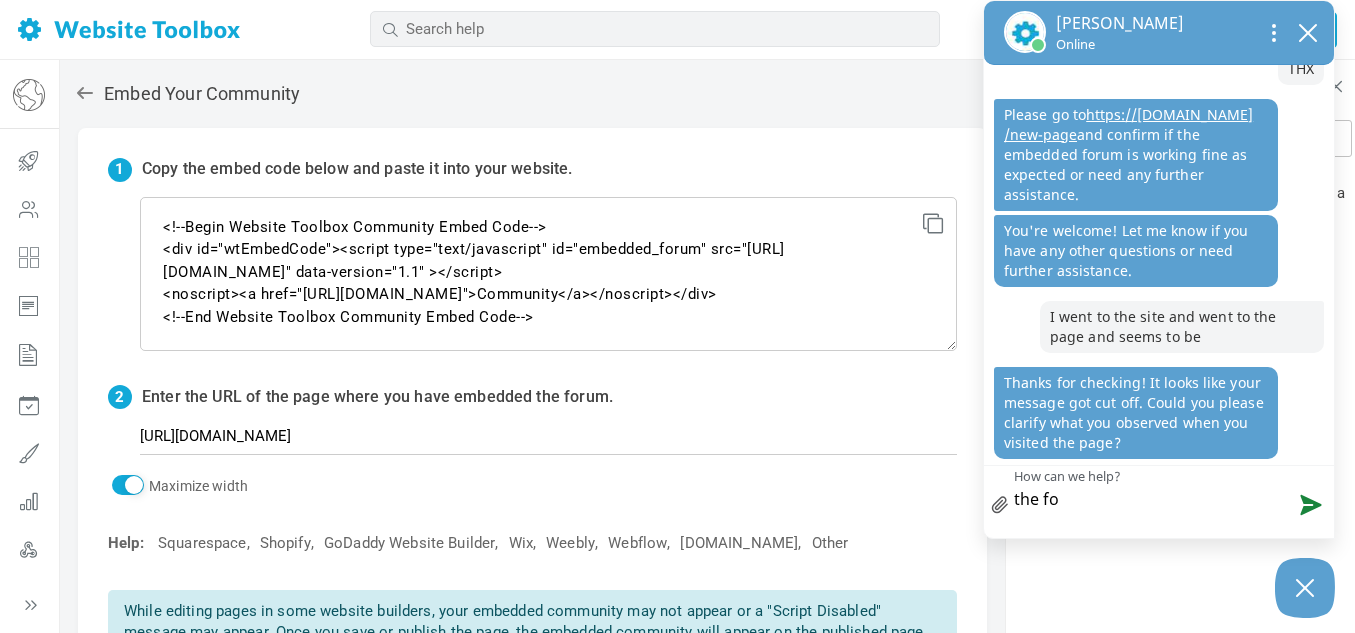 type on "the for" 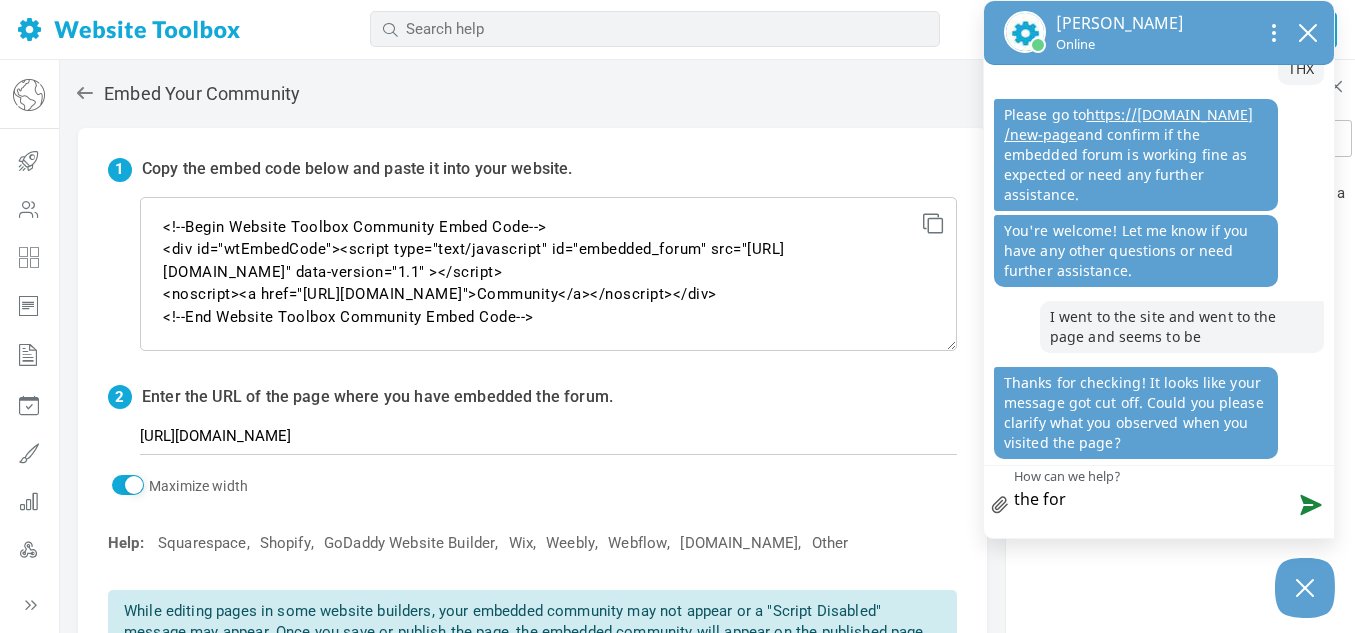 type on "the foru" 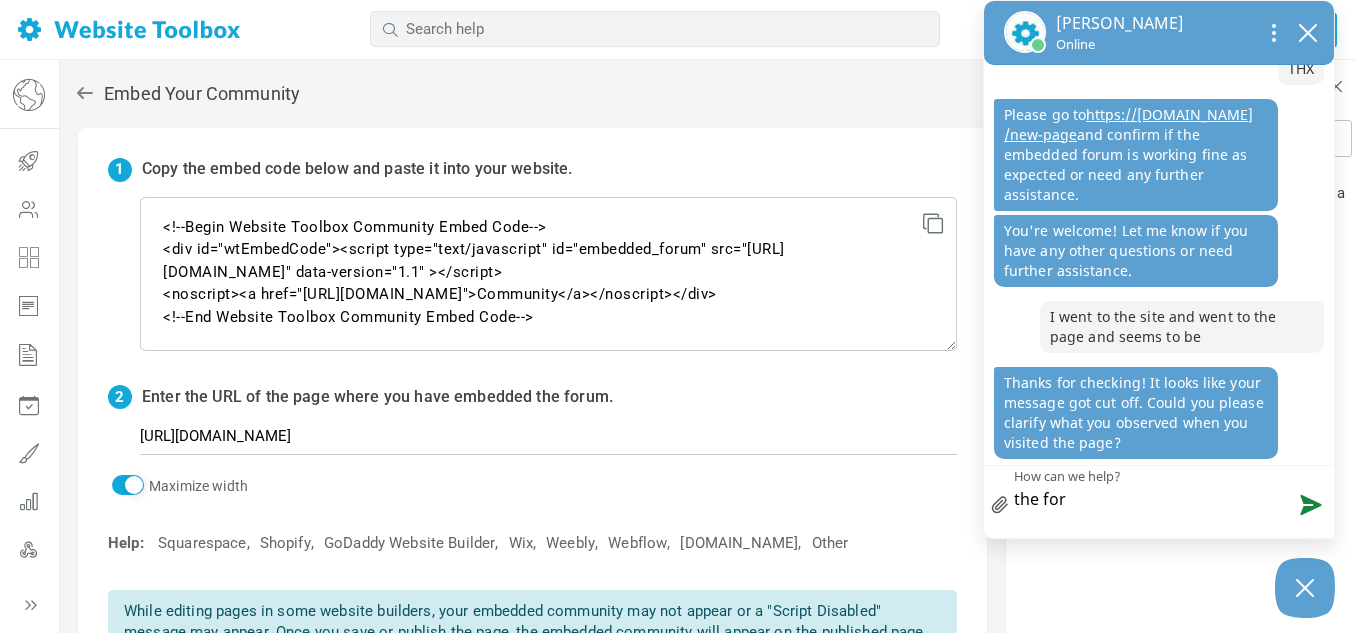 type on "the foru" 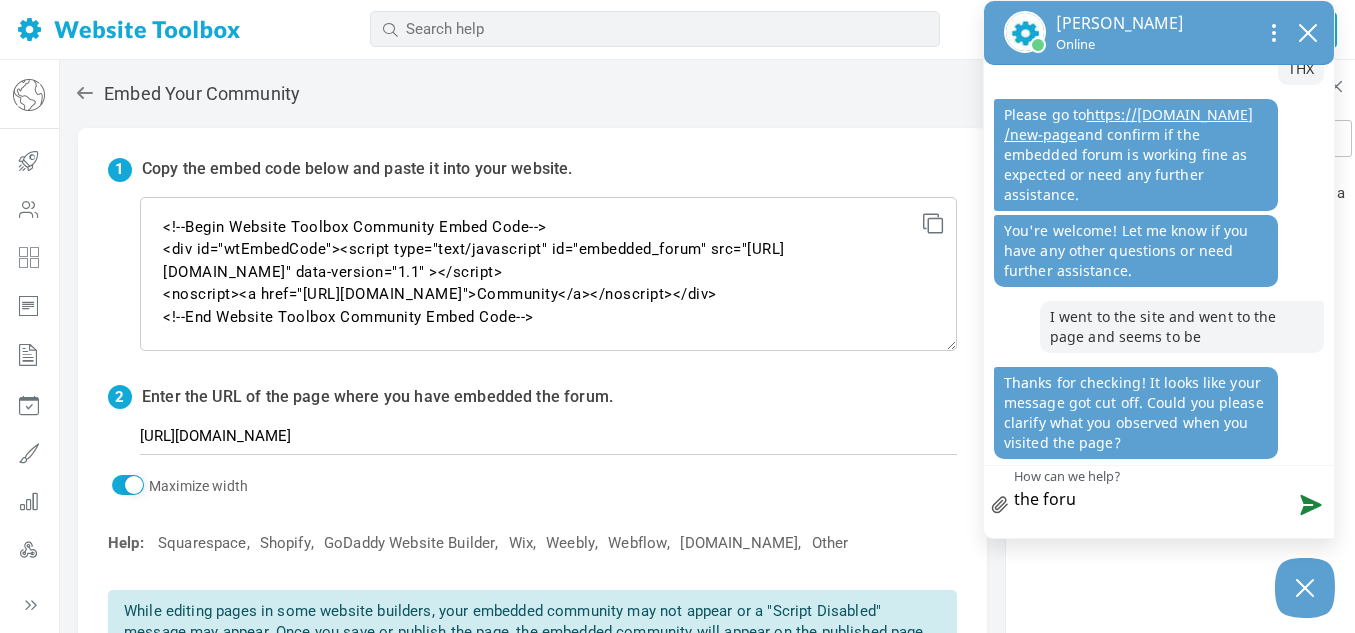 type on "the forum" 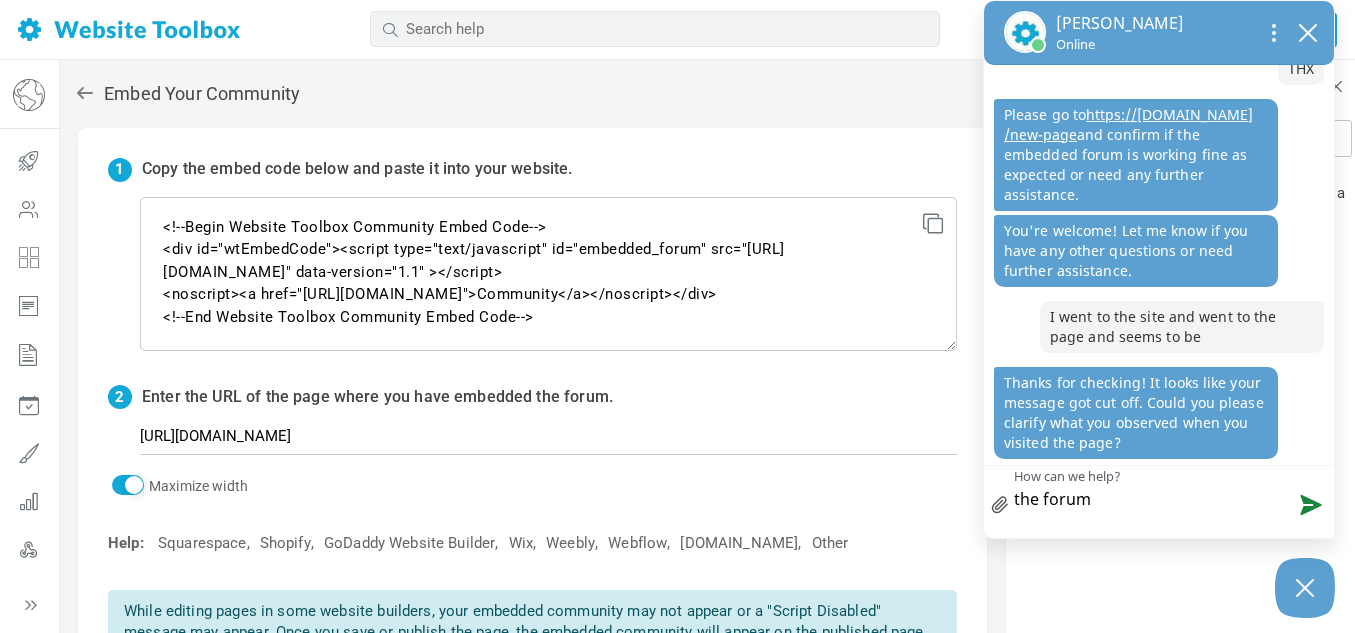 type 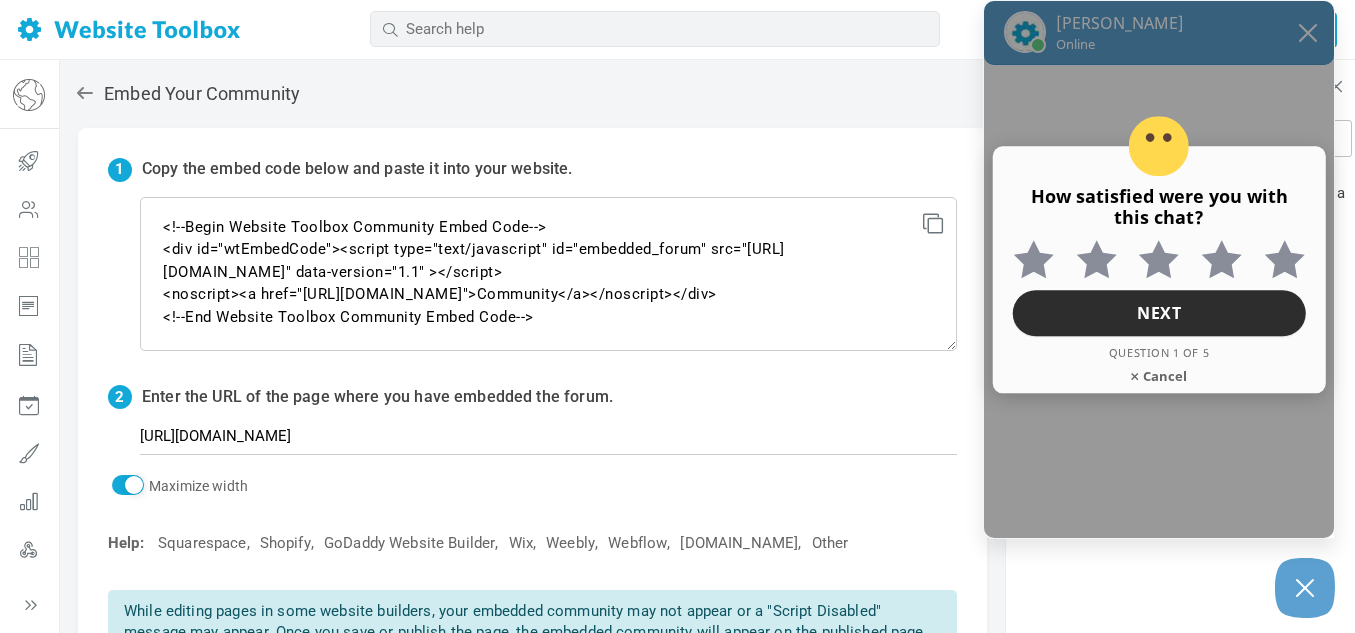 scroll, scrollTop: 3253, scrollLeft: 0, axis: vertical 